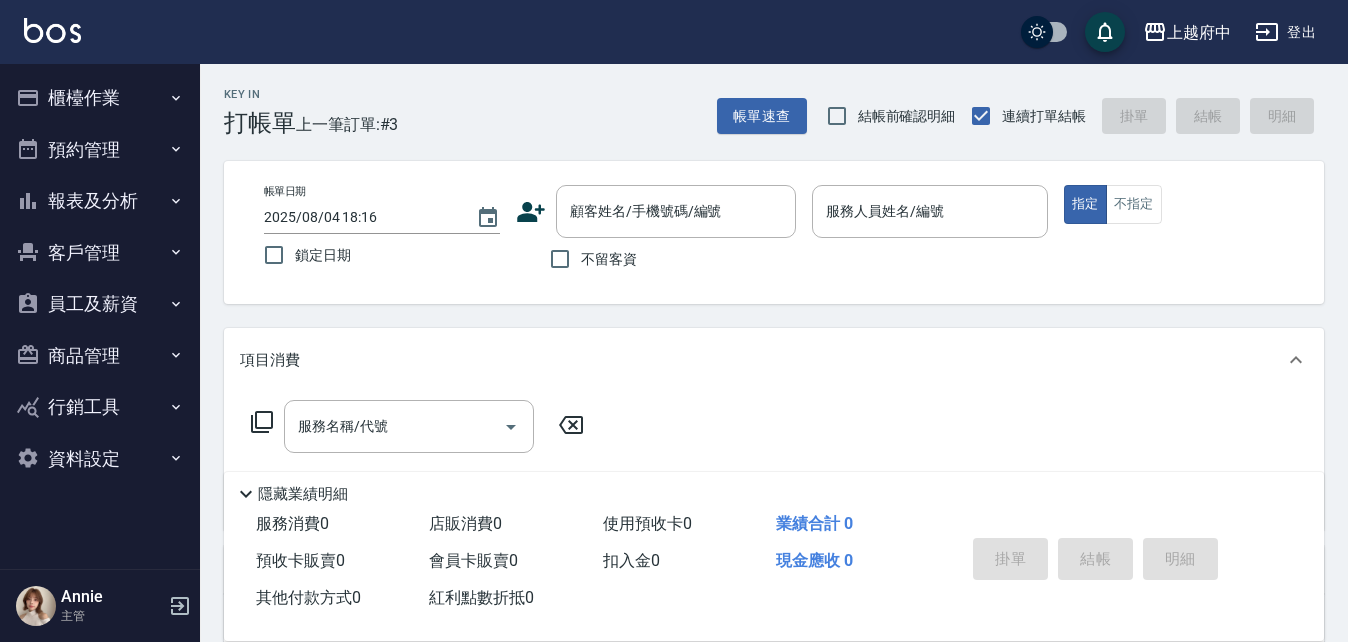 scroll, scrollTop: 0, scrollLeft: 0, axis: both 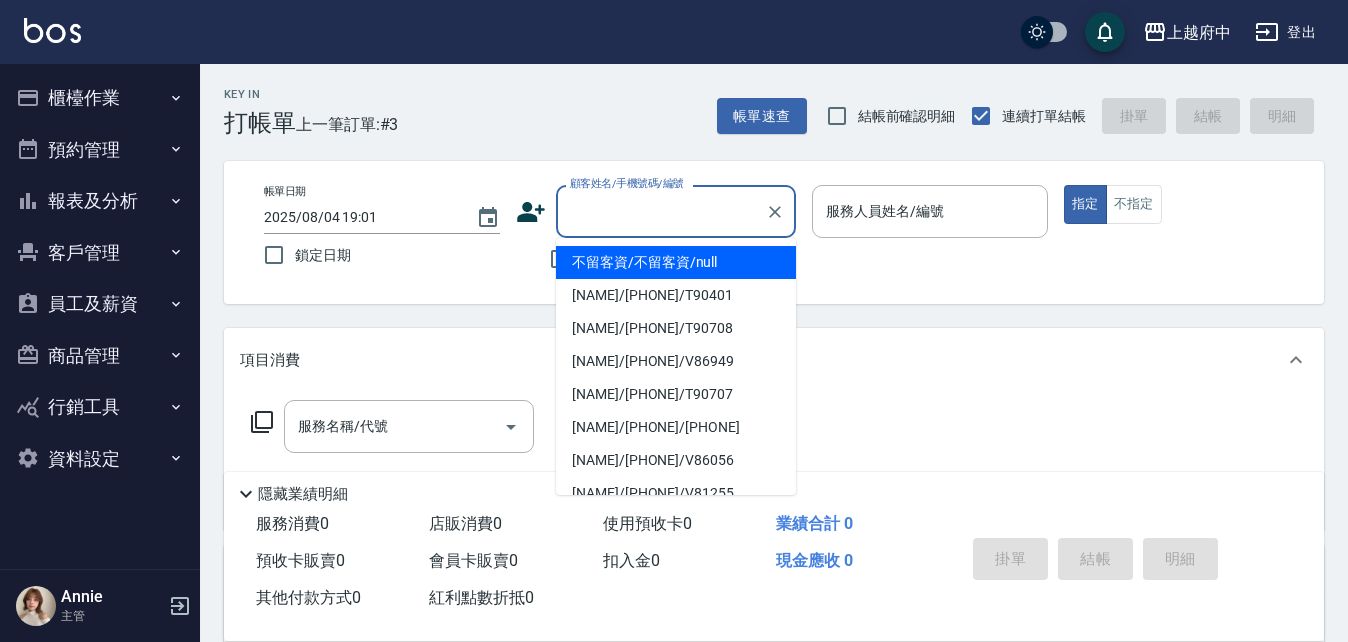click on "顧客姓名/手機號碼/編號" at bounding box center (661, 211) 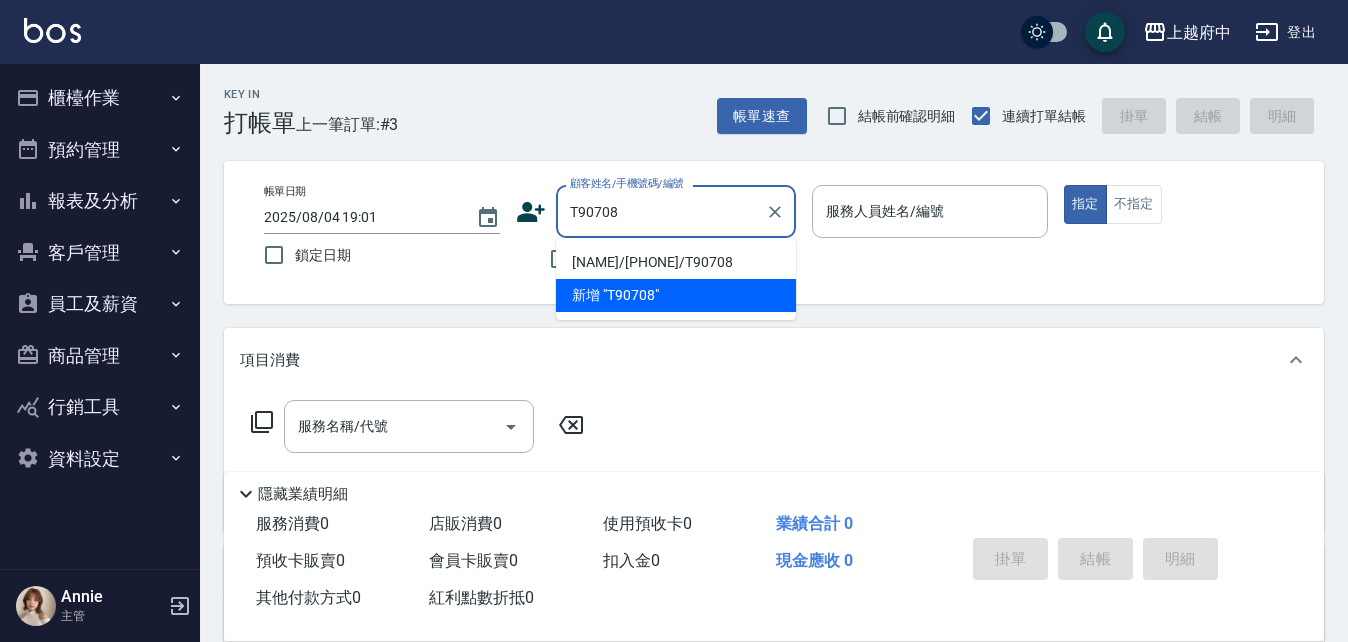 click on "[LAST] [FIRST]/[PHONE]/T90708" at bounding box center (676, 262) 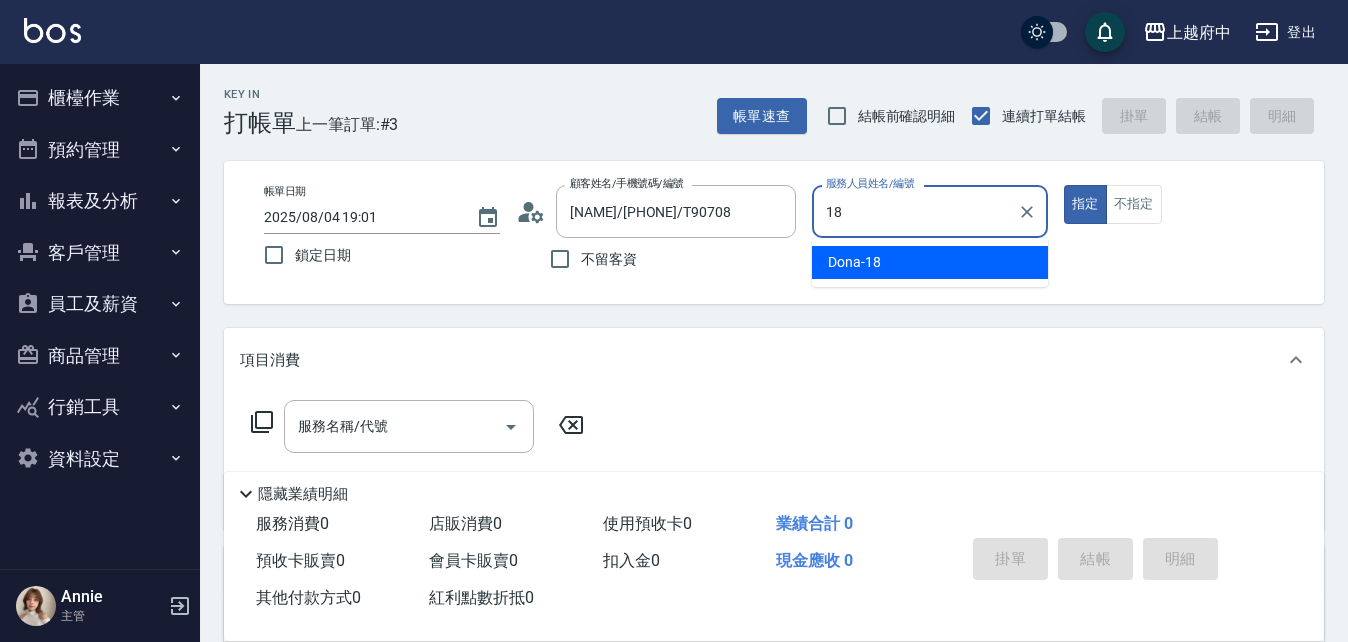 type on "Dona-18" 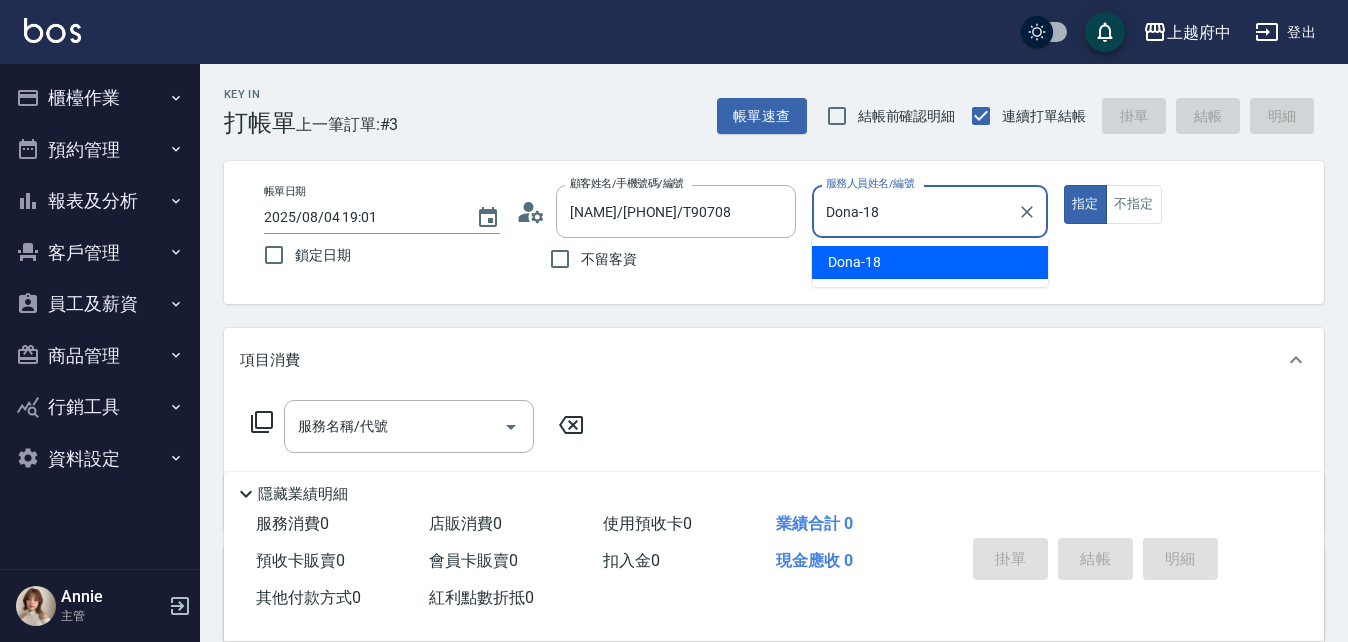 type on "true" 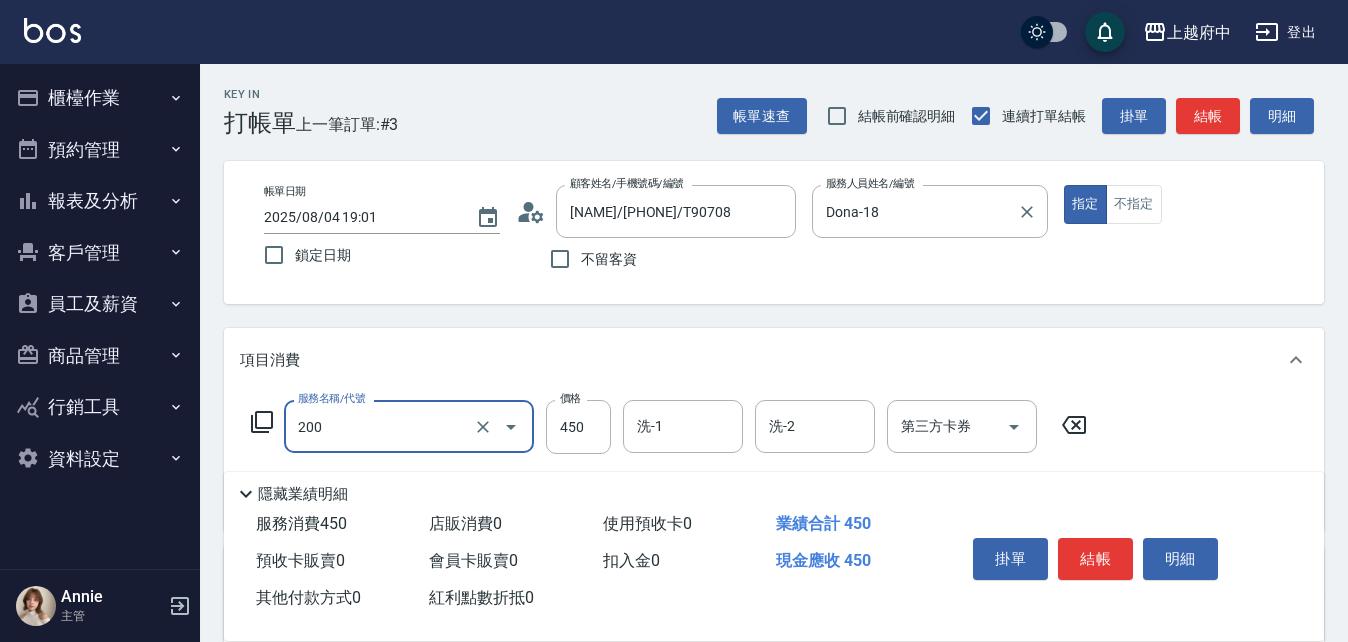 type on "有機洗髮(200)" 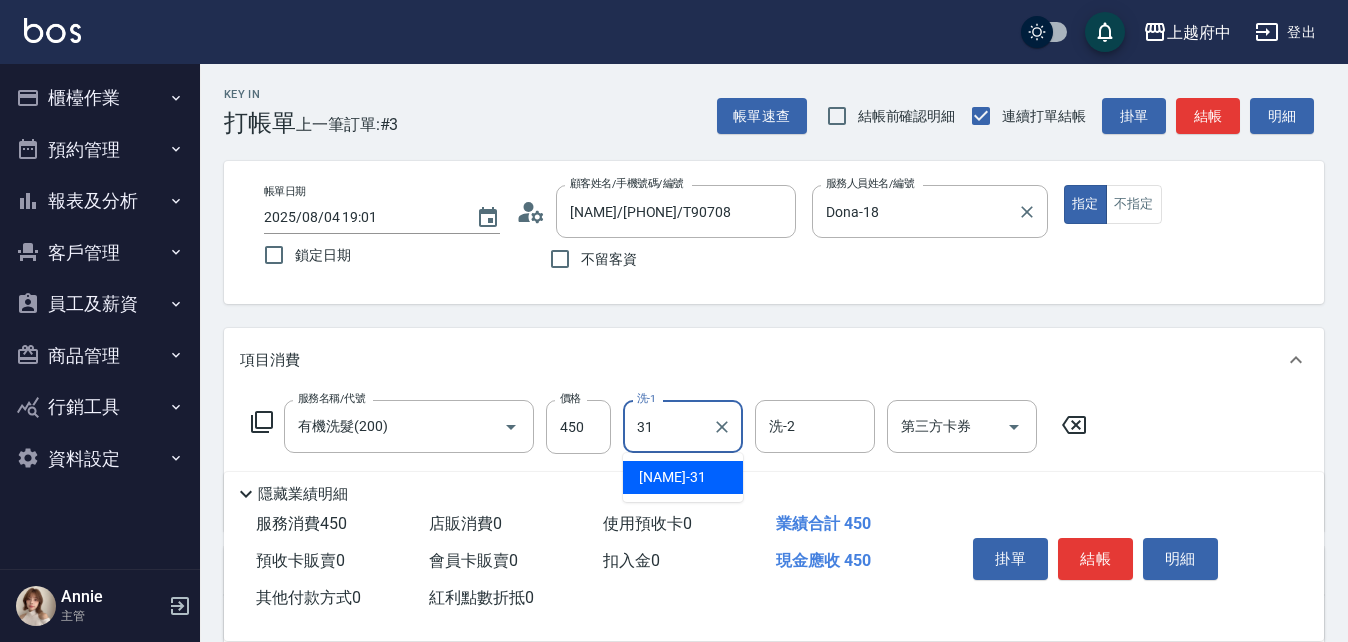 type on "王品云-31" 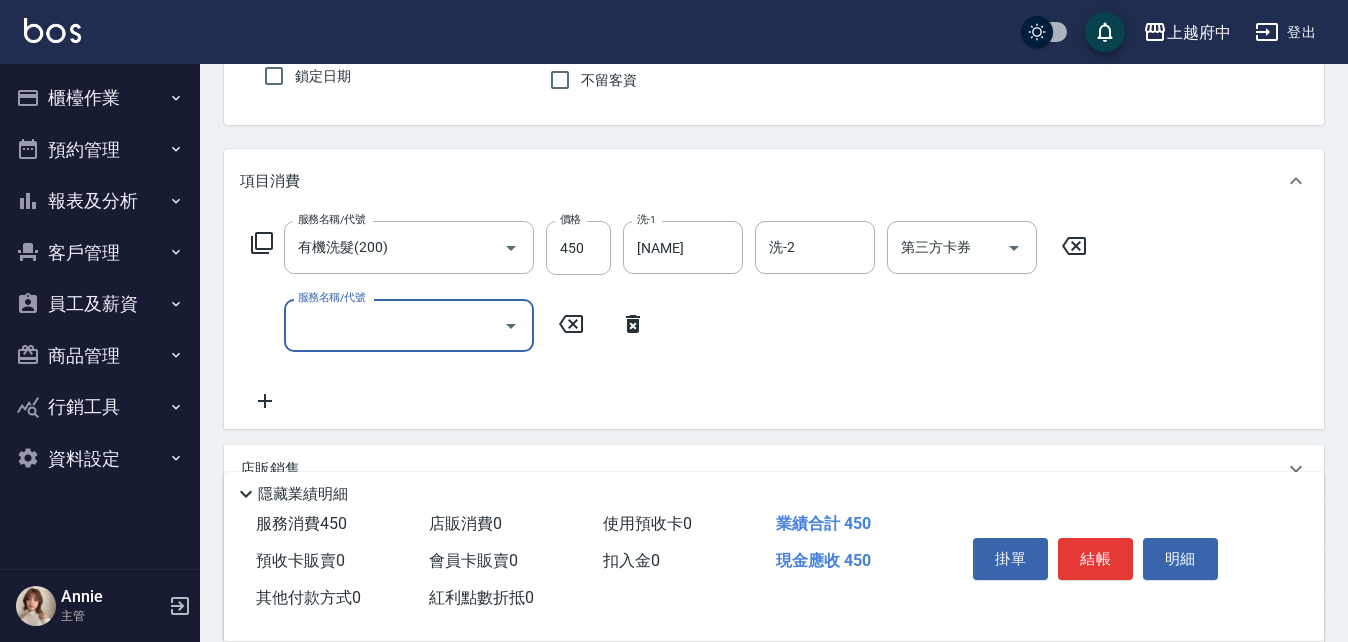 scroll, scrollTop: 200, scrollLeft: 0, axis: vertical 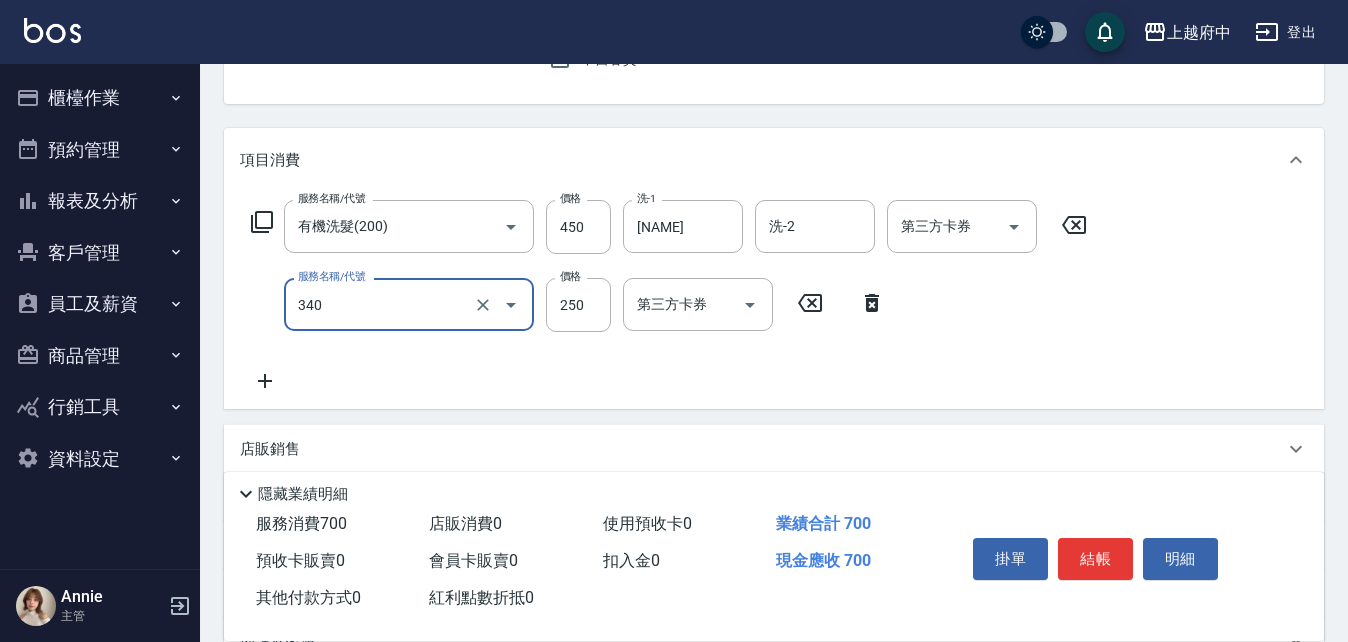 type on "剪髮(340)" 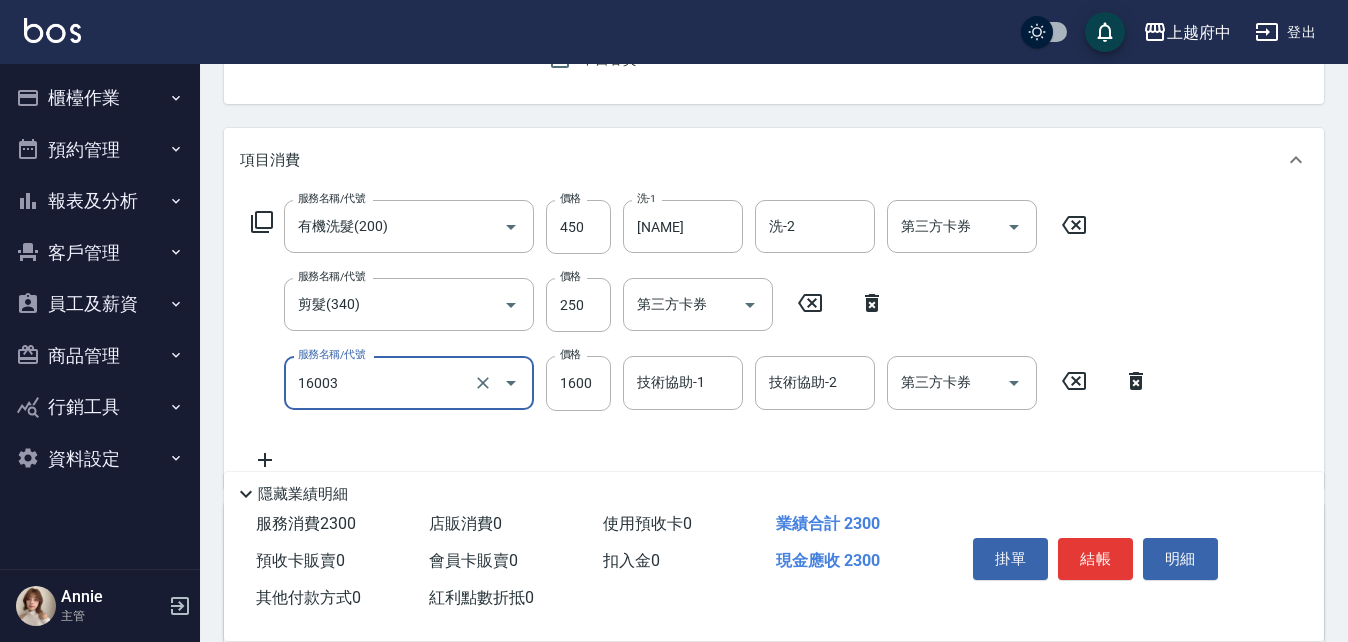 type on "漸層/手刷(16003)" 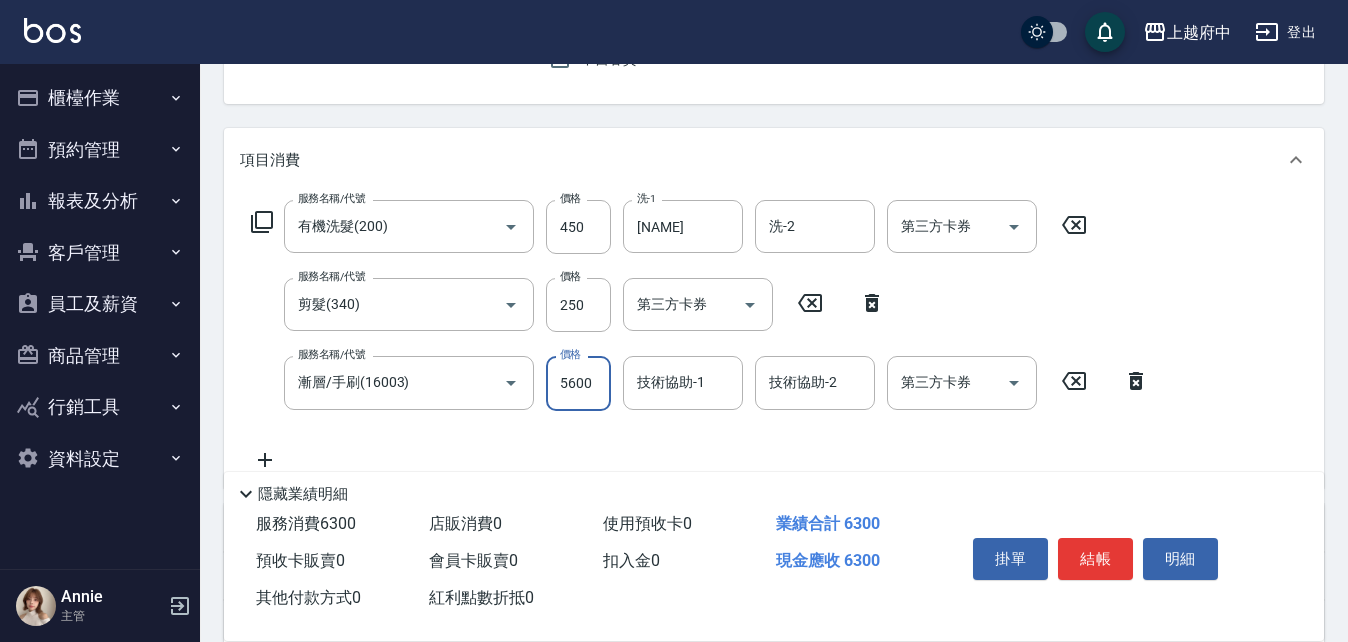 type on "5600" 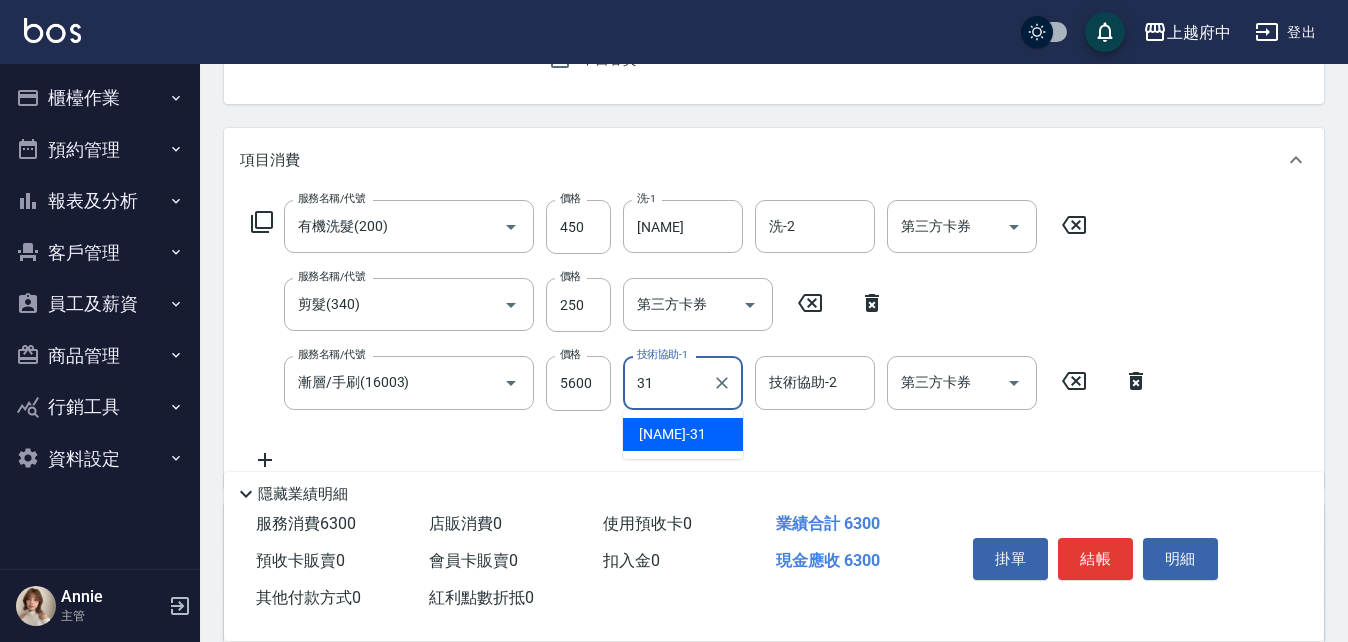 type on "王品云-31" 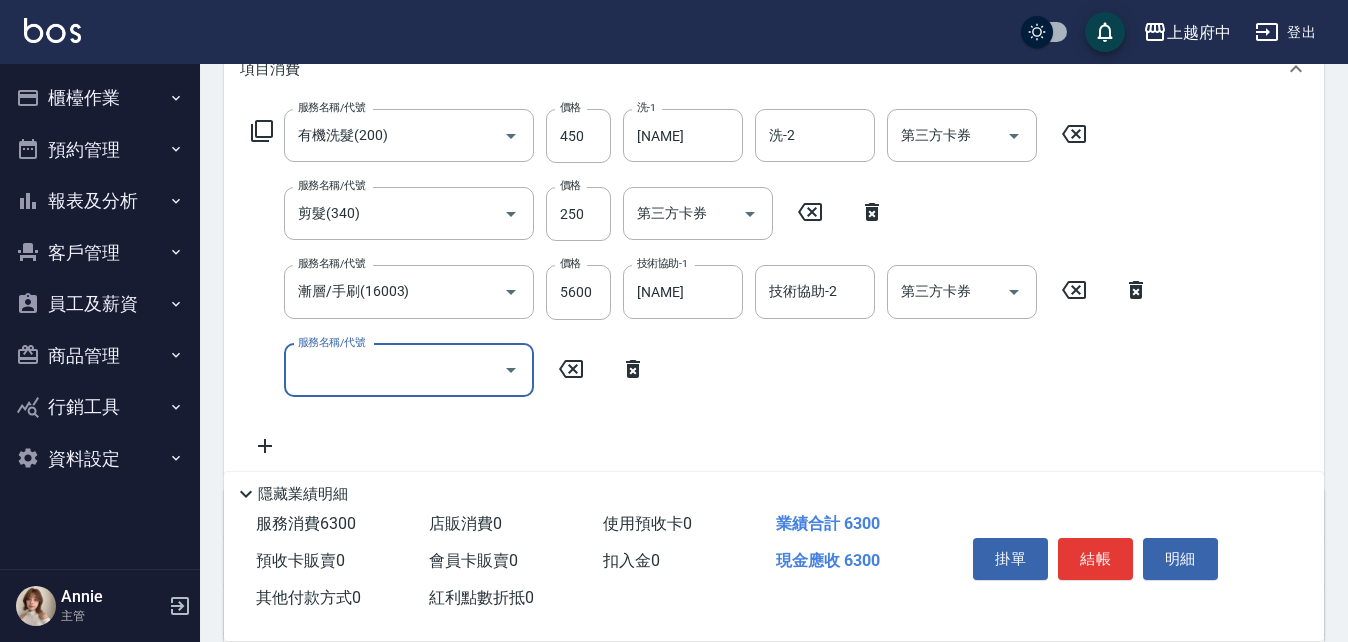scroll, scrollTop: 400, scrollLeft: 0, axis: vertical 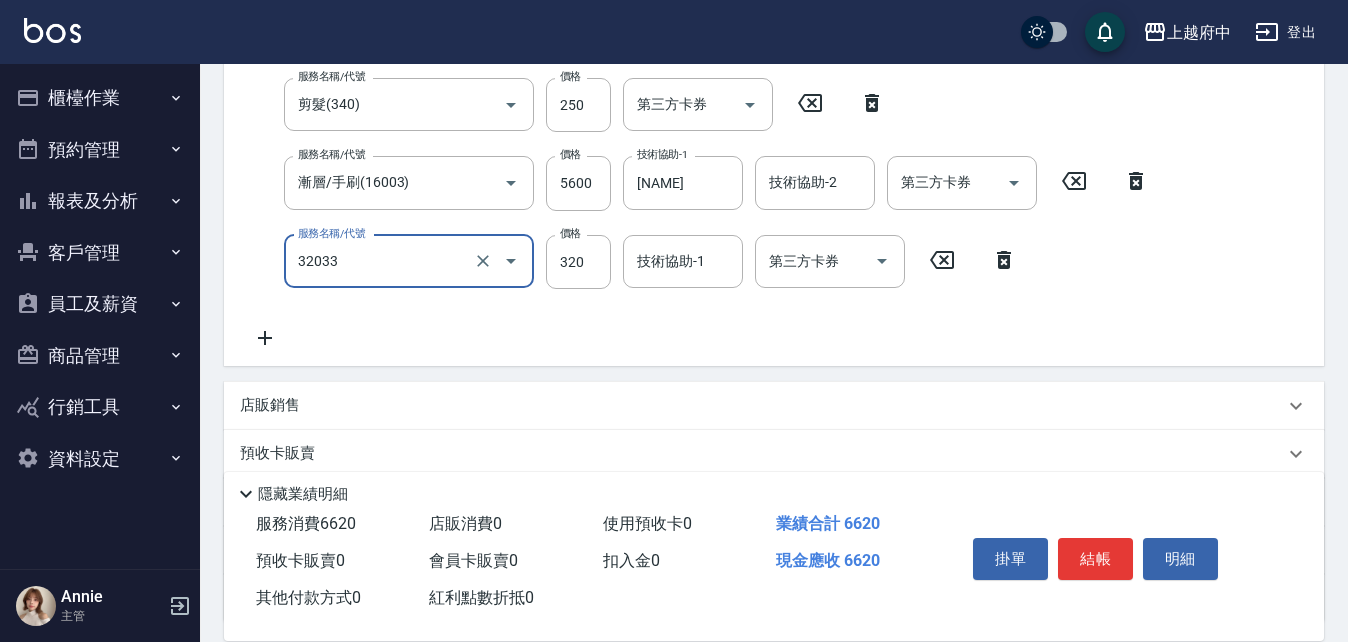 type on "頭皮隔離液(32033)" 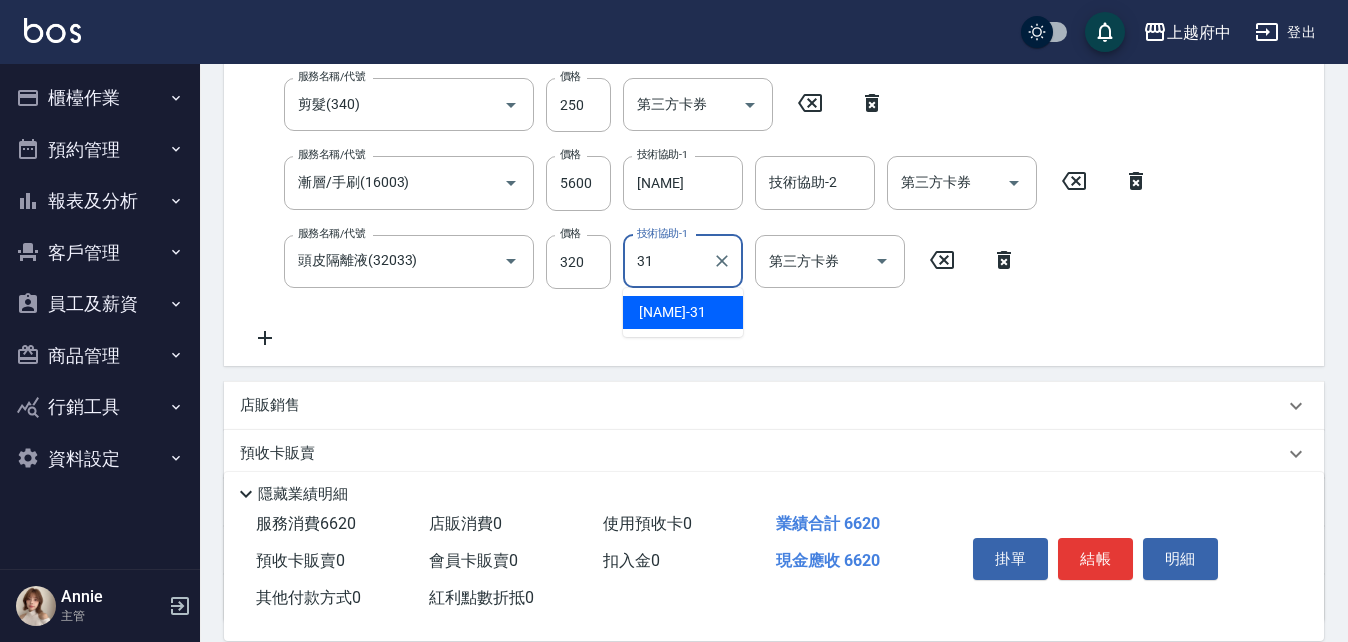 type on "王品云-31" 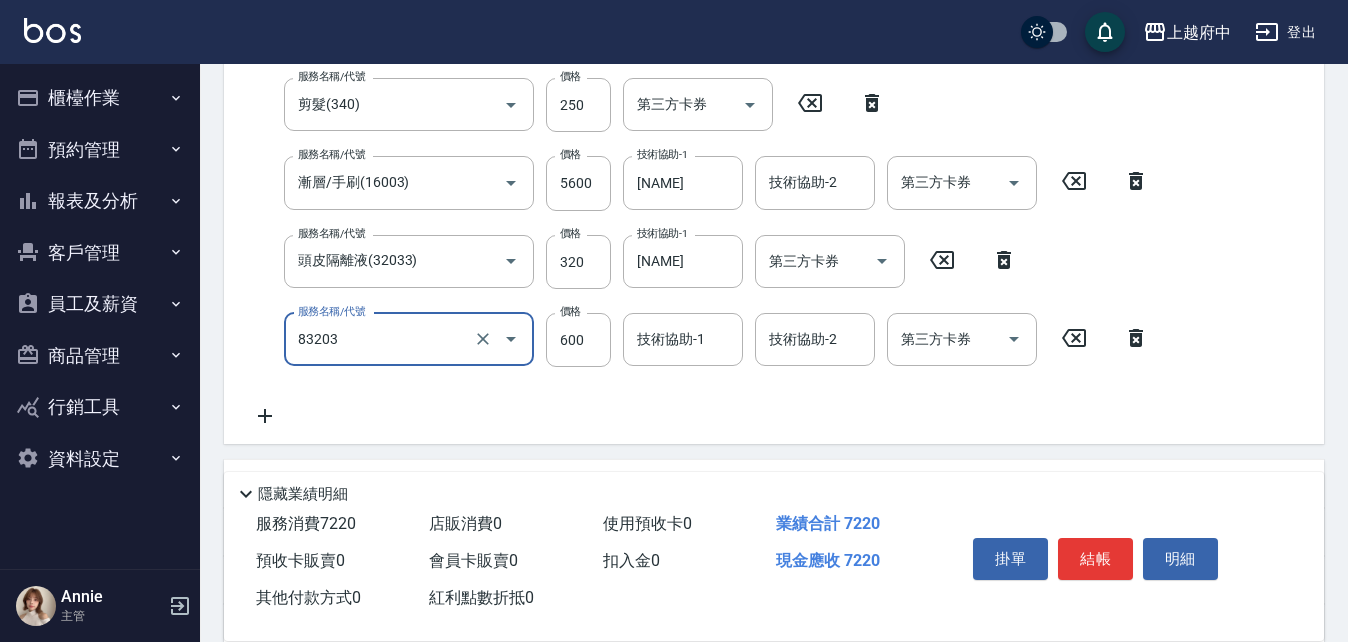 type on "蘆薈敷膜(83203)" 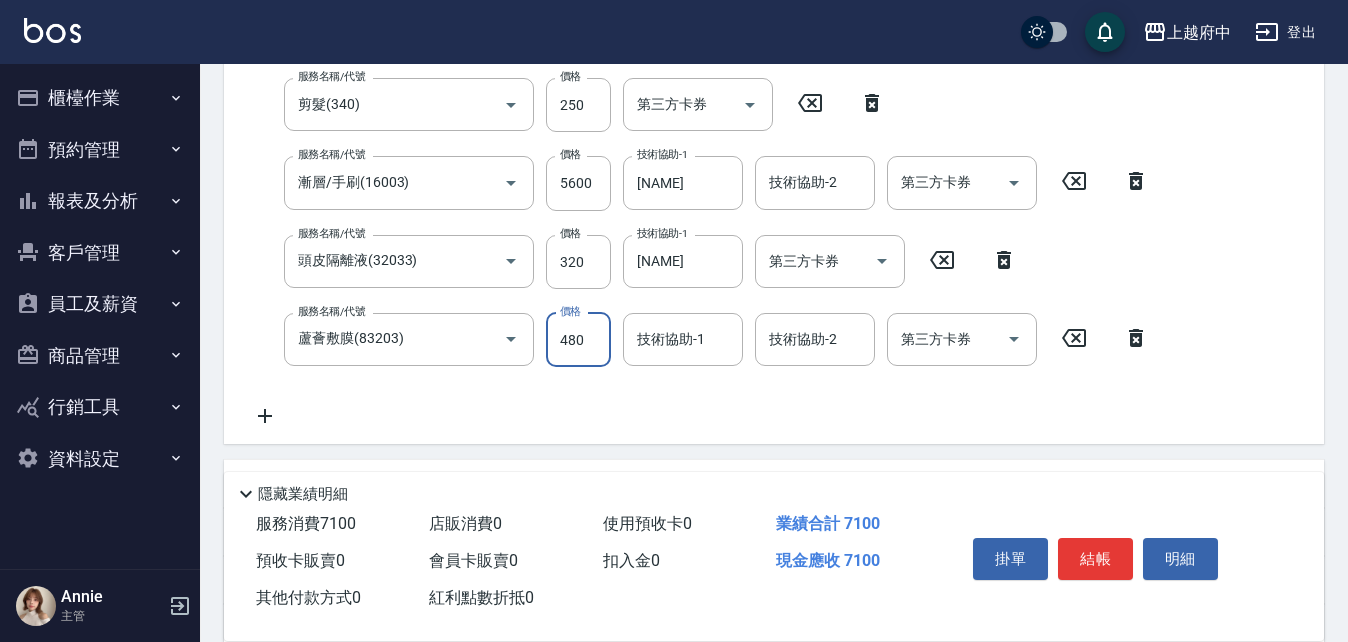 type on "480" 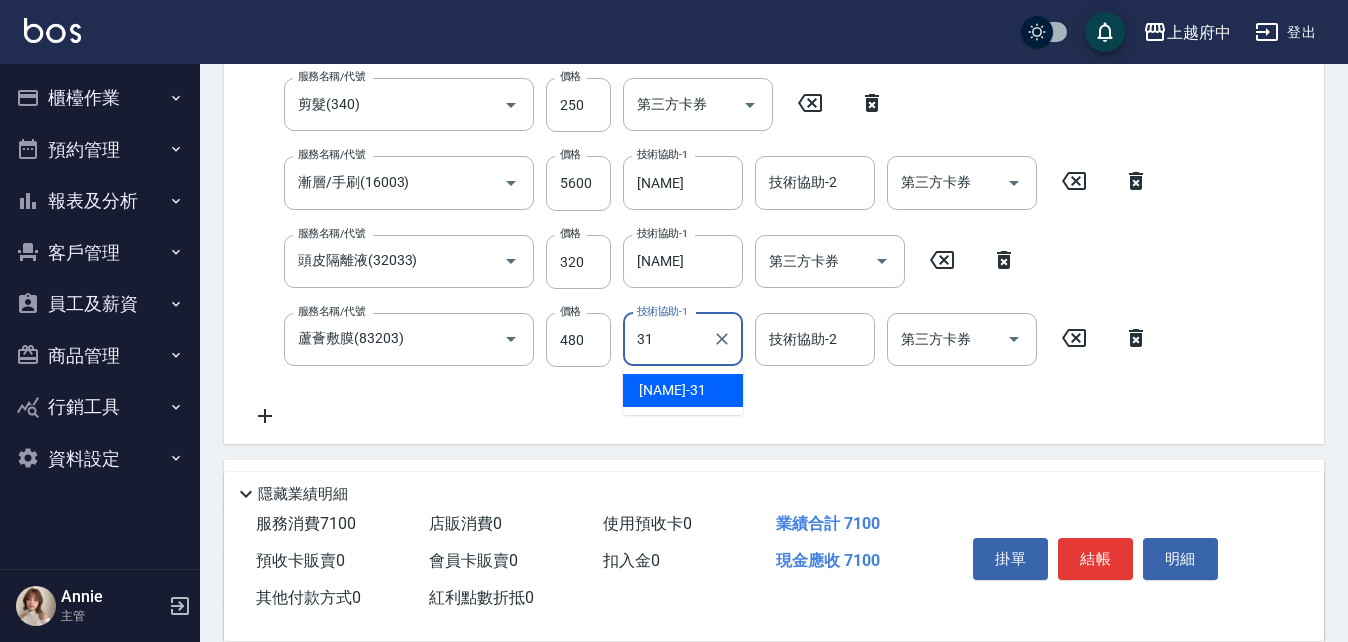 type on "王品云-31" 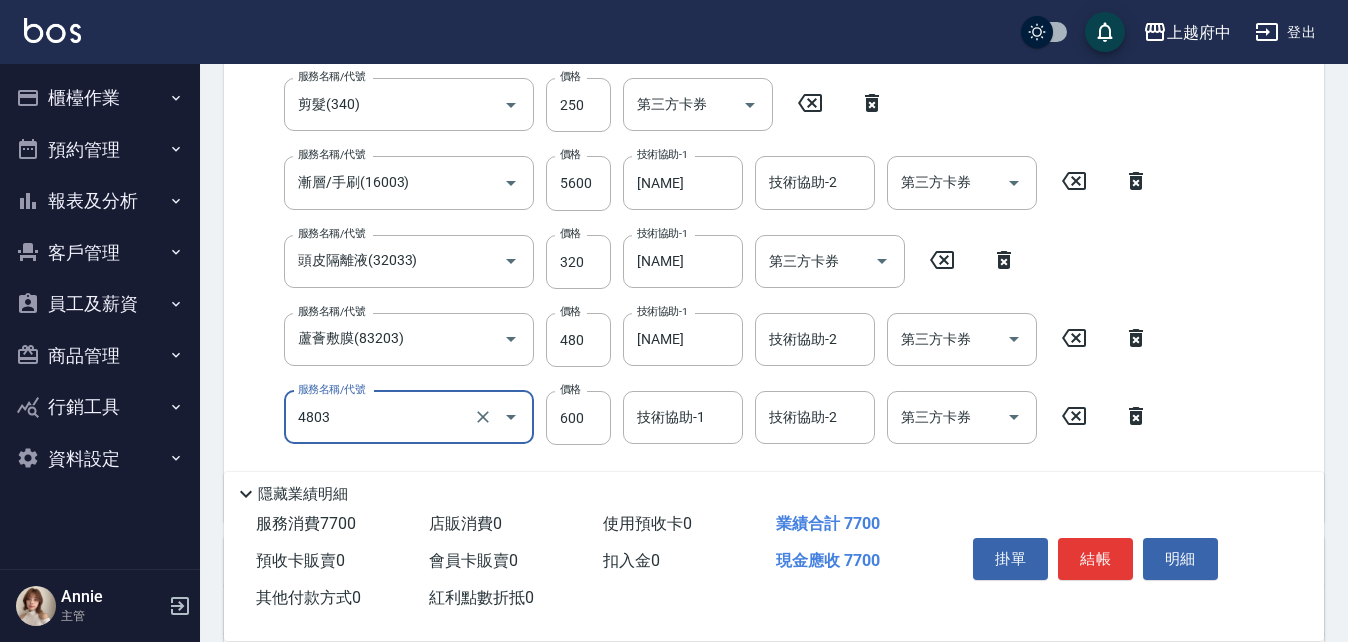 type on "潤澤修護(4803)" 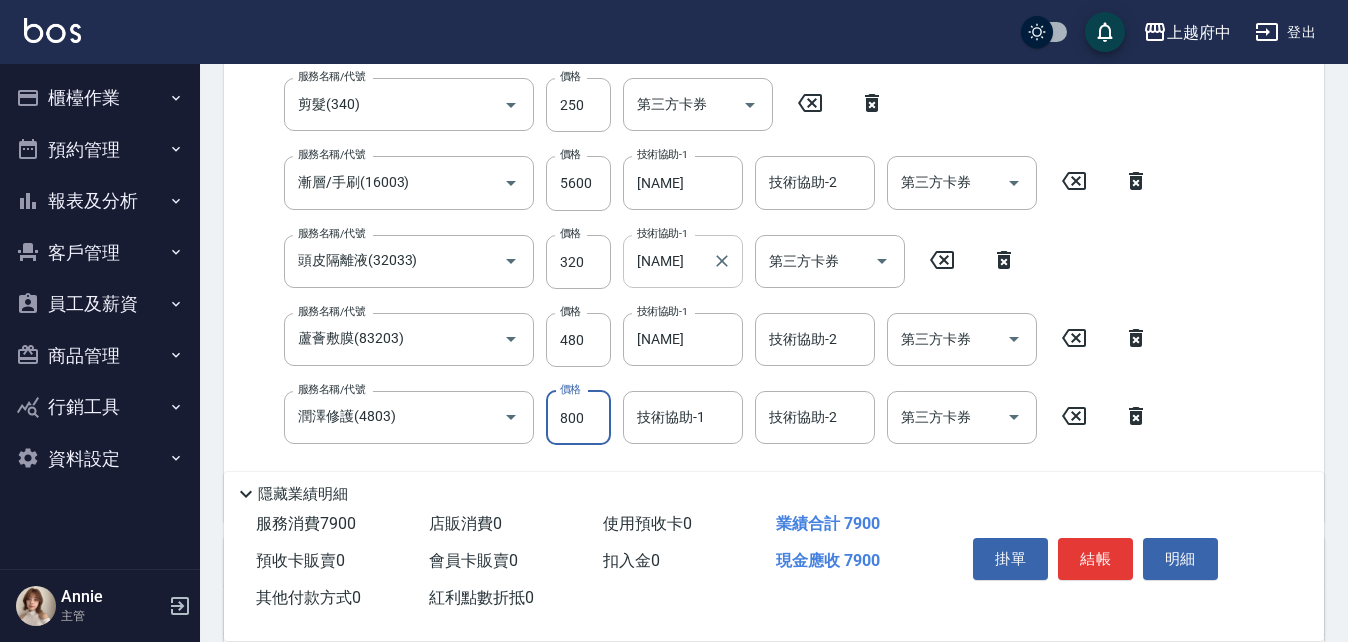 type on "800" 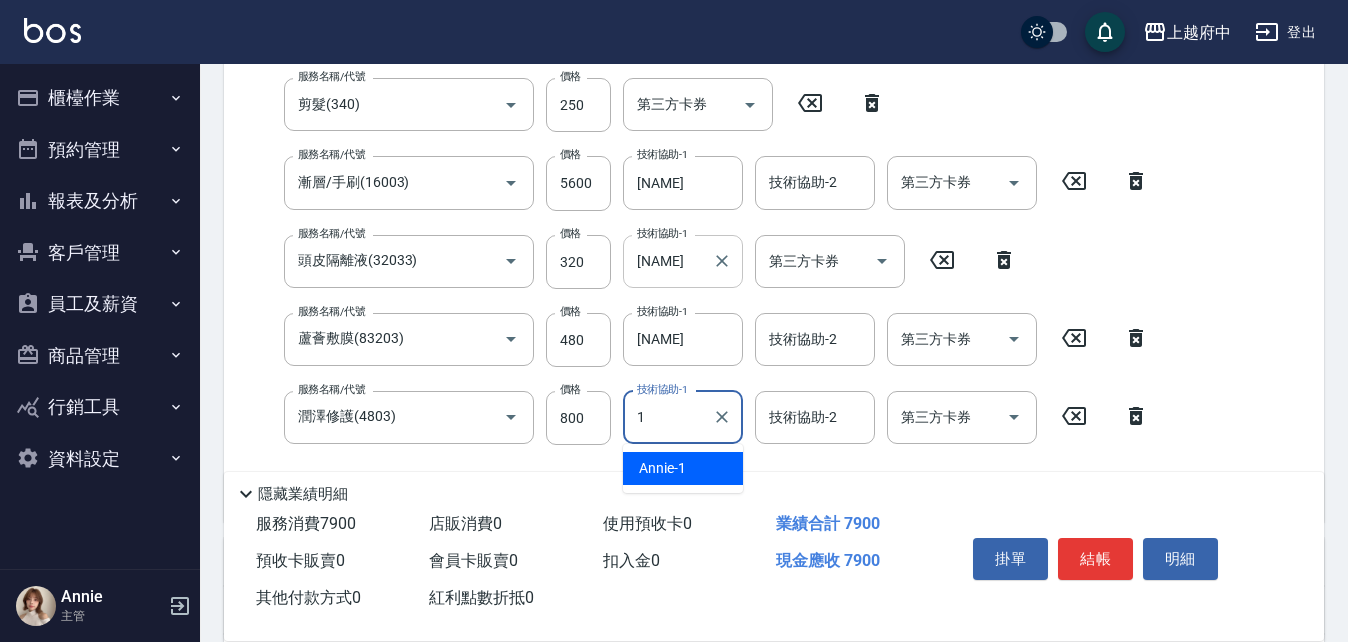 type on "Annie -1" 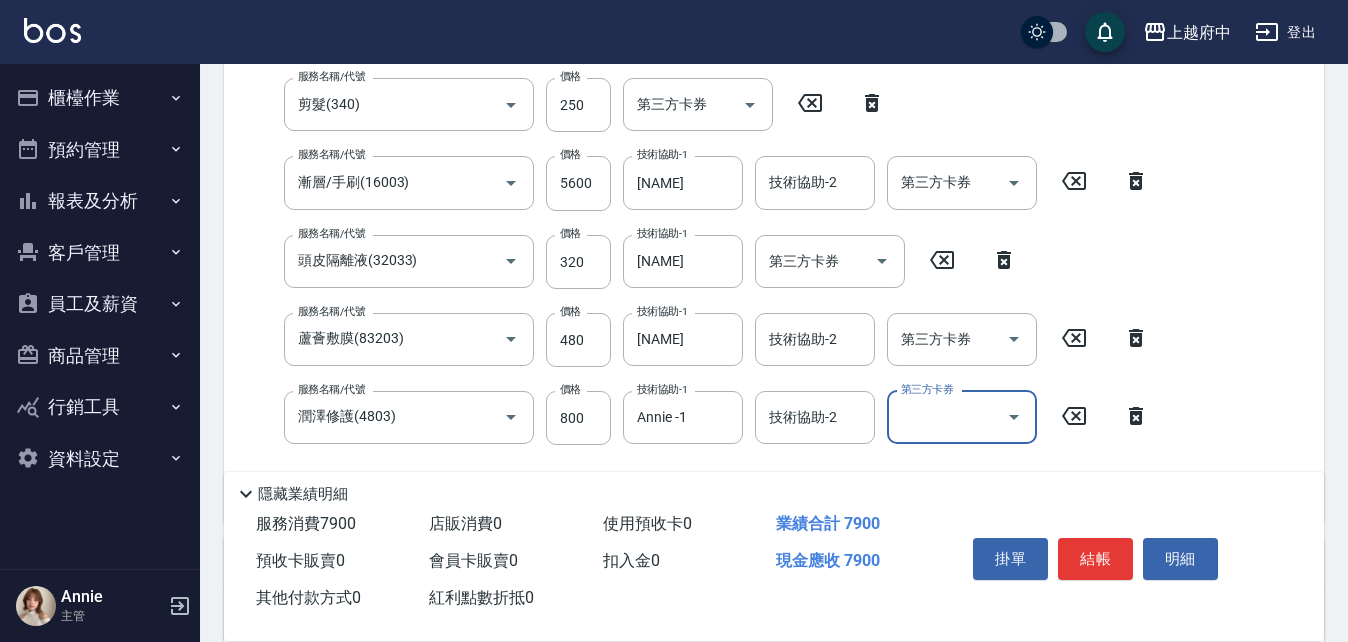 click on "服務名稱/代號 有機洗髮(200) 服務名稱/代號 價格 450 價格 洗-1 王品云-31 洗-1 洗-2 洗-2 第三方卡券 第三方卡券 服務名稱/代號 剪髮(340) 服務名稱/代號 價格 250 價格 第三方卡券 第三方卡券 服務名稱/代號 漸層/手刷(16003) 服務名稱/代號 價格 5600 價格 技術協助-1 王品云-31 技術協助-1 技術協助-2 技術協助-2 第三方卡券 第三方卡券 服務名稱/代號 頭皮隔離液(32033) 服務名稱/代號 價格 320 價格 技術協助-1 王品云-31 技術協助-1 第三方卡券 第三方卡券 服務名稱/代號 蘆薈敷膜(83203) 服務名稱/代號 價格 480 價格 技術協助-1 王品云-31 技術協助-1 技術協助-2 技術協助-2 第三方卡券 第三方卡券 服務名稱/代號 潤澤修護(4803) 服務名稱/代號 價格 800 價格 技術協助-1 Annie -1 技術協助-1 技術協助-2 技術協助-2 第三方卡券 第三方卡券" at bounding box center [774, 257] 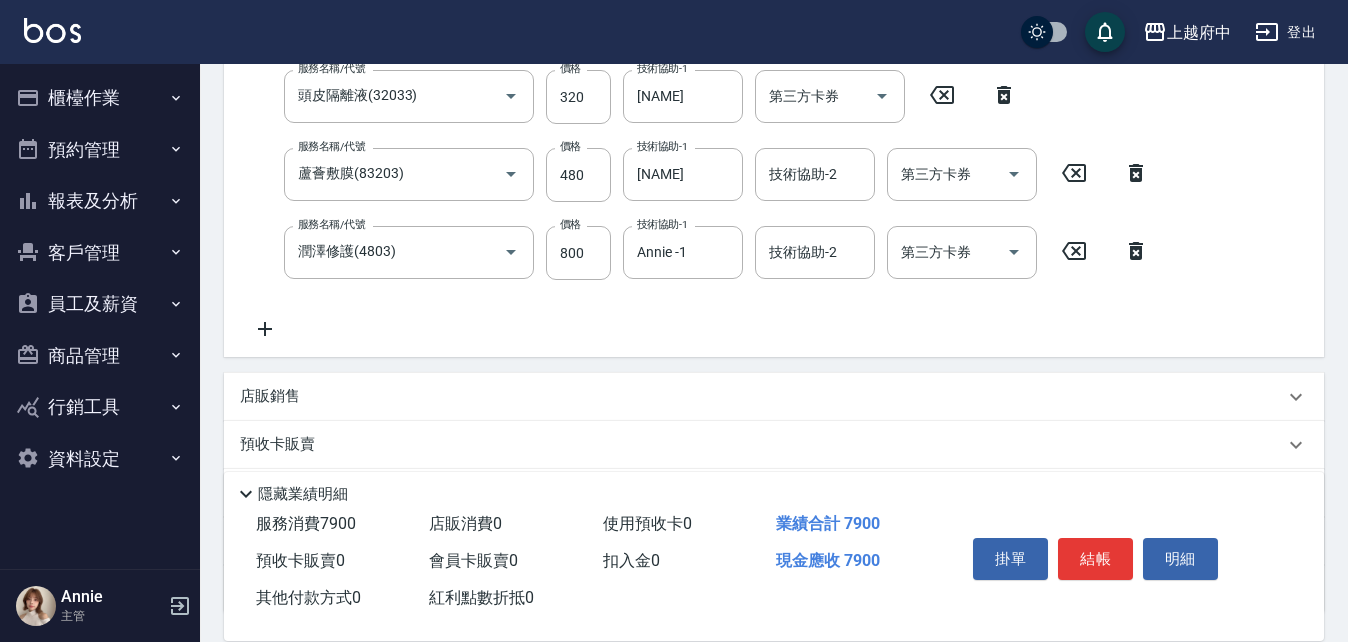 scroll, scrollTop: 600, scrollLeft: 0, axis: vertical 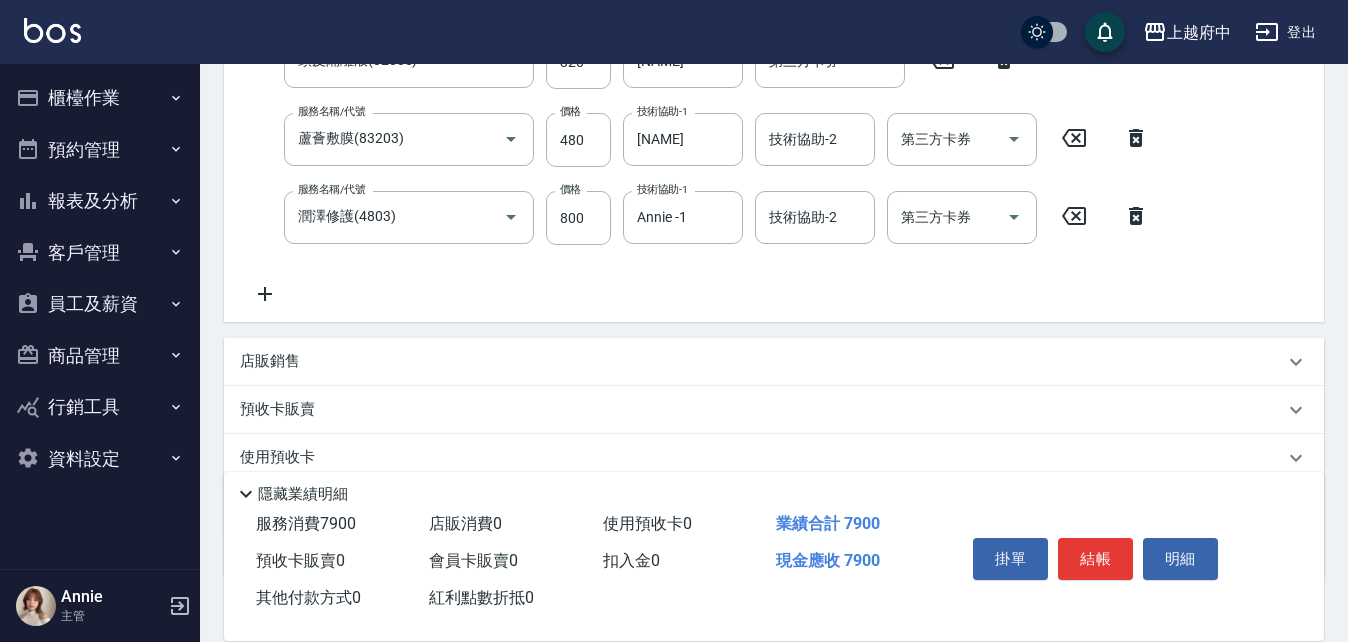 click on "店販銷售" at bounding box center (270, 361) 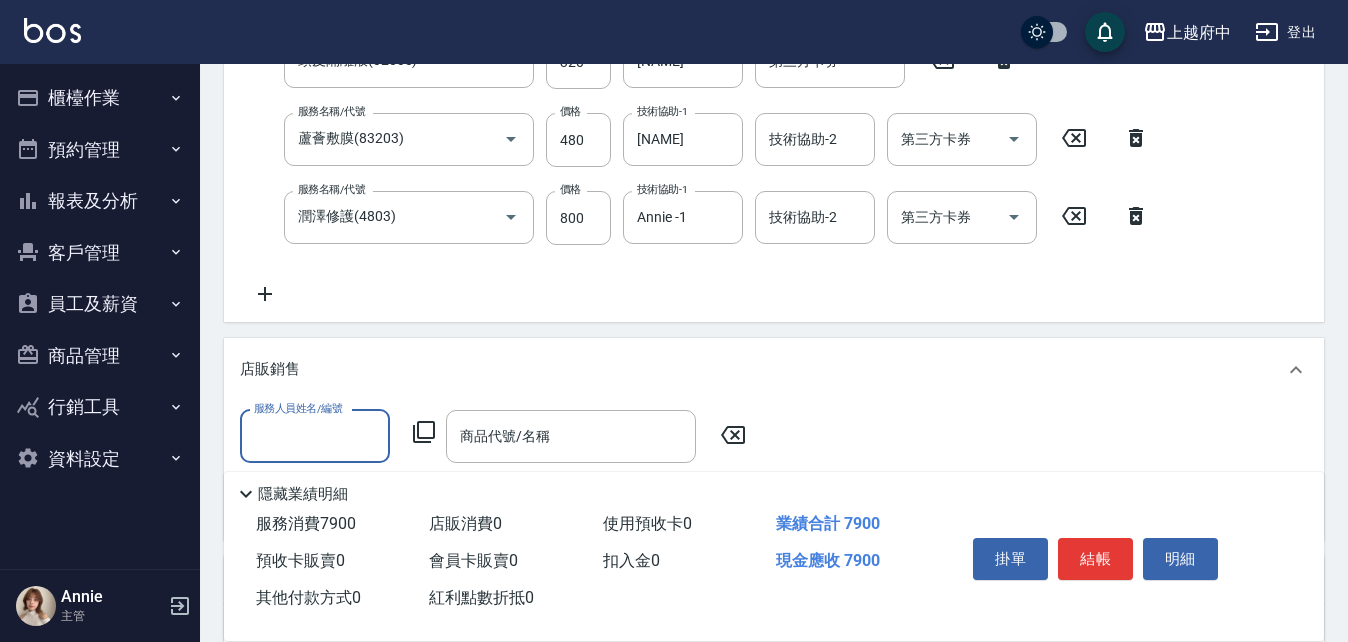scroll, scrollTop: 0, scrollLeft: 0, axis: both 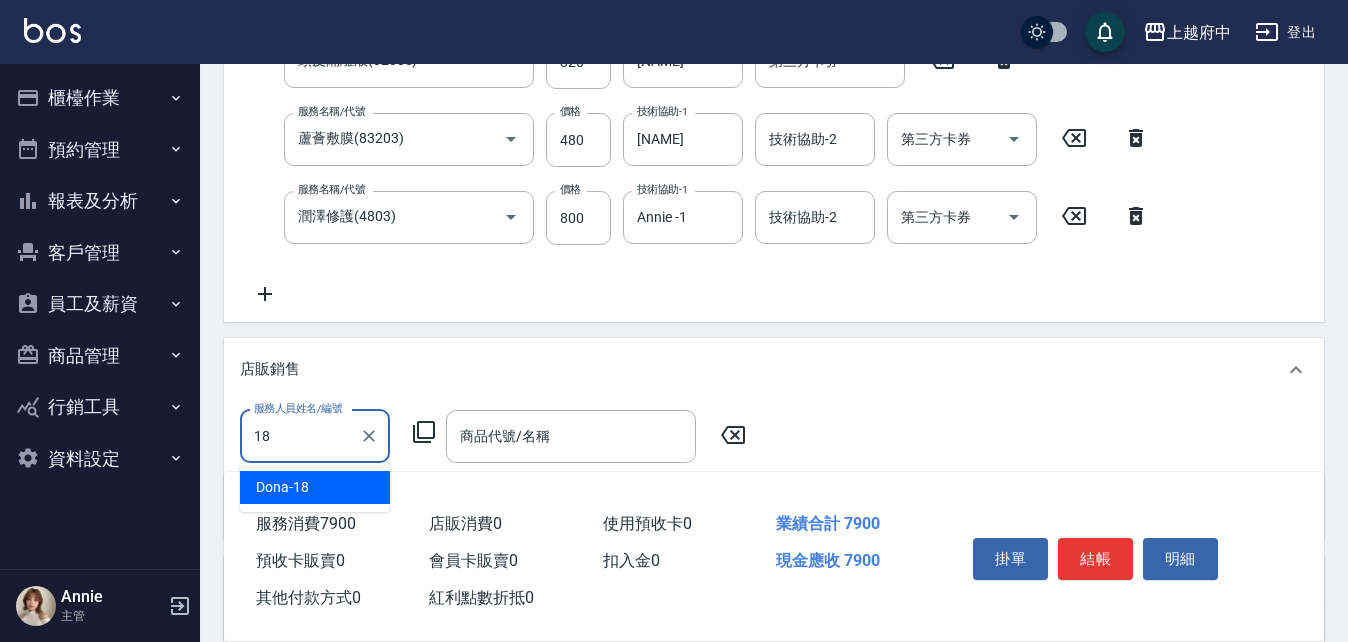 type on "Dona-18" 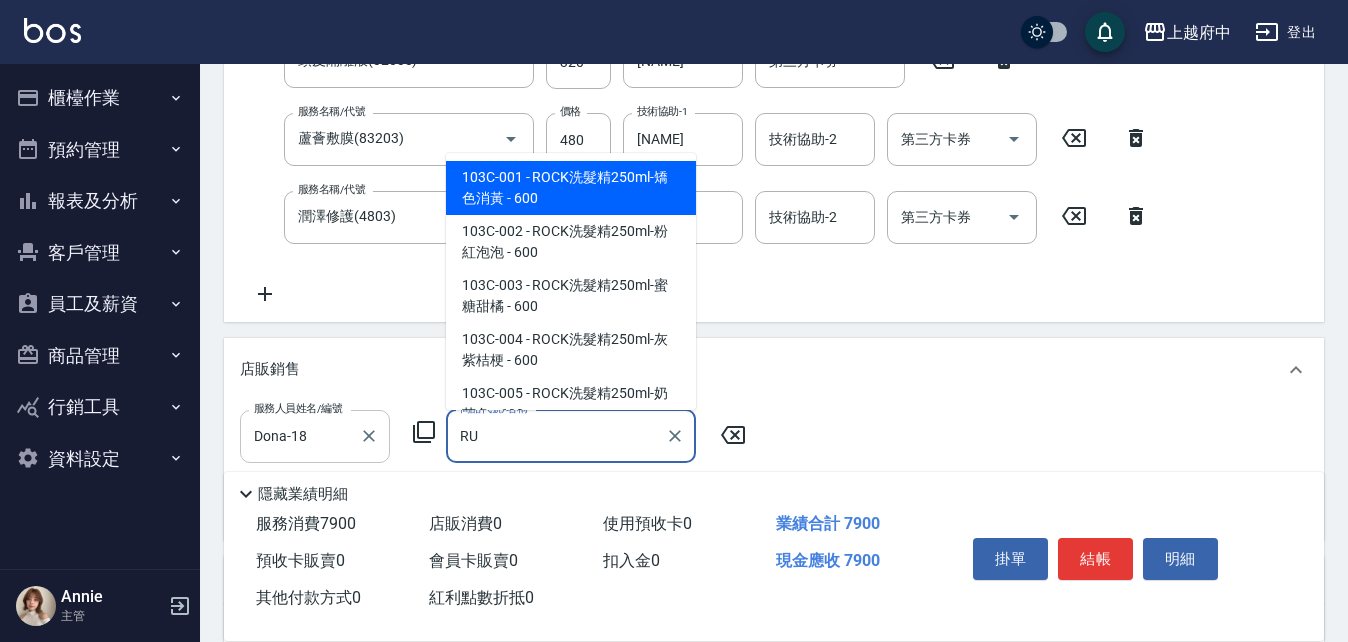 type on "R" 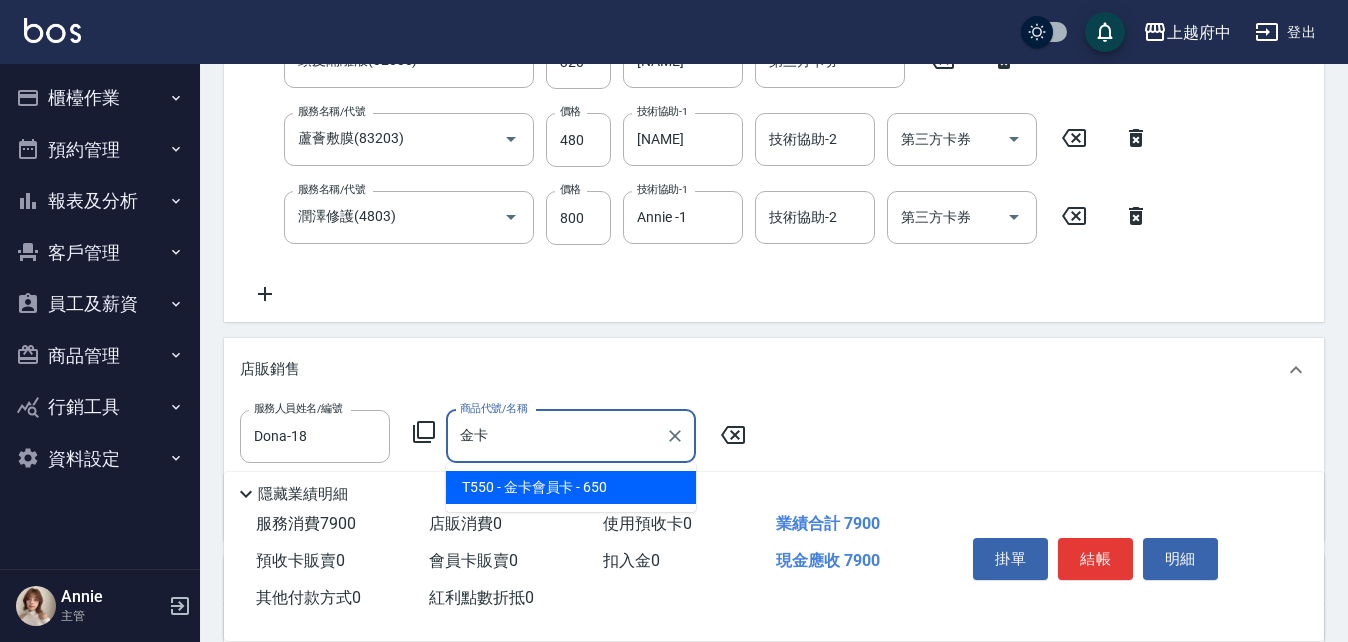 click on "T550 - 金卡會員卡 - 650" at bounding box center [571, 487] 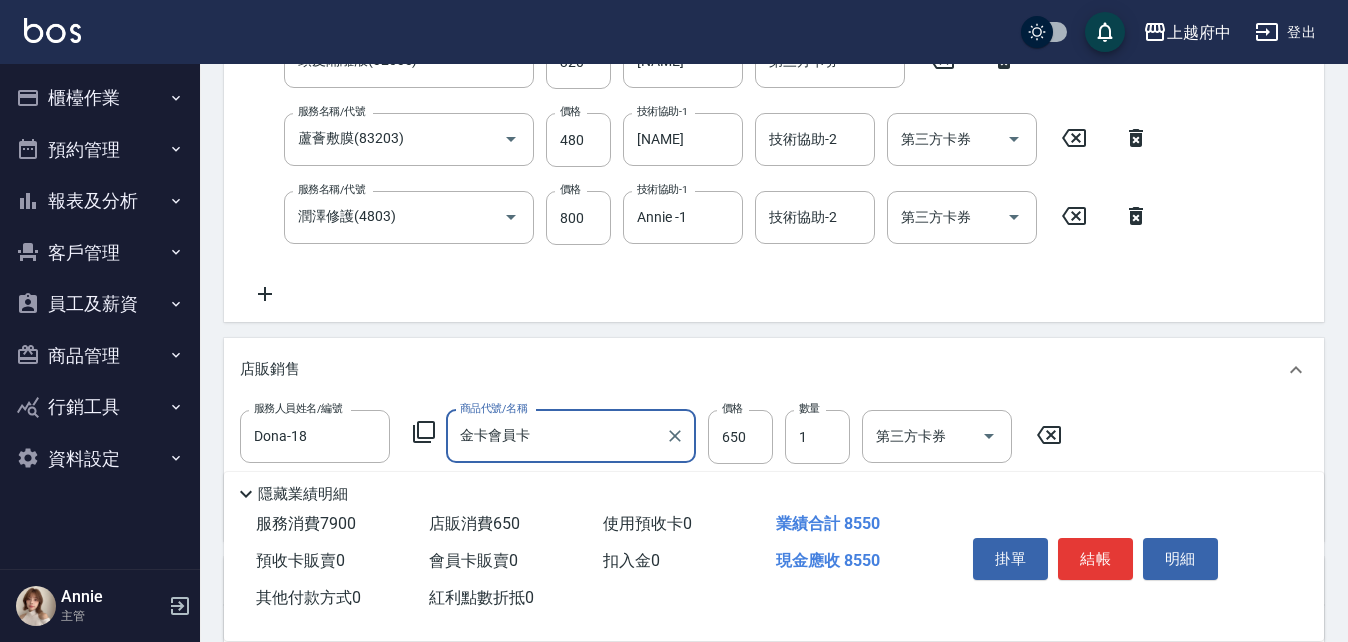 type on "金卡會員卡" 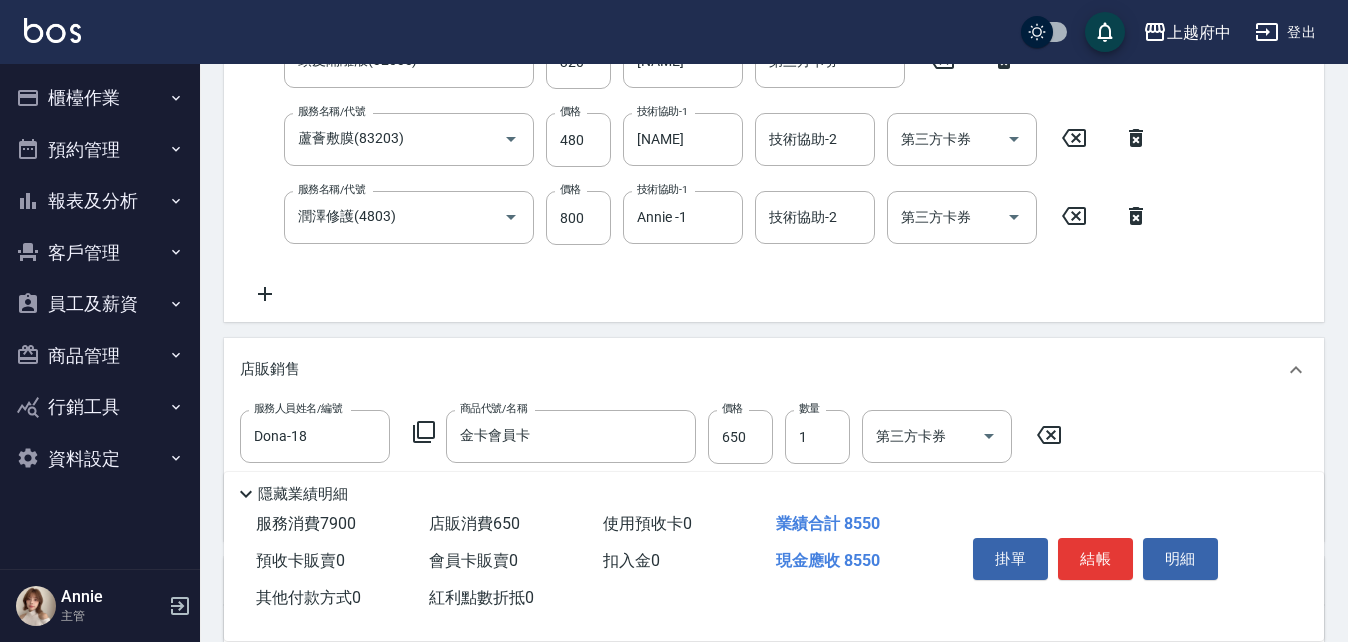 click on "服務人員姓名/編號 Dona-18 服務人員姓名/編號 商品代號/名稱 金卡會員卡 商品代號/名稱 價格 650 價格 數量 1 數量 第三方卡券 第三方卡券" at bounding box center [774, 467] 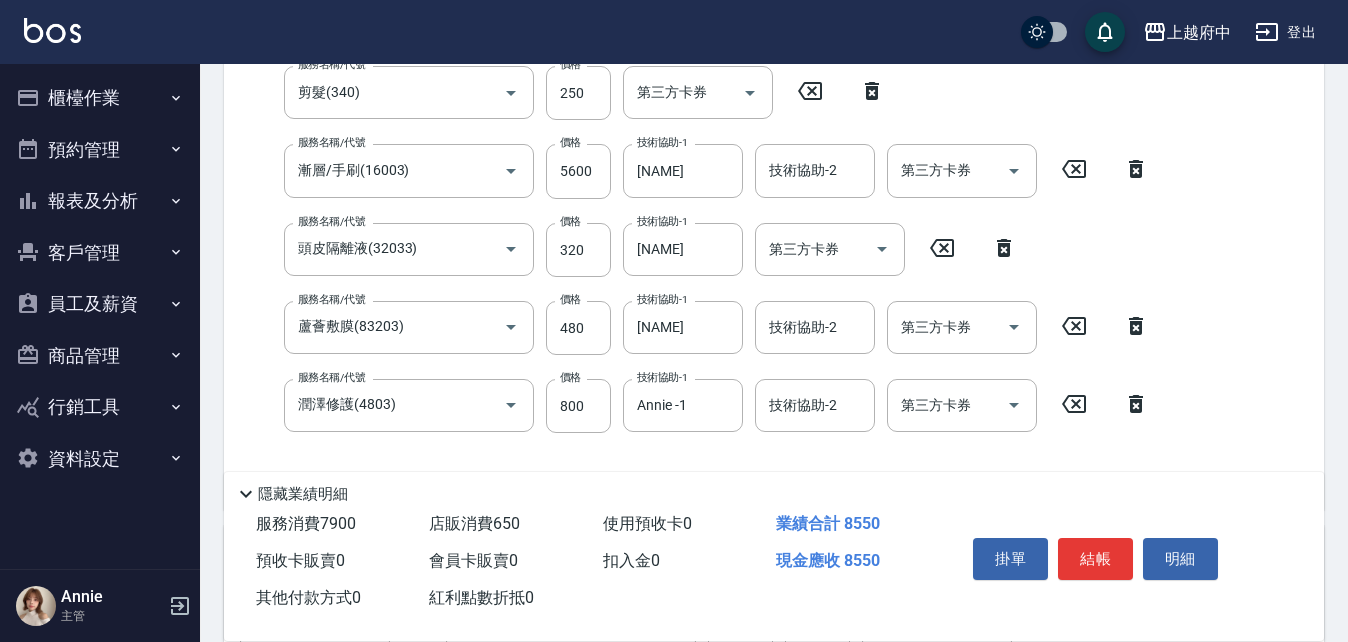 scroll, scrollTop: 400, scrollLeft: 0, axis: vertical 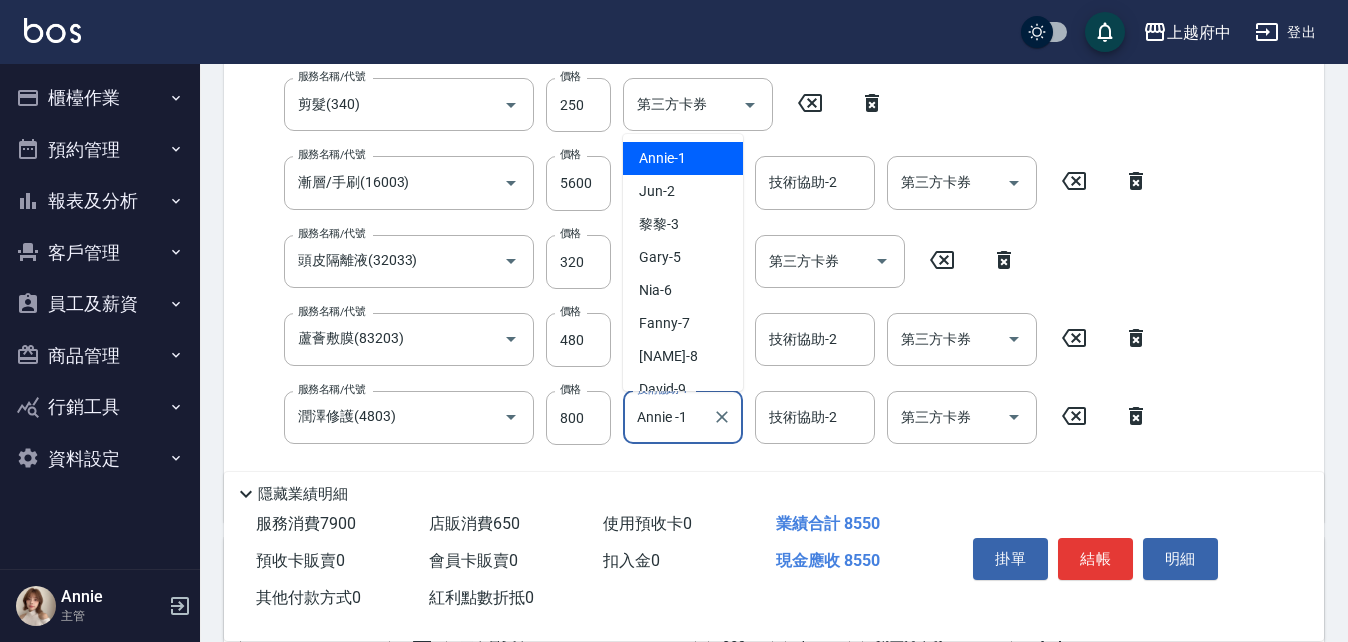 click on "Annie -1" at bounding box center [668, 417] 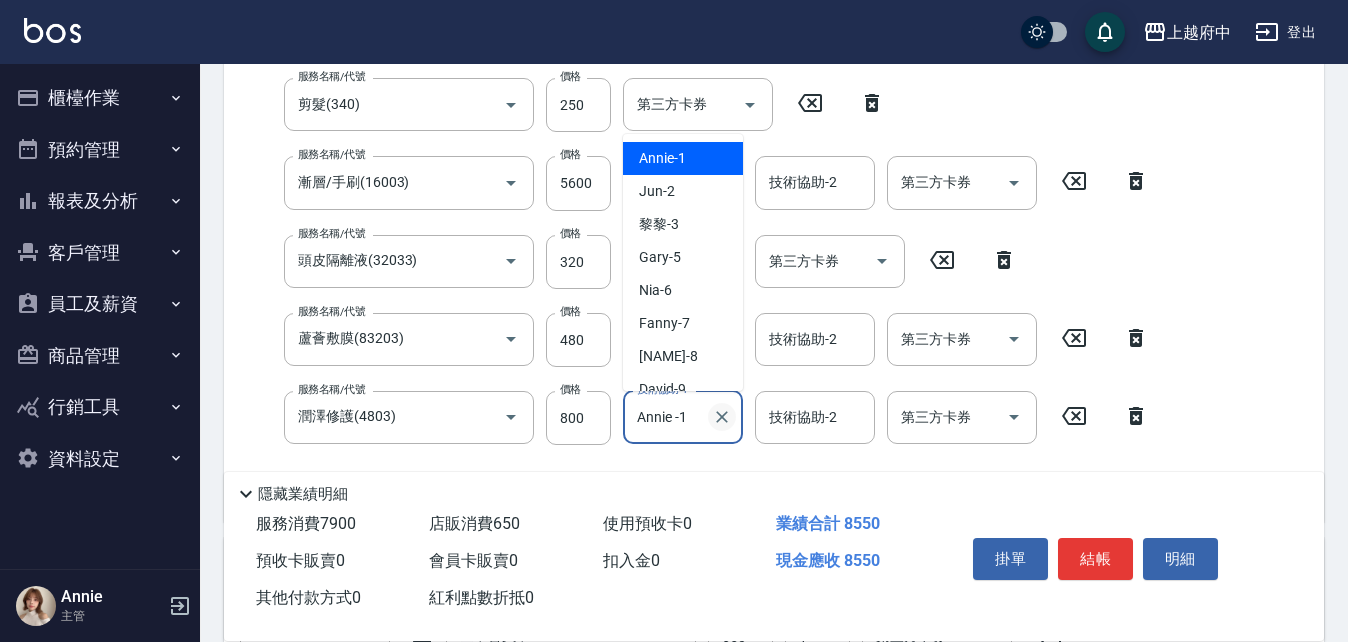 click 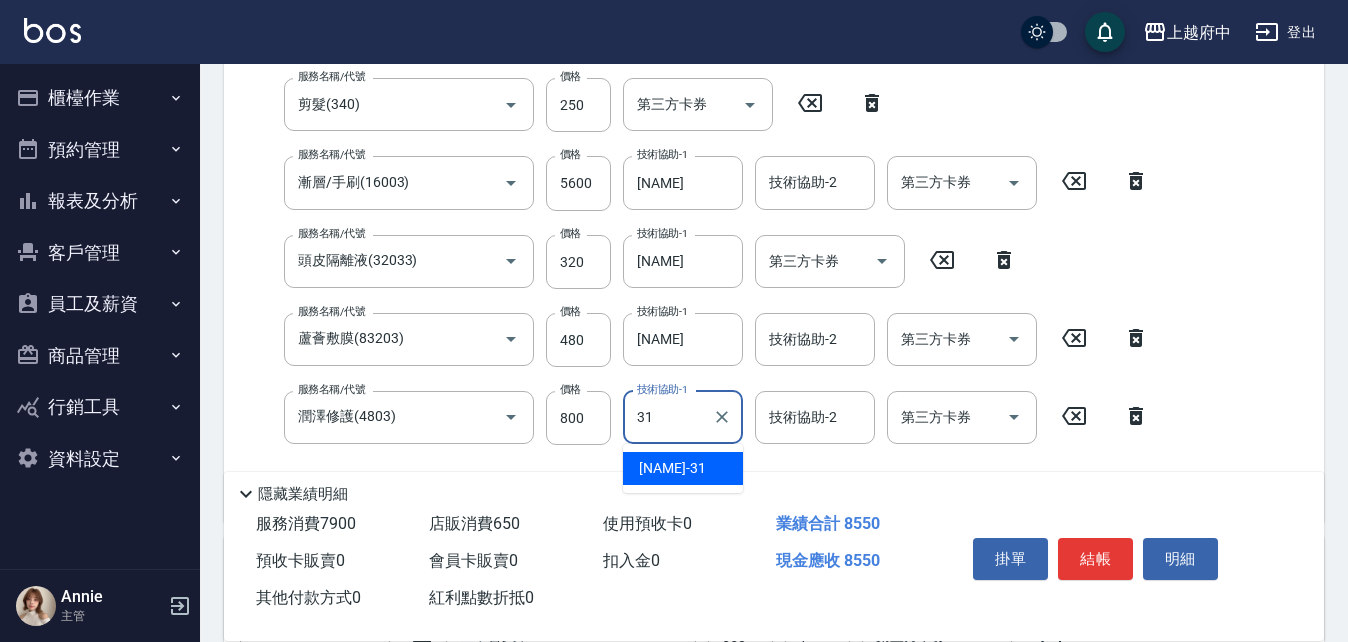 type on "王品云-31" 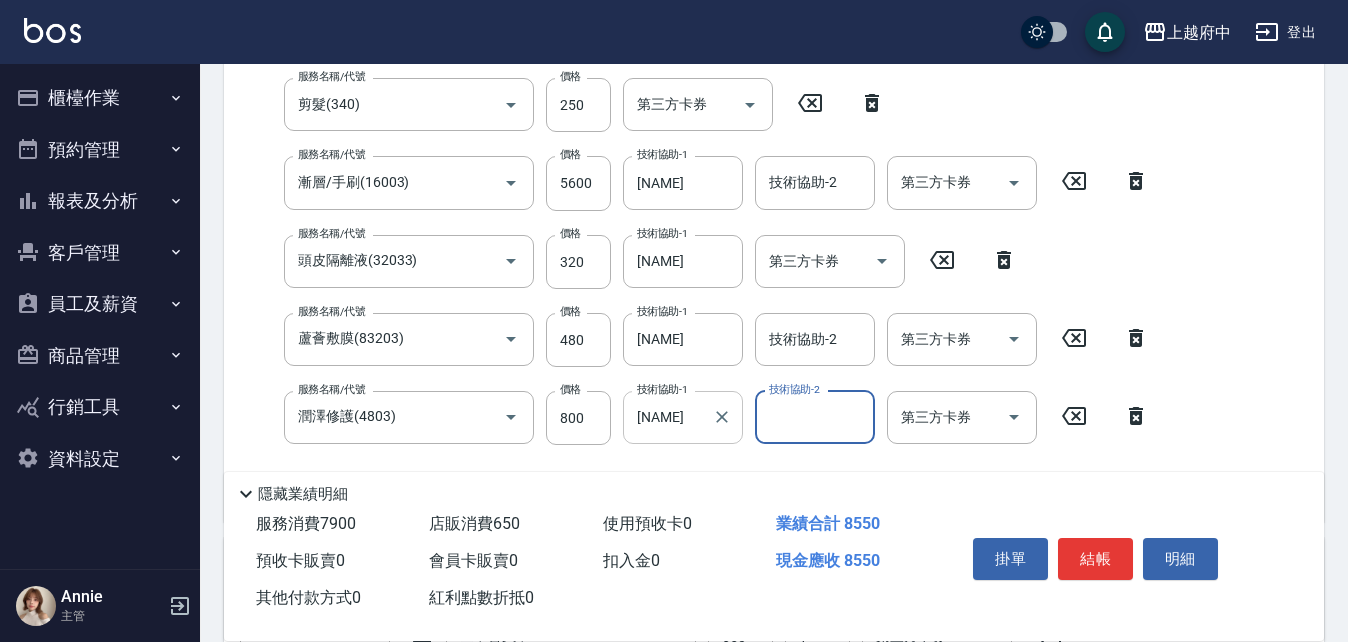 click on "服務名稱/代號 有機洗髮(200) 服務名稱/代號 價格 450 價格 洗-1 王品云-31 洗-1 洗-2 洗-2 第三方卡券 第三方卡券 服務名稱/代號 剪髮(340) 服務名稱/代號 價格 250 價格 第三方卡券 第三方卡券 服務名稱/代號 漸層/手刷(16003) 服務名稱/代號 價格 5600 價格 技術協助-1 王品云-31 技術協助-1 技術協助-2 技術協助-2 第三方卡券 第三方卡券 服務名稱/代號 頭皮隔離液(32033) 服務名稱/代號 價格 320 價格 技術協助-1 王品云-31 技術協助-1 第三方卡券 第三方卡券 服務名稱/代號 蘆薈敷膜(83203) 服務名稱/代號 價格 480 價格 技術協助-1 王品云-31 技術協助-1 技術協助-2 技術協助-2 第三方卡券 第三方卡券 服務名稱/代號 潤澤修護(4803) 服務名稱/代號 價格 800 價格 技術協助-1 王品云-31 技術協助-1 技術協助-2 技術協助-2 第三方卡券 第三方卡券" at bounding box center [774, 257] 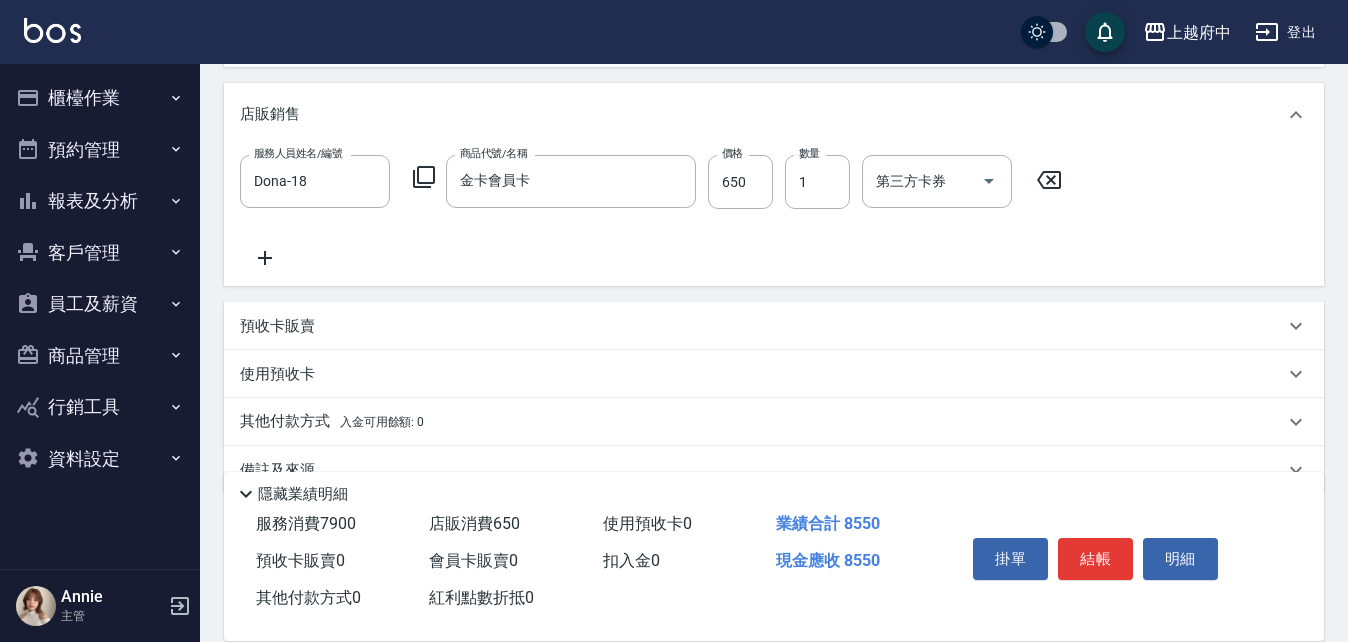 scroll, scrollTop: 899, scrollLeft: 0, axis: vertical 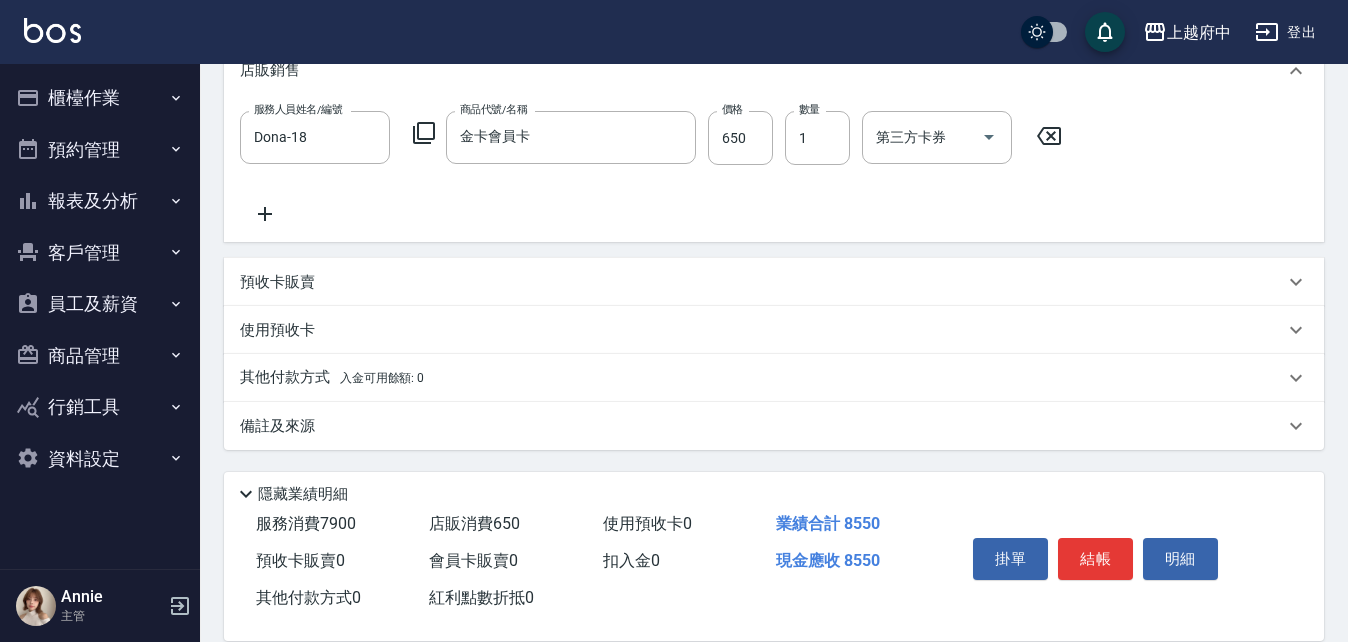 click on "其他付款方式 入金可用餘額: 0" at bounding box center [332, 378] 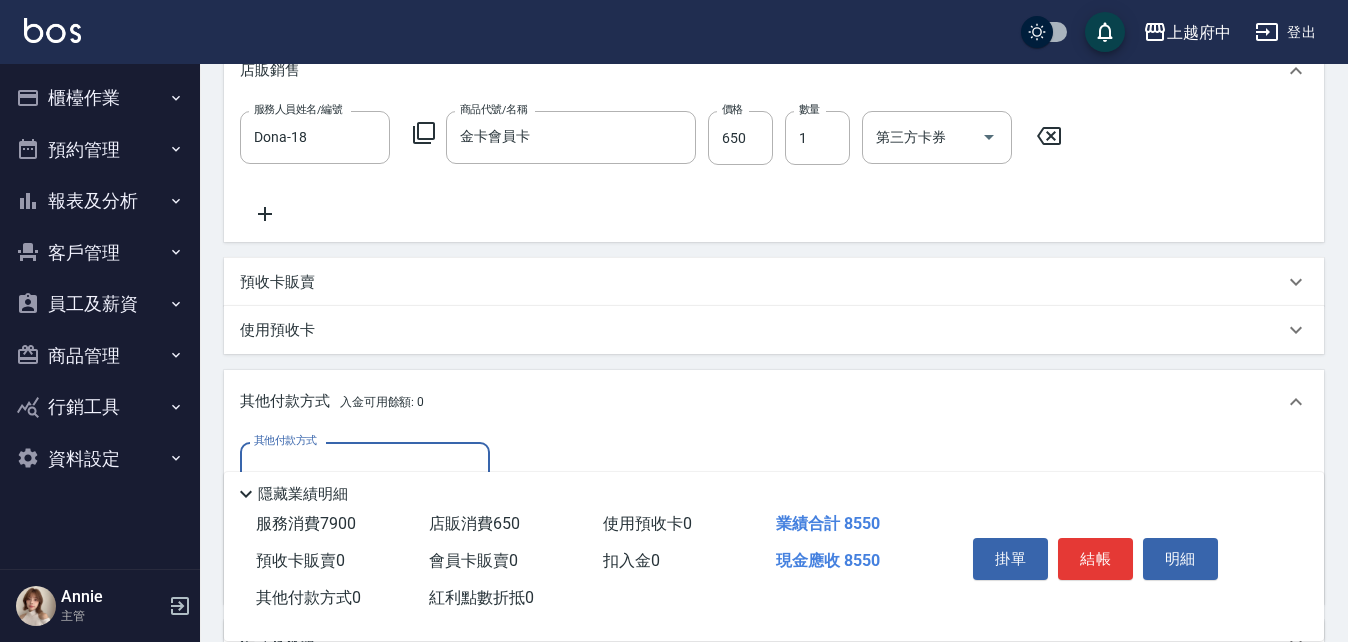 scroll, scrollTop: 0, scrollLeft: 0, axis: both 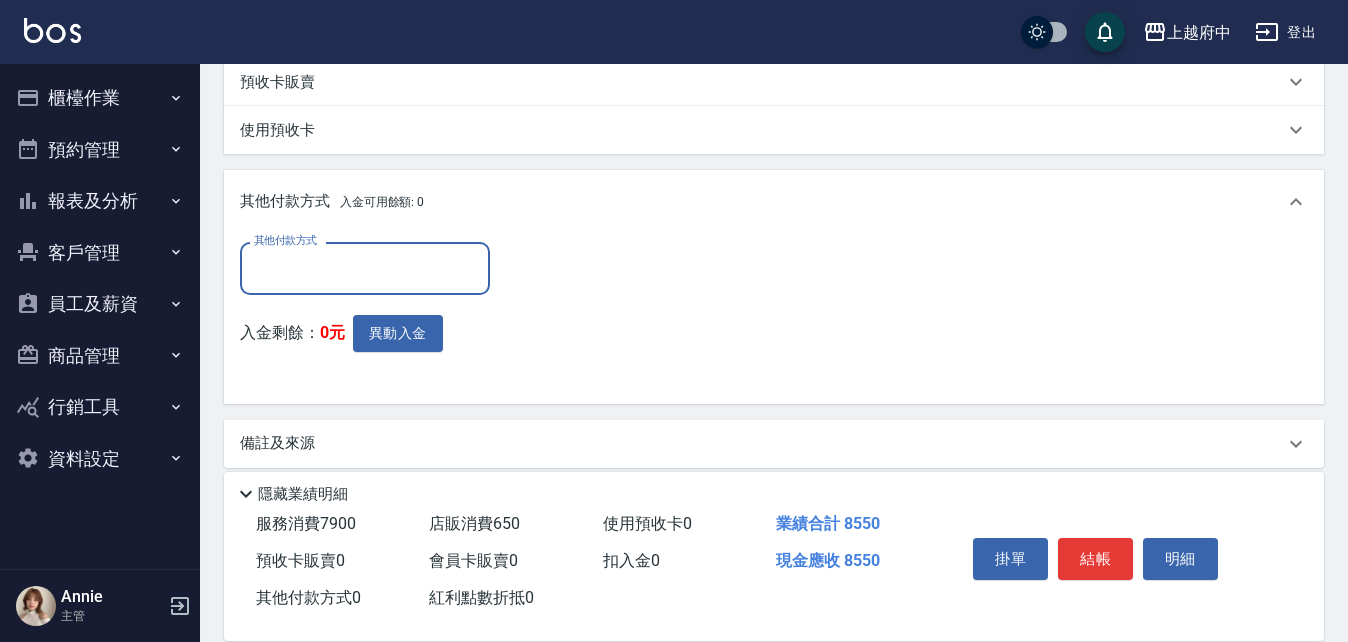 click on "其他付款方式" at bounding box center [365, 268] 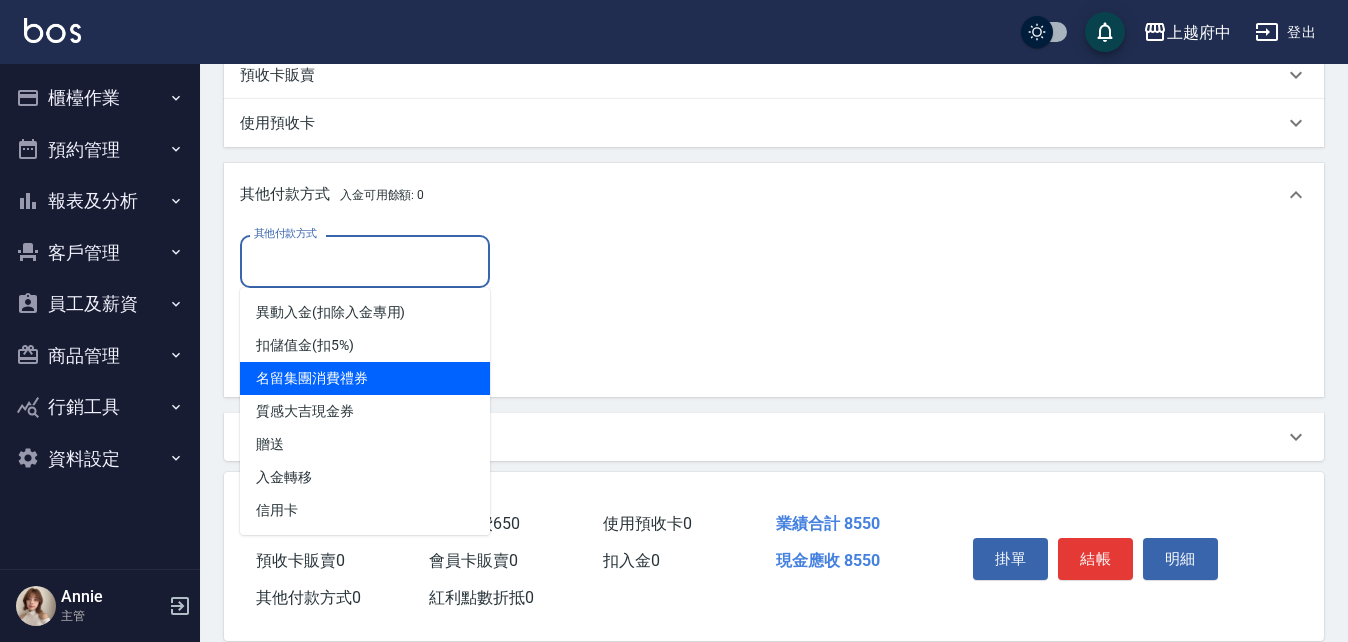 scroll, scrollTop: 1117, scrollLeft: 0, axis: vertical 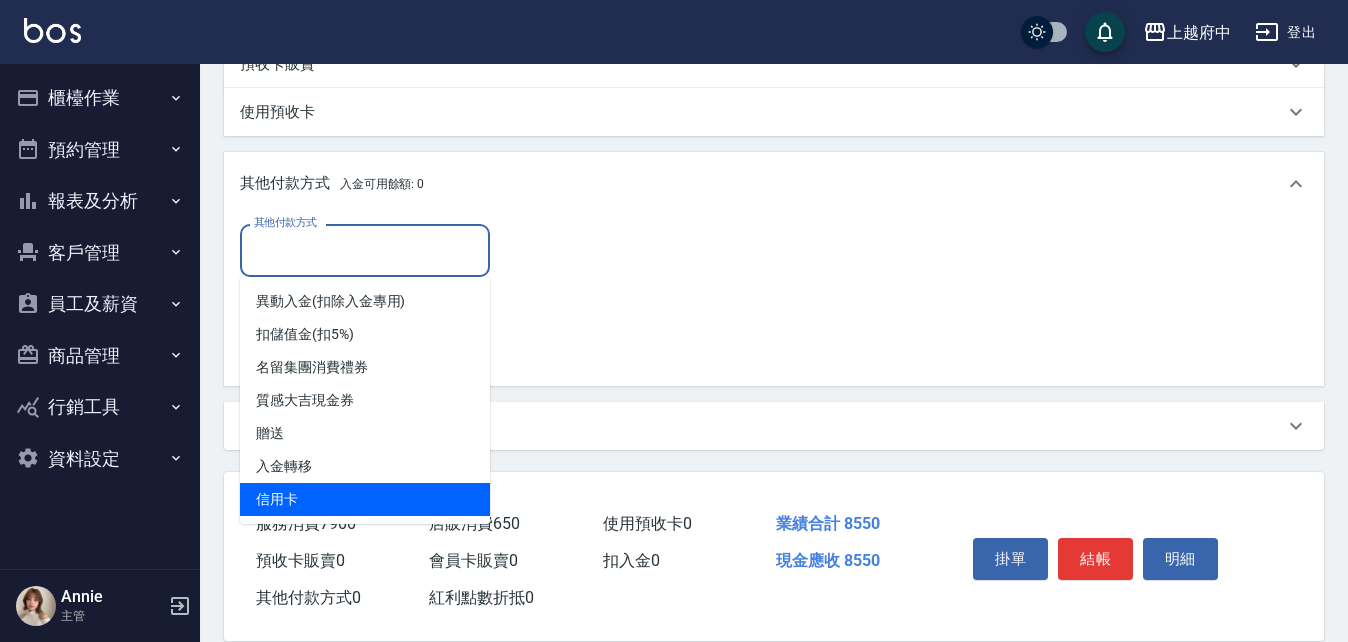 click on "信用卡" at bounding box center [365, 499] 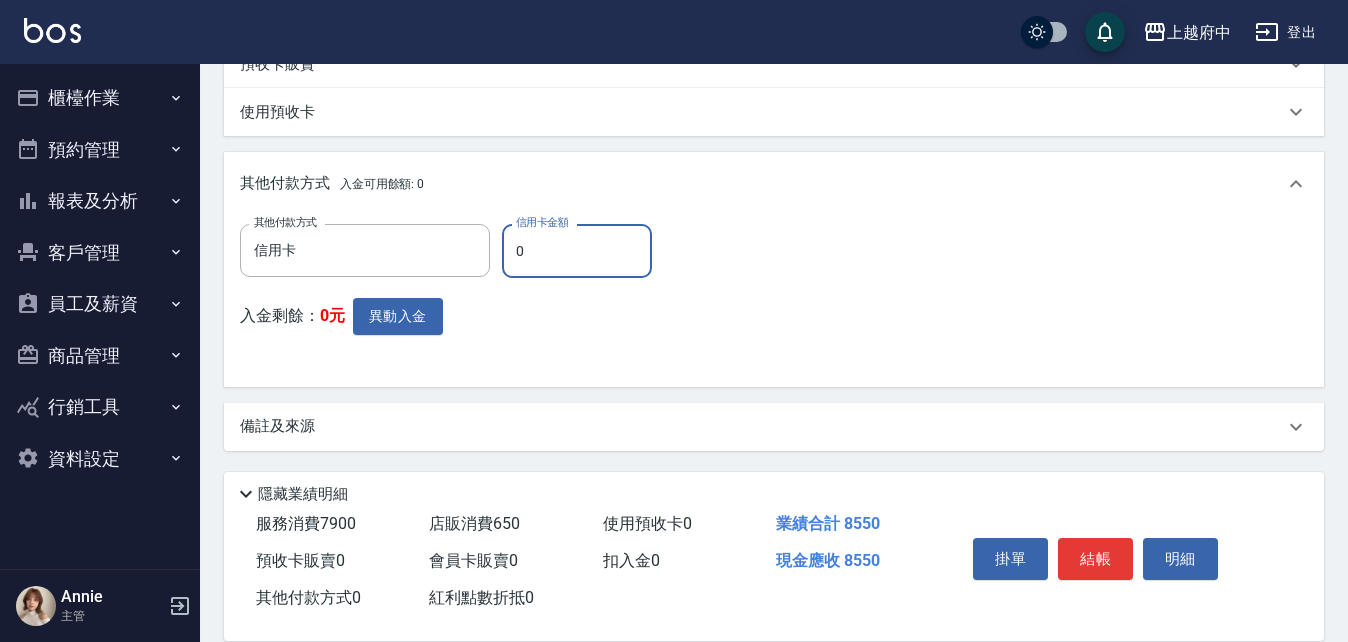 drag, startPoint x: 584, startPoint y: 247, endPoint x: 517, endPoint y: 247, distance: 67 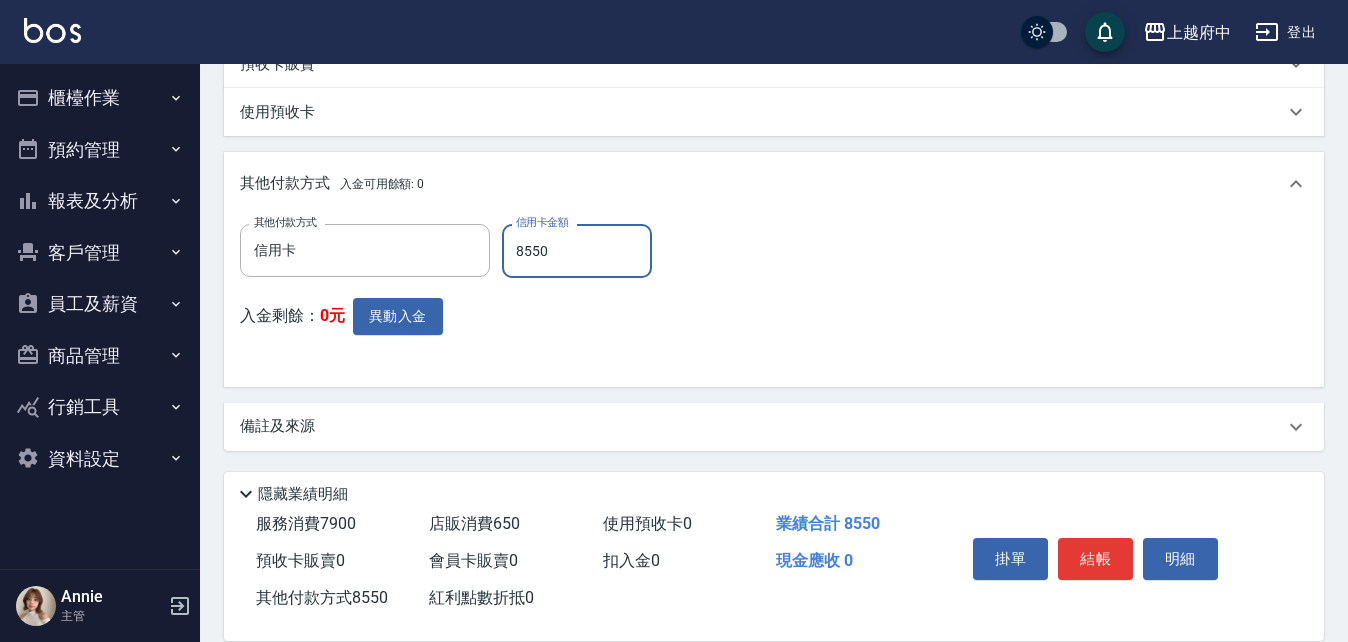 type on "8550" 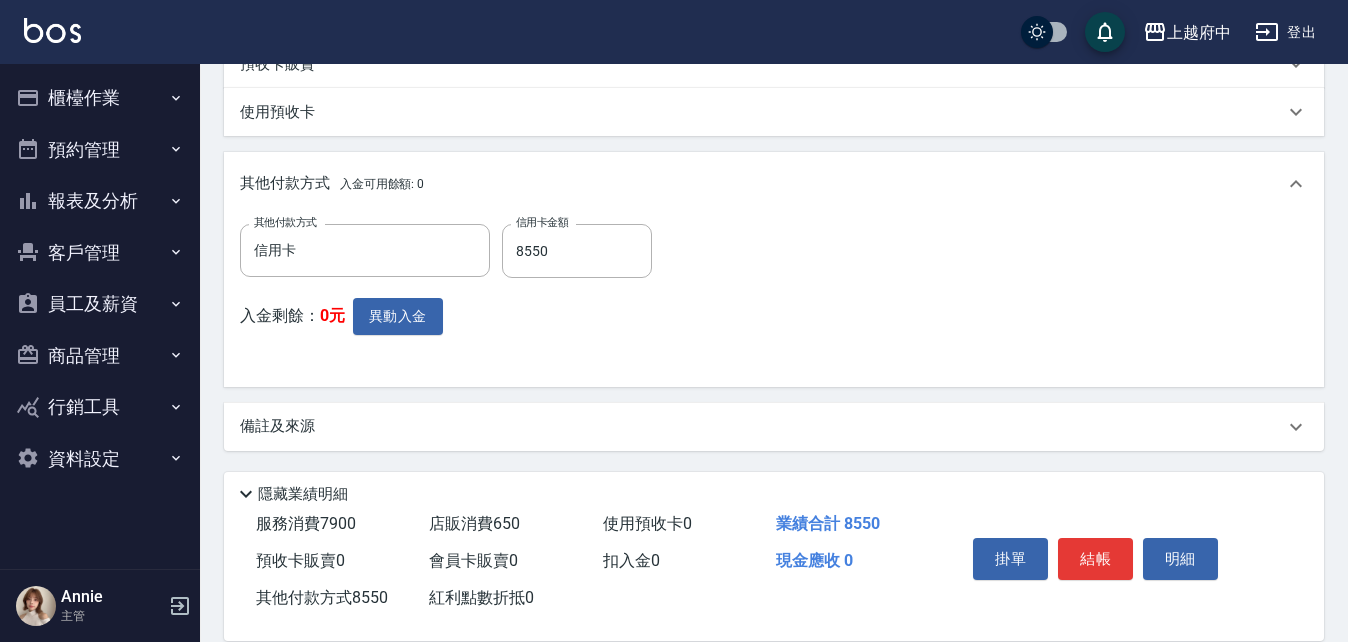 scroll, scrollTop: 1118, scrollLeft: 0, axis: vertical 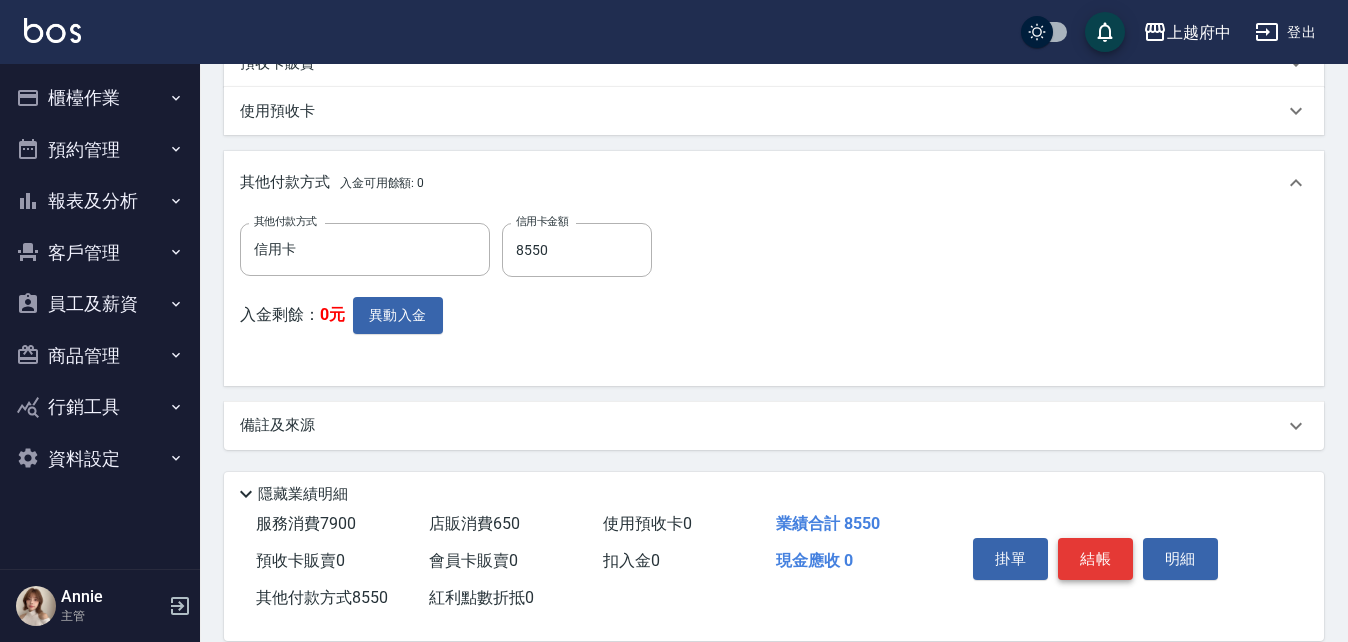 click on "結帳" at bounding box center (1095, 559) 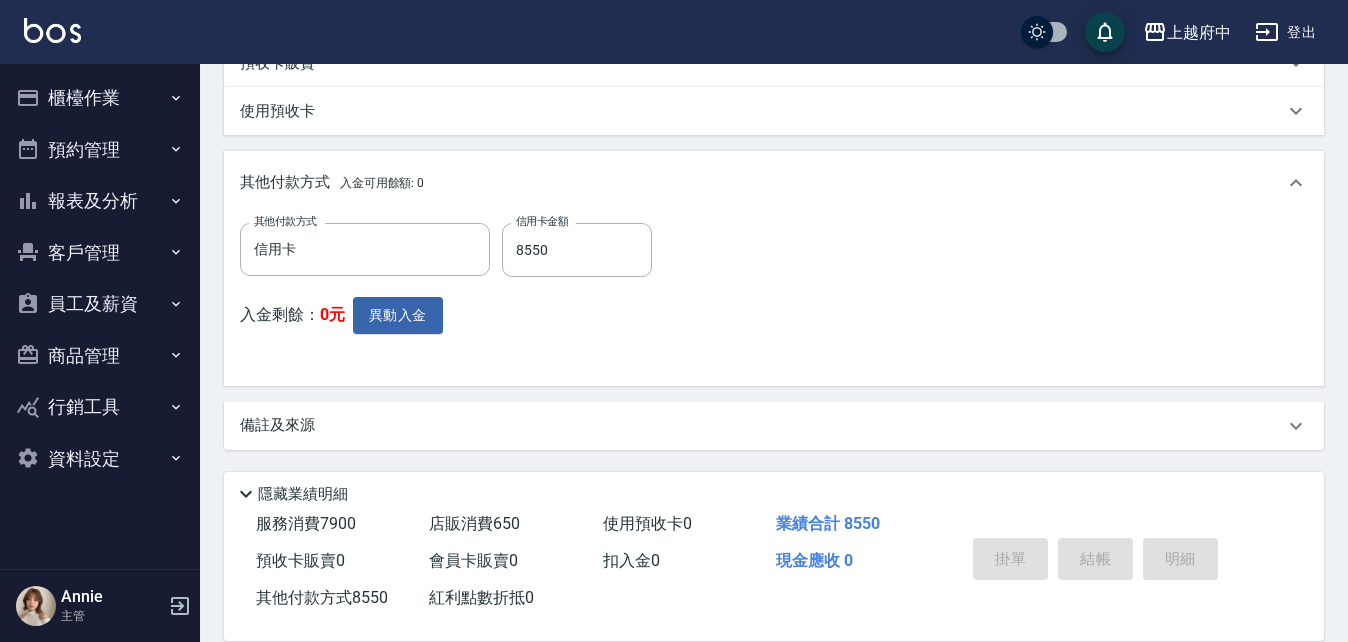 type on "2025/08/04 19:04" 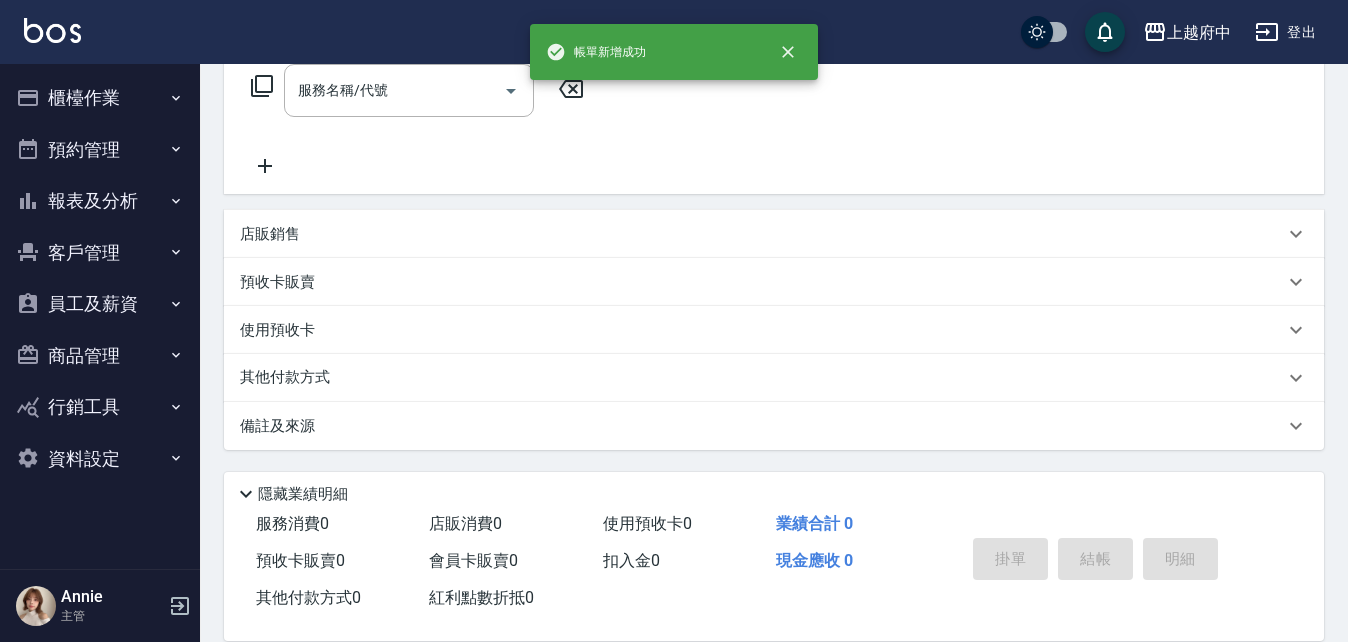 scroll, scrollTop: 0, scrollLeft: 0, axis: both 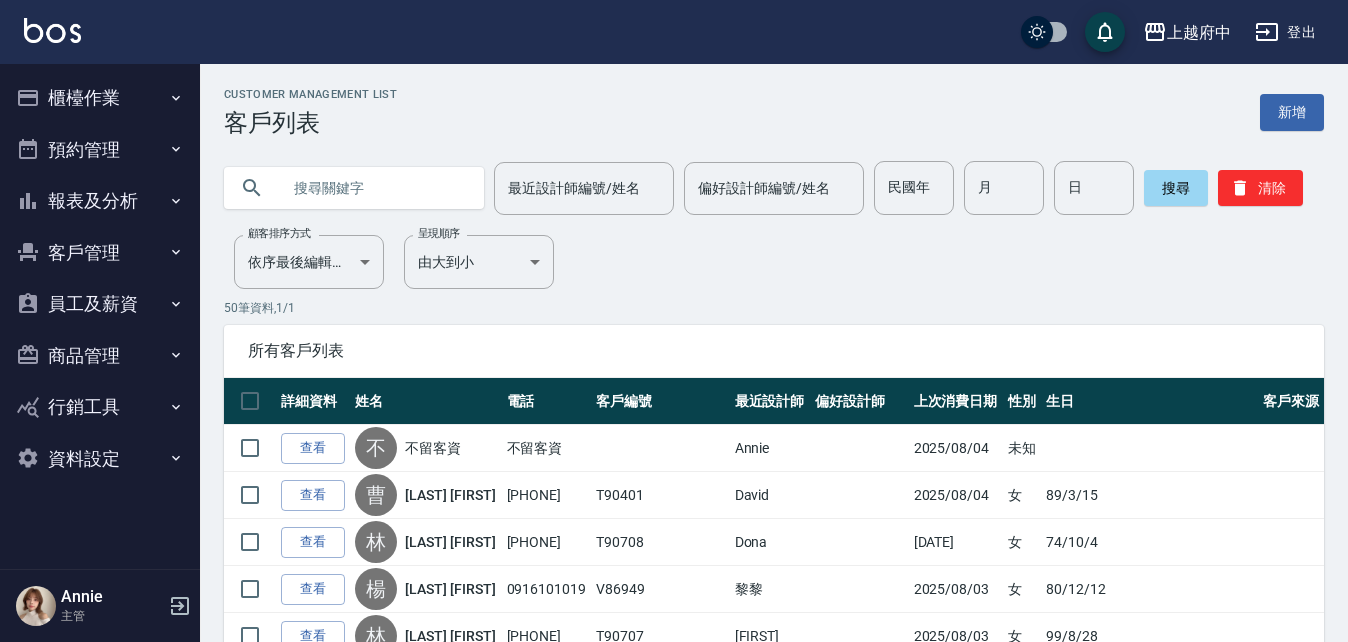 click on "報表及分析" at bounding box center (100, 201) 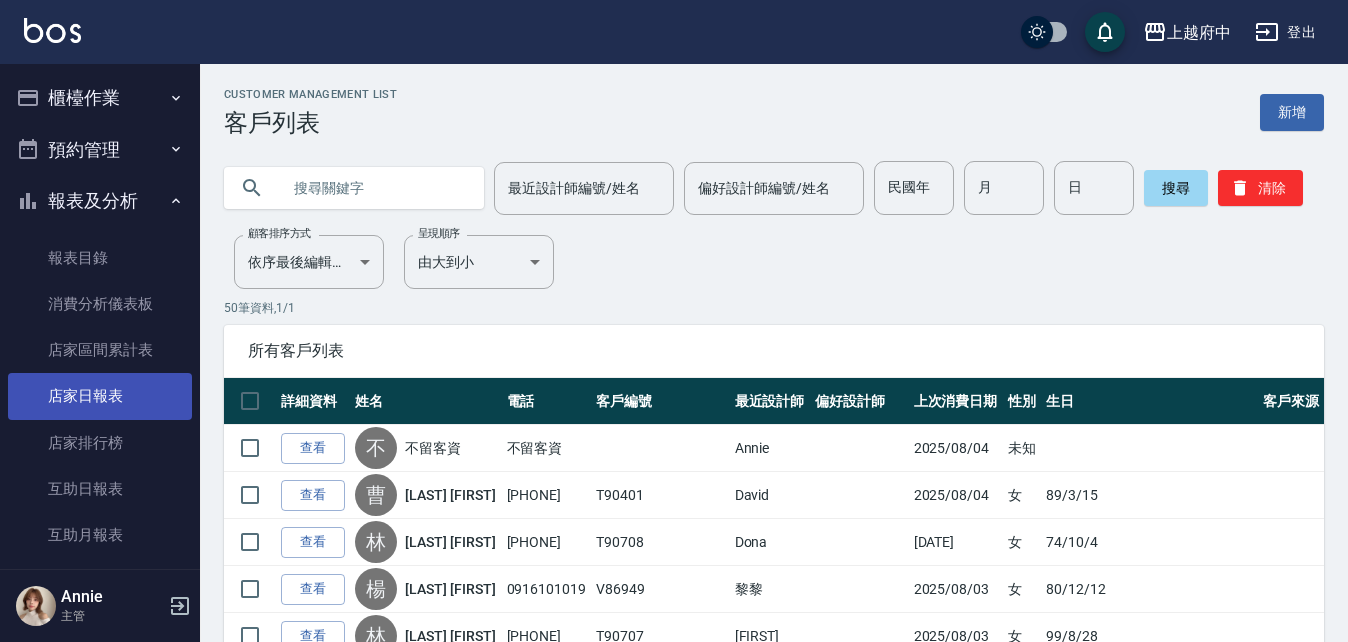 click on "店家日報表" at bounding box center (100, 396) 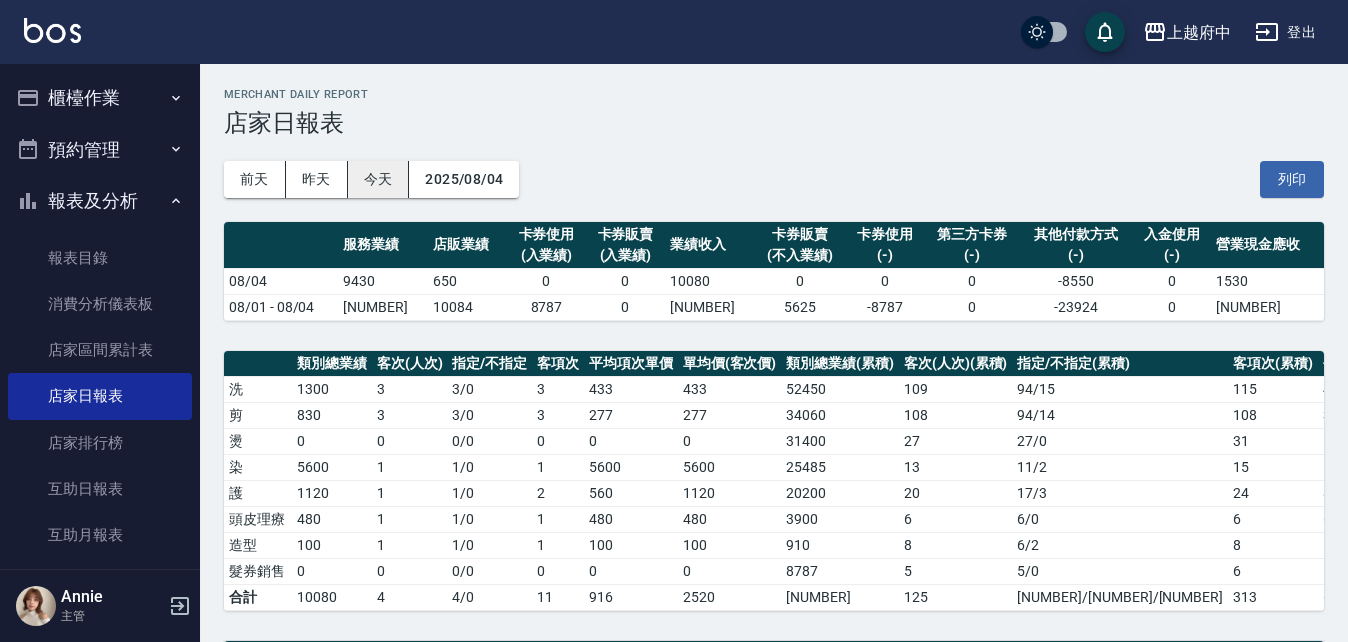 click on "今天" at bounding box center (379, 179) 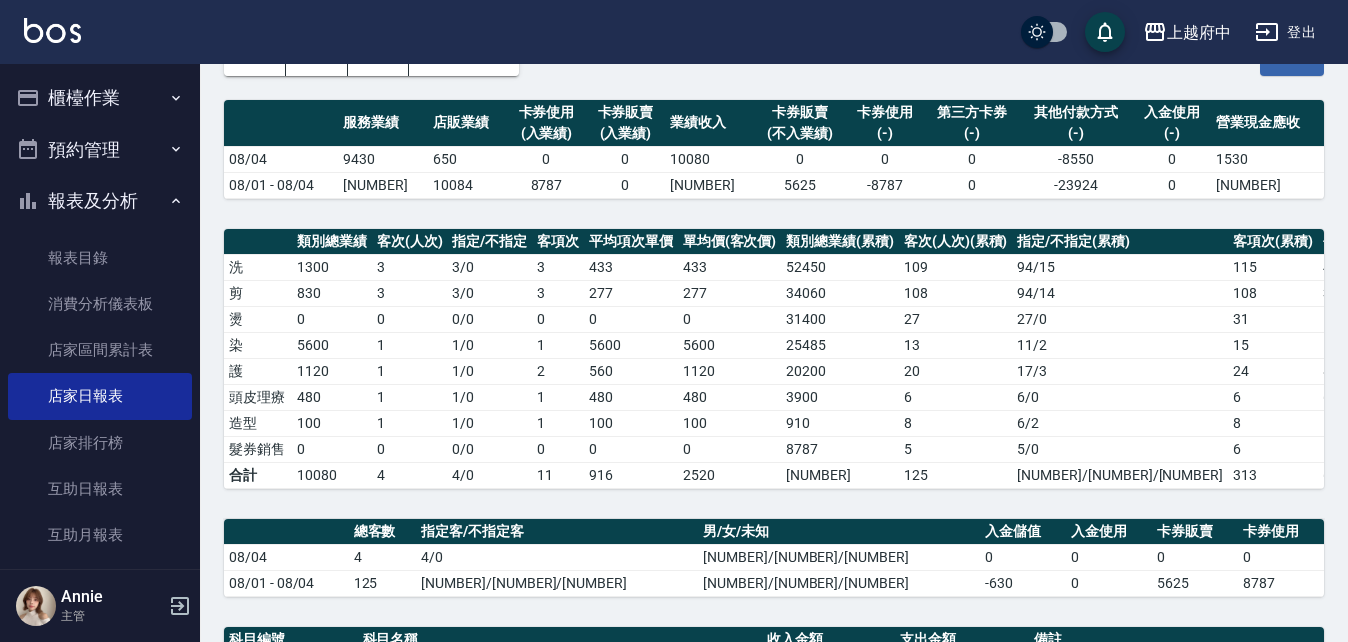 scroll, scrollTop: 121, scrollLeft: 0, axis: vertical 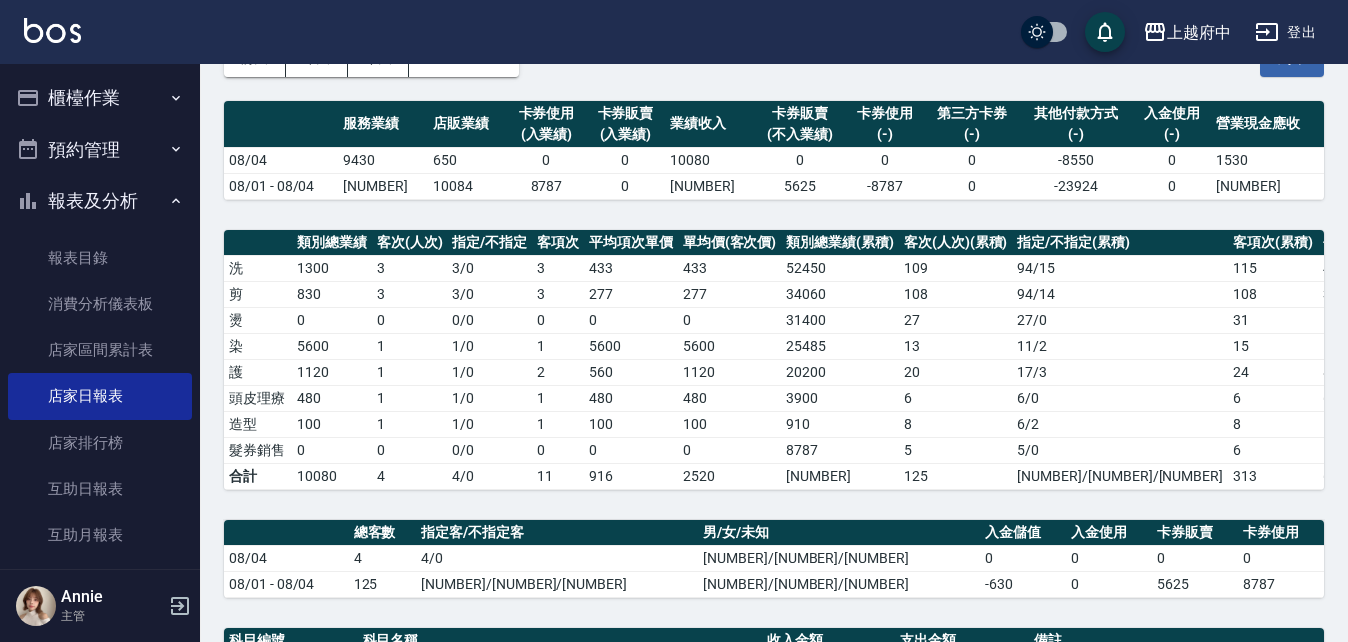 click on "報表及分析" at bounding box center (100, 201) 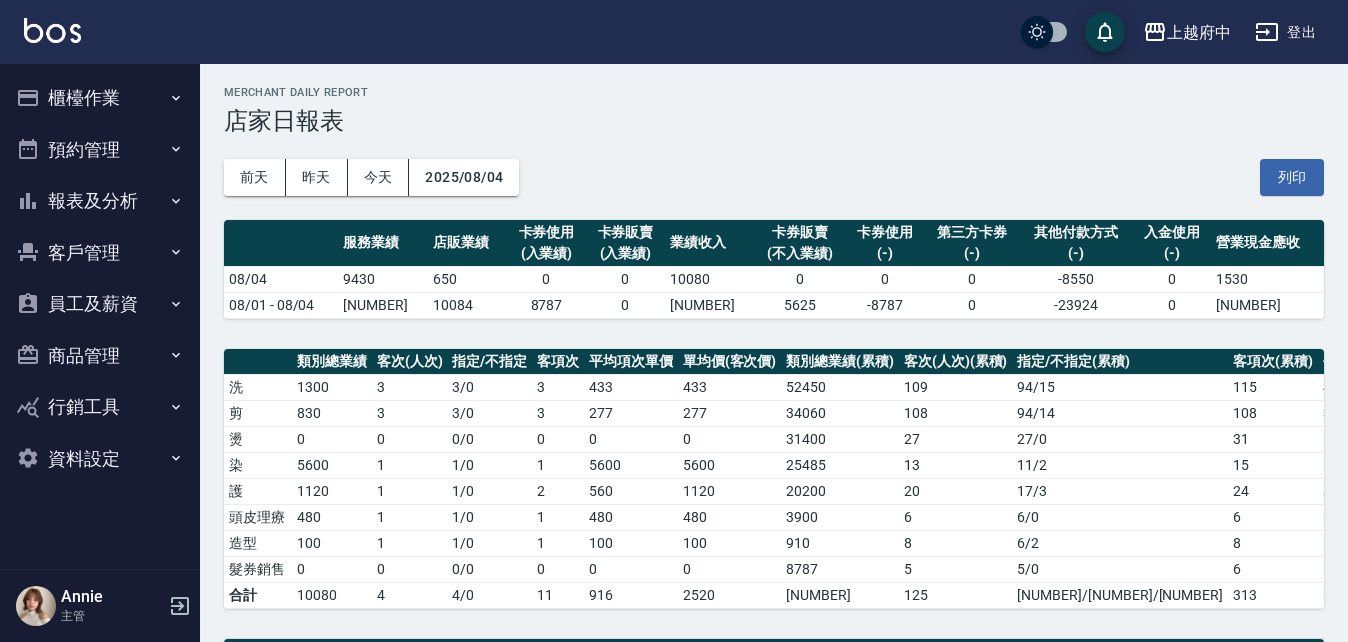 scroll, scrollTop: 0, scrollLeft: 0, axis: both 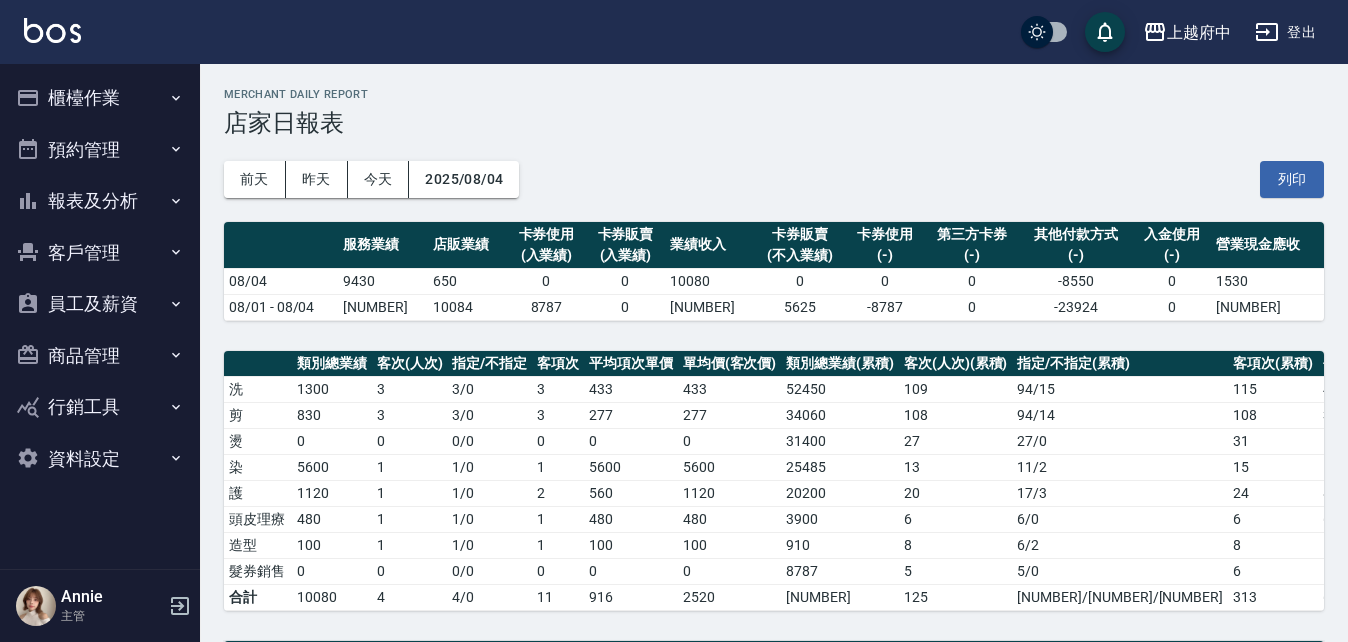 click on "櫃檯作業" at bounding box center [100, 98] 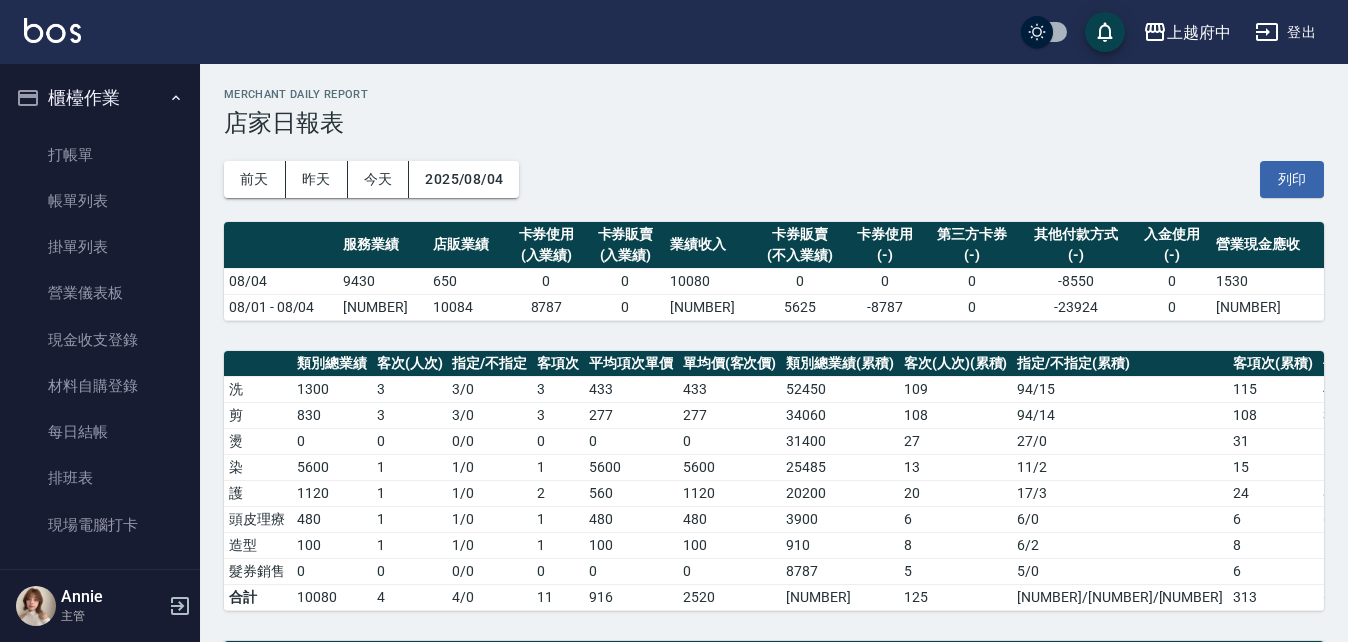 click on "櫃檯作業" at bounding box center [100, 98] 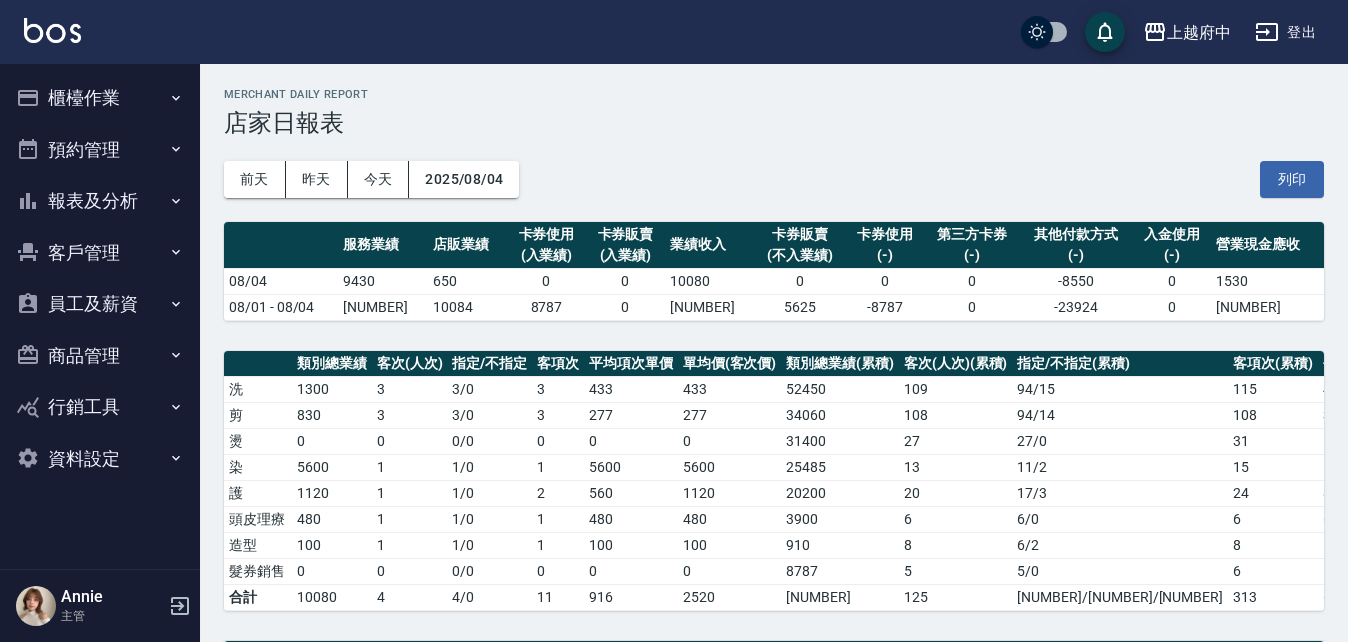 click on "客戶管理" at bounding box center [100, 253] 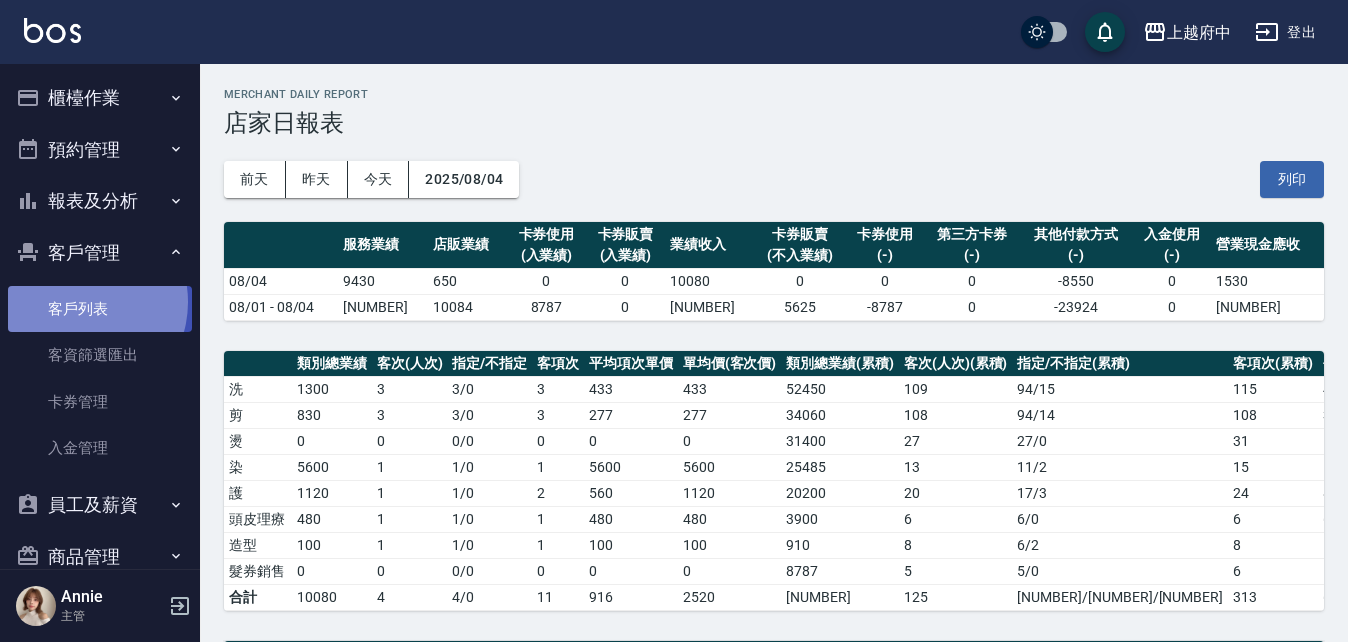 click on "客戶列表" at bounding box center (100, 309) 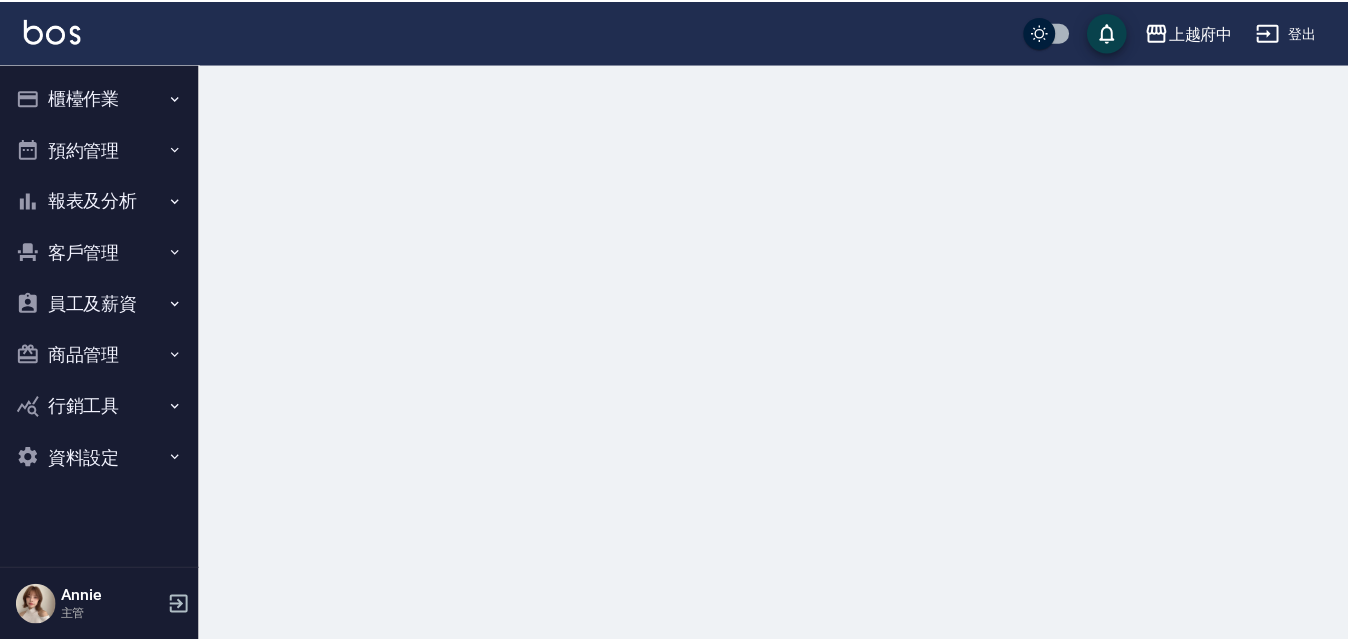 scroll, scrollTop: 0, scrollLeft: 0, axis: both 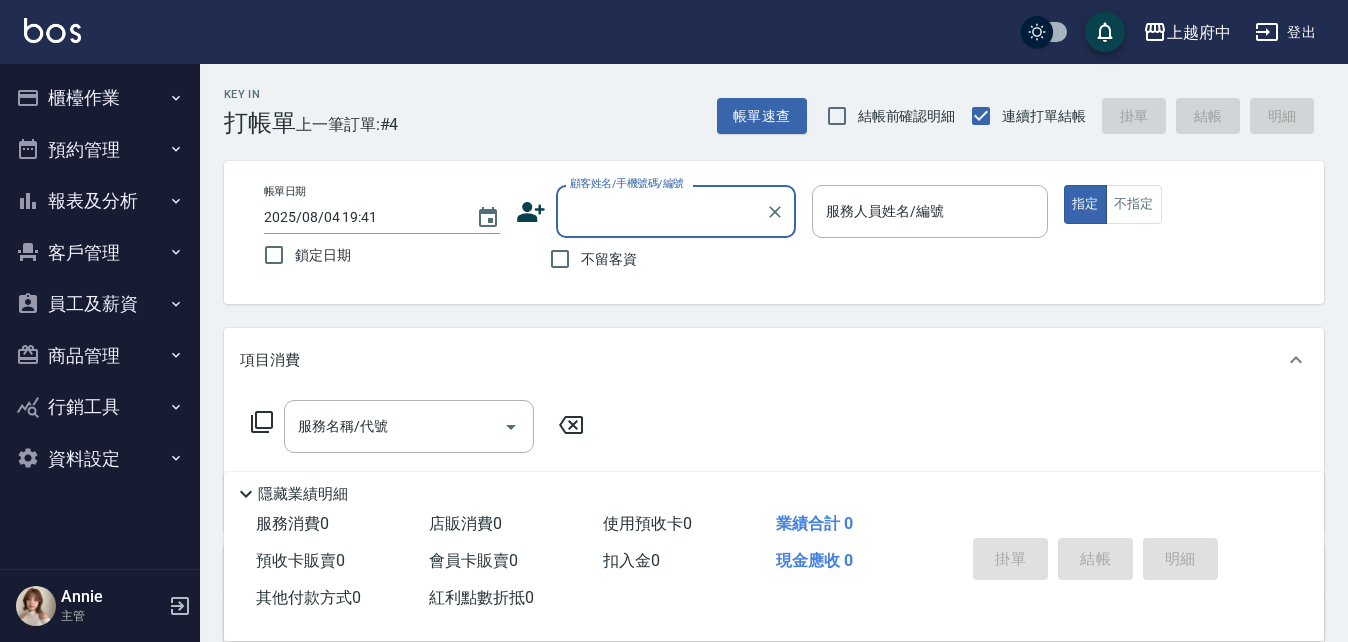 type on "ㄔ" 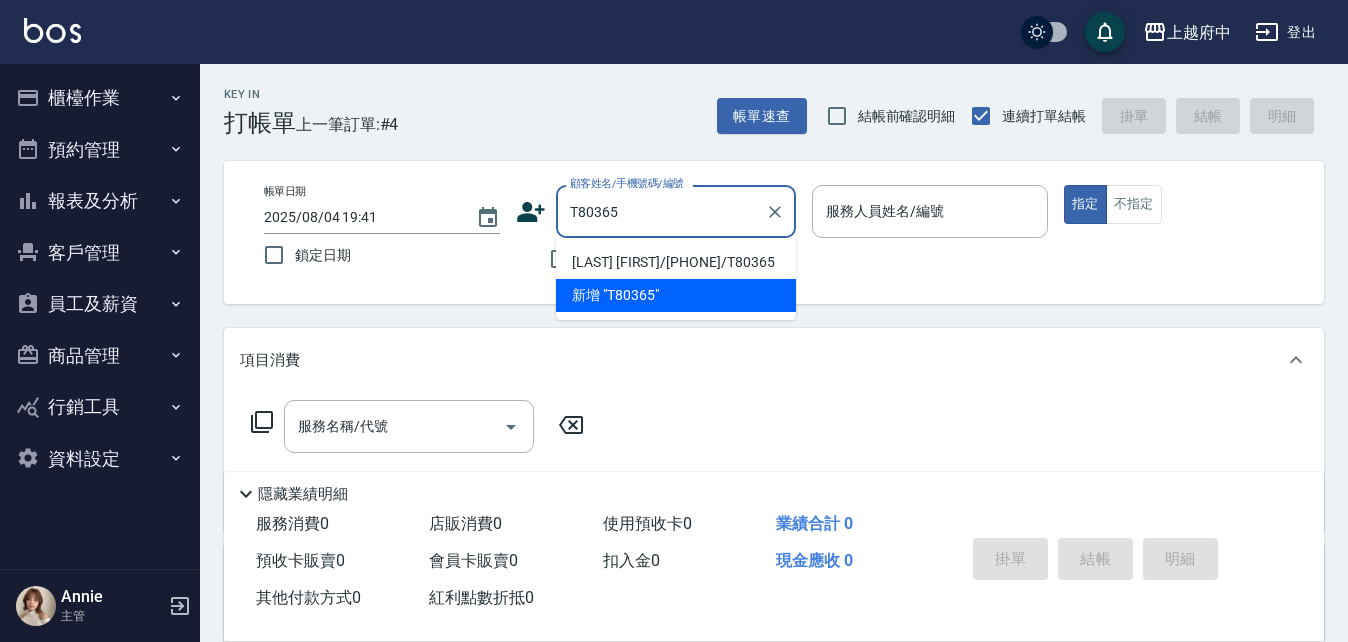 click on "[LAST] [FIRST]/[PHONE]/T80365" at bounding box center [676, 262] 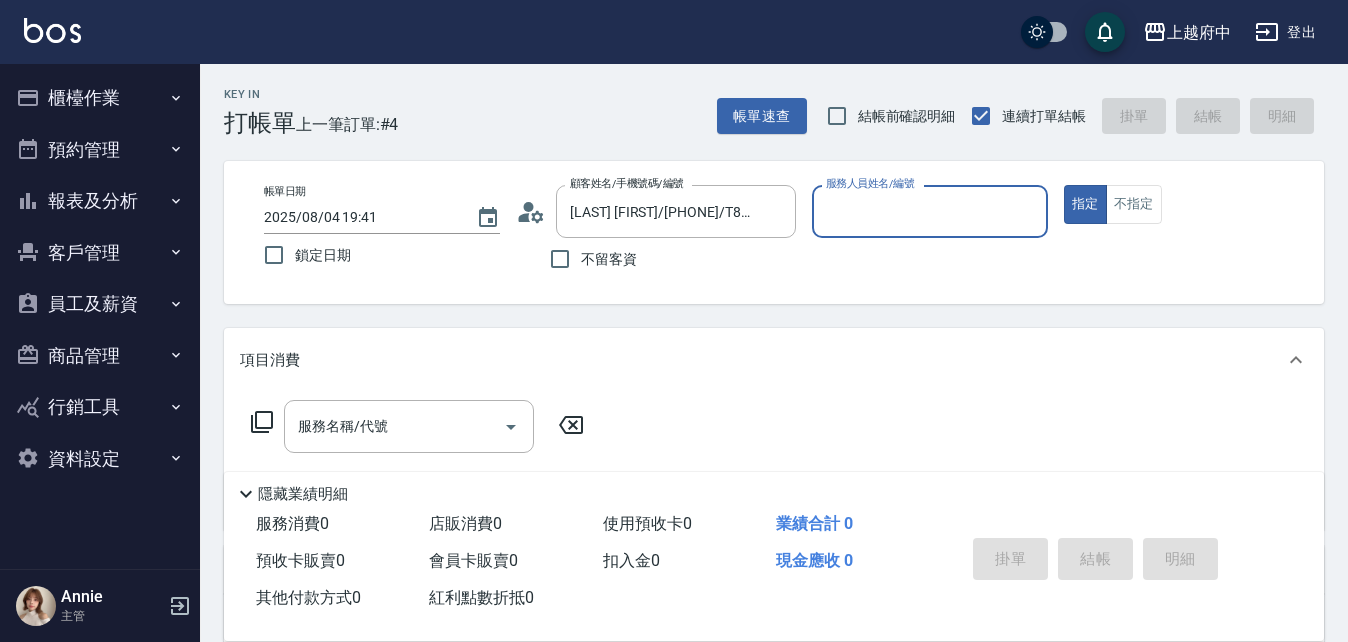 type on "Dona-18" 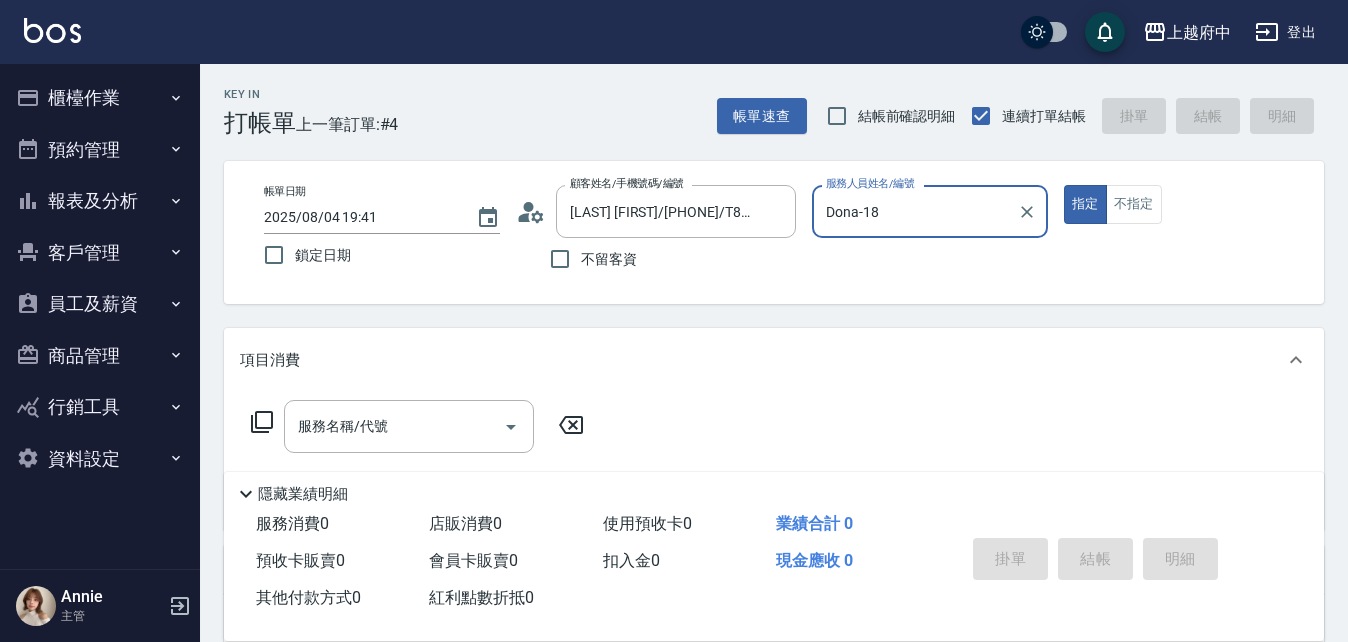 click on "指定" at bounding box center [1085, 204] 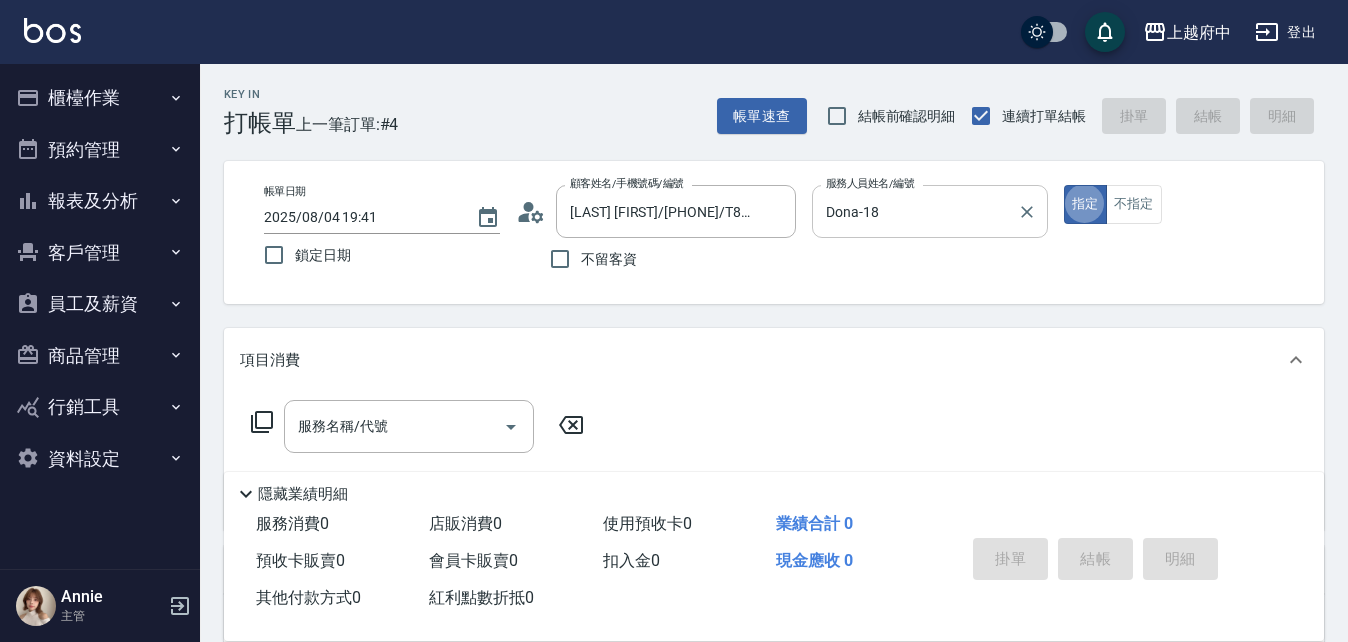 type on "true" 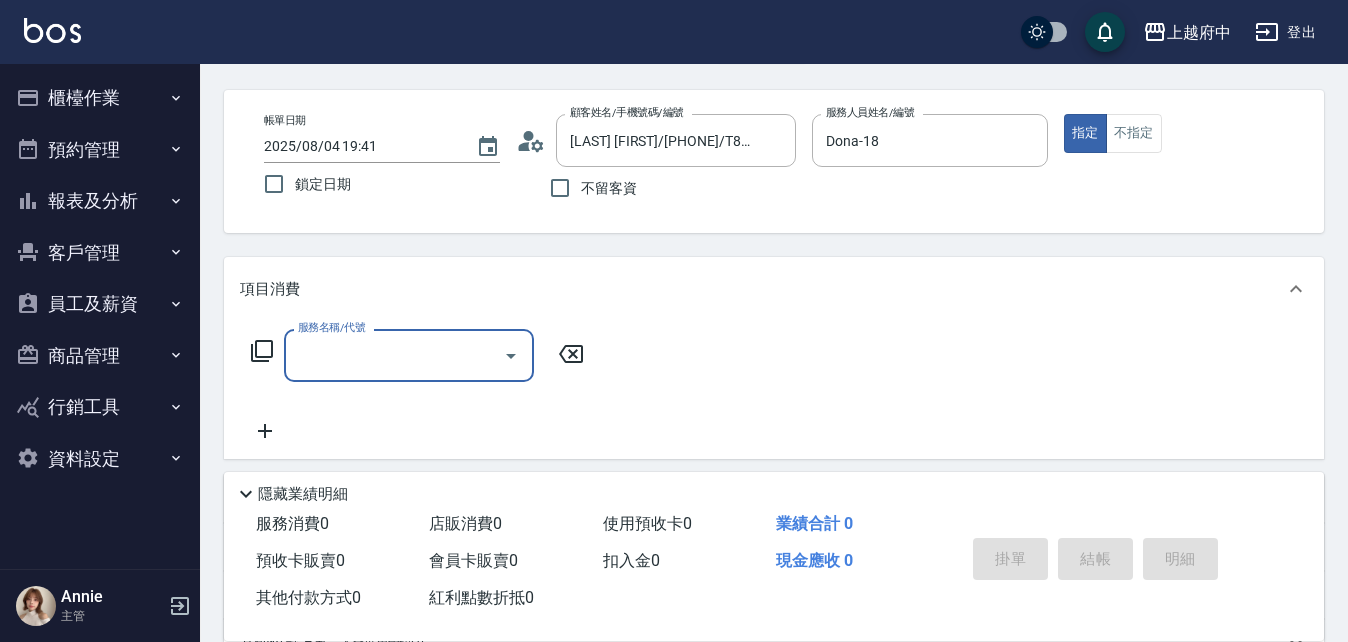 scroll, scrollTop: 100, scrollLeft: 0, axis: vertical 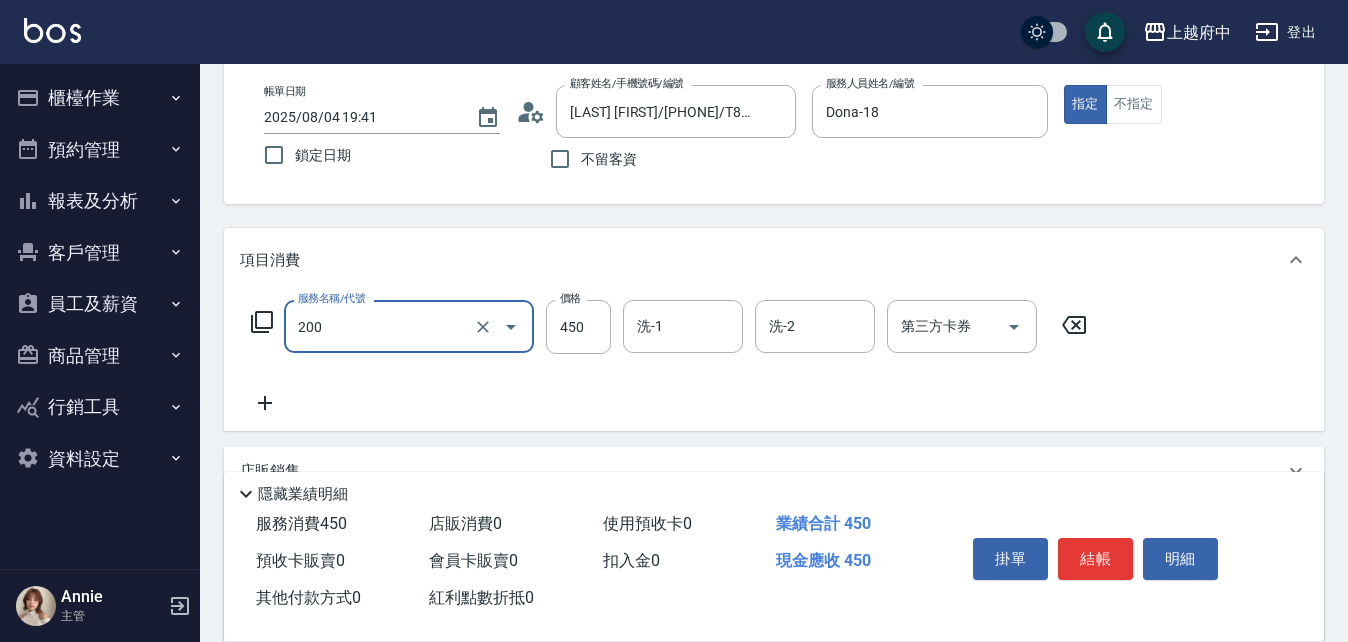 type on "有機洗髮(200)" 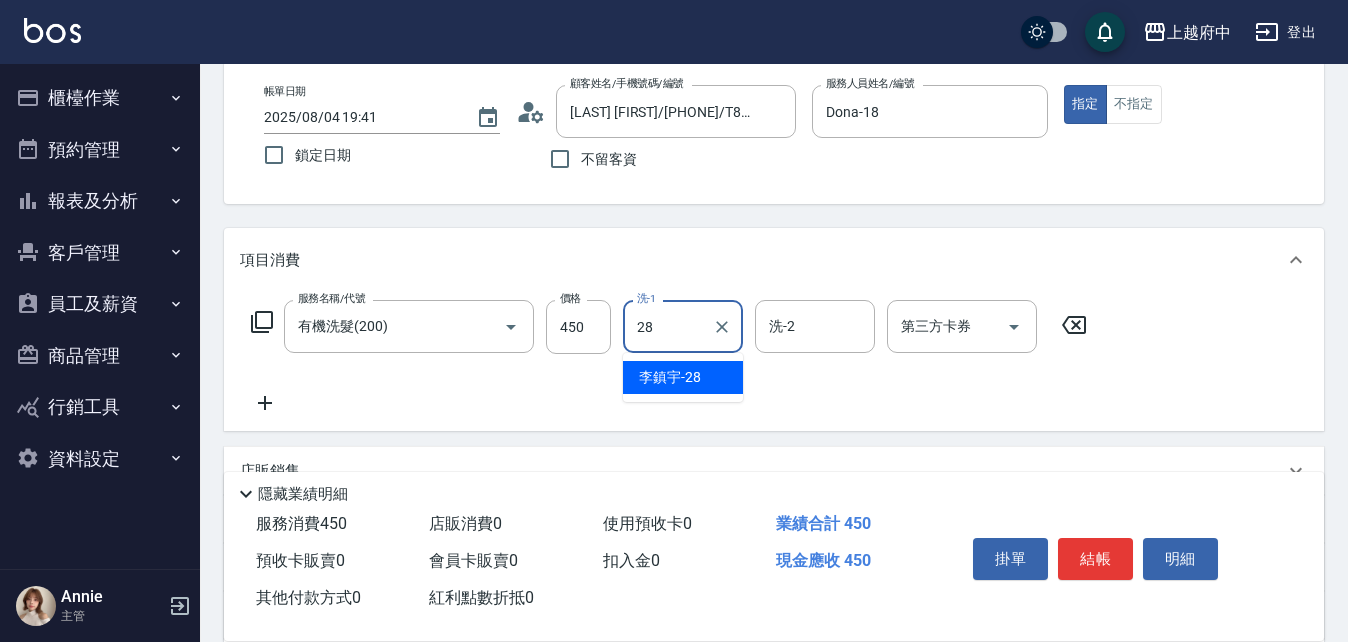 type on "[LAST]-[NUMBER]" 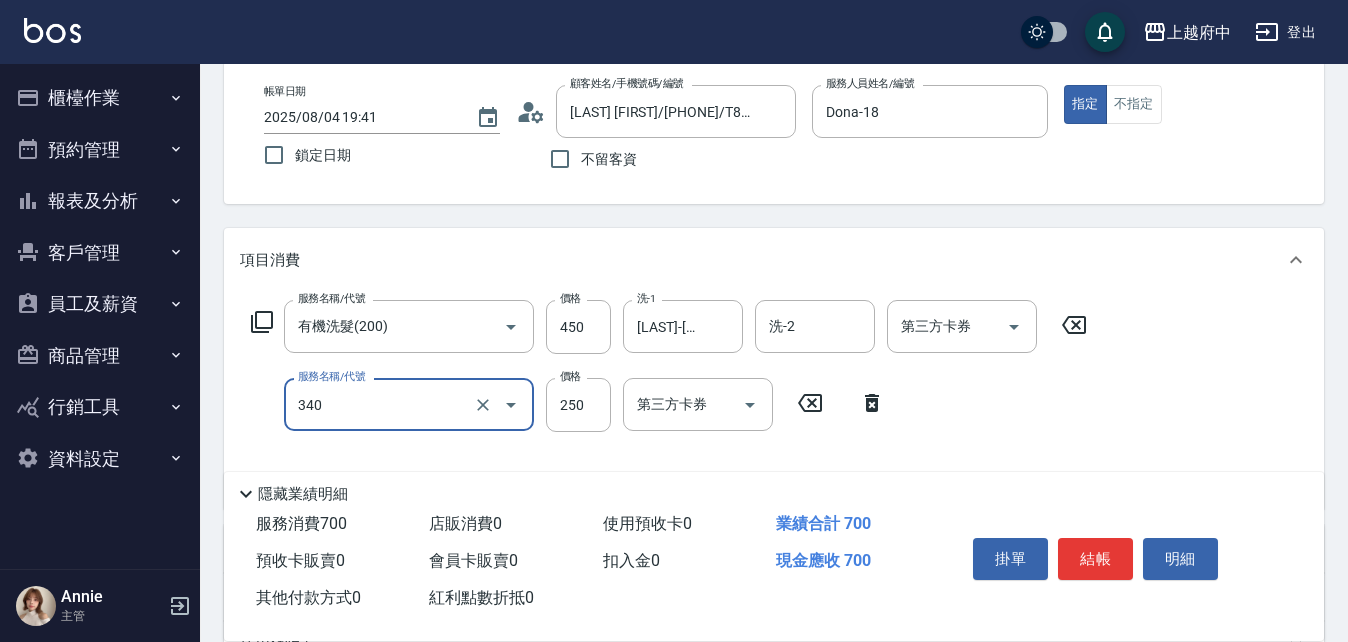 type on "剪髮(340)" 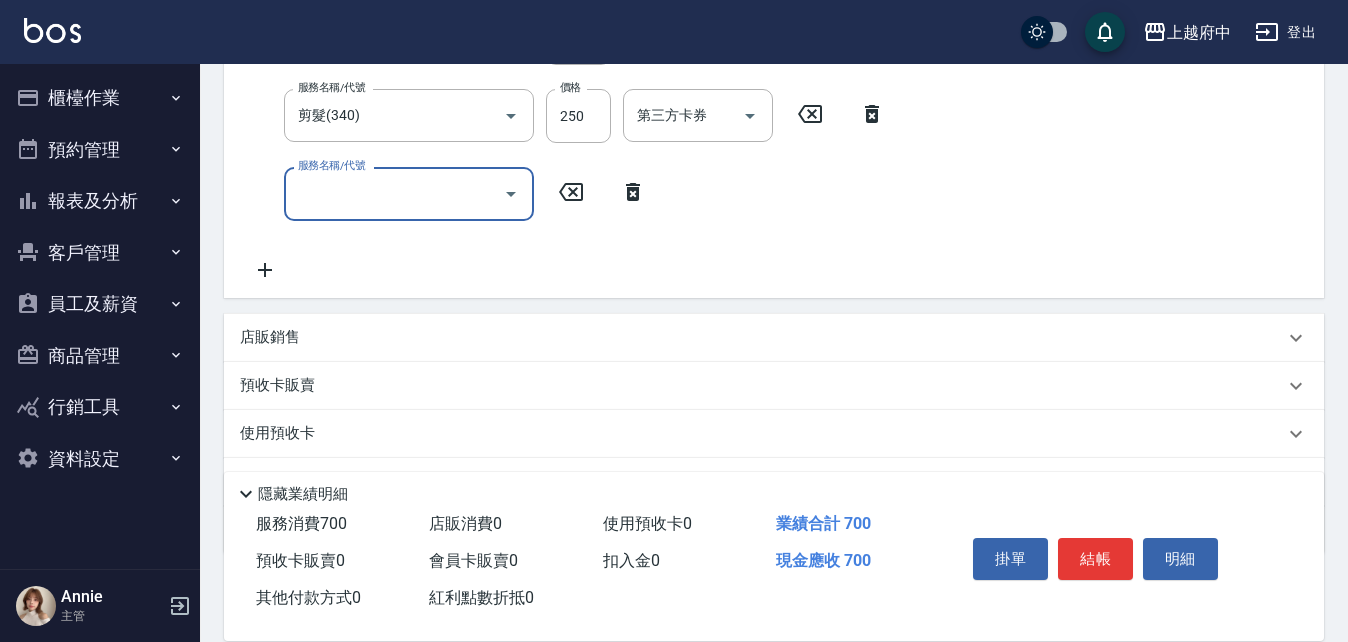 scroll, scrollTop: 400, scrollLeft: 0, axis: vertical 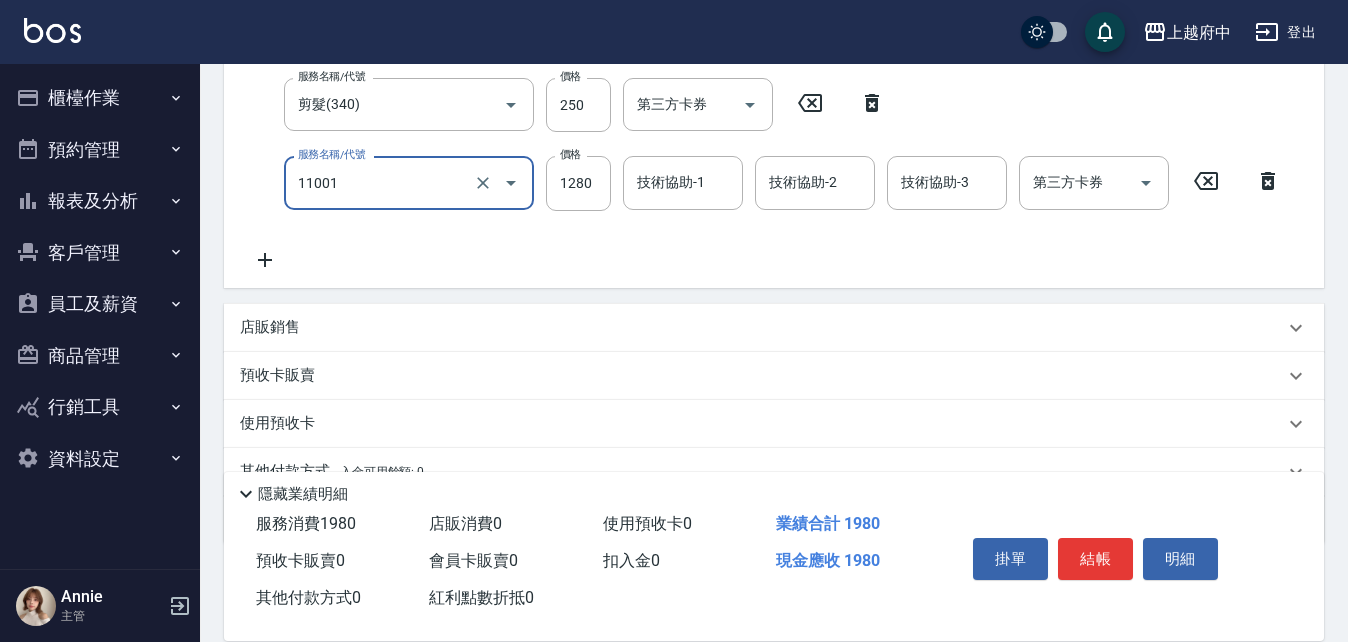 type on "燙髮S(11001)" 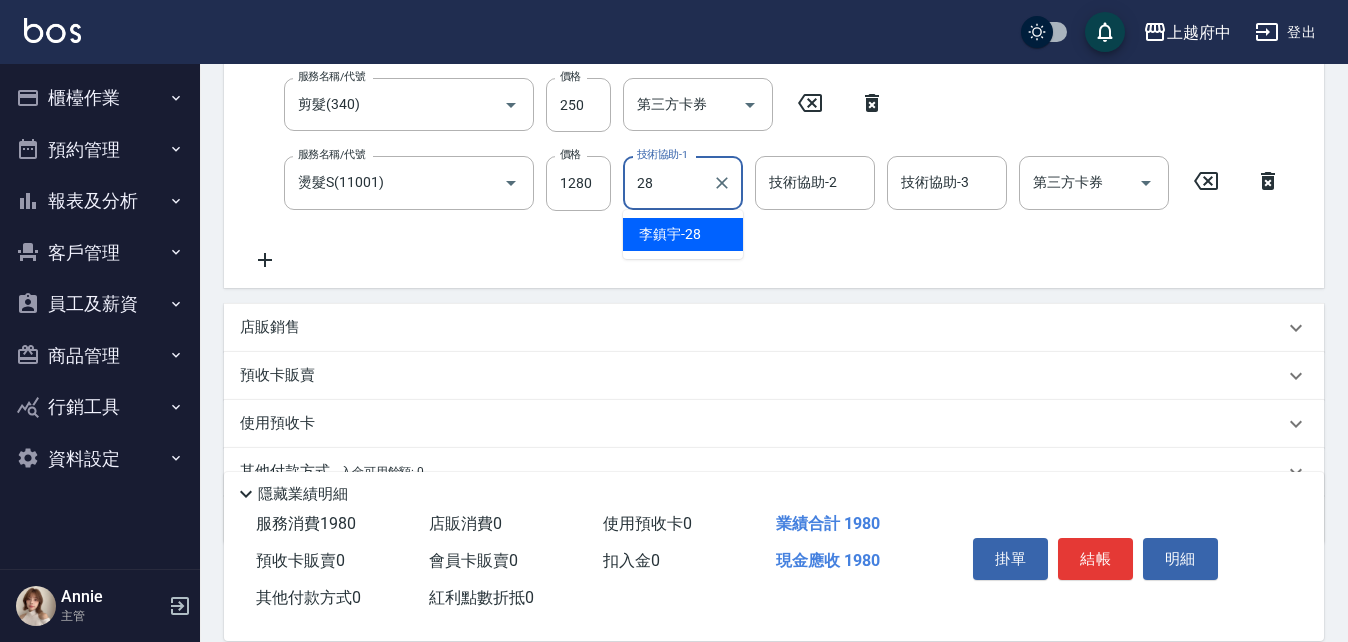 type on "[LAST]-[NUMBER]" 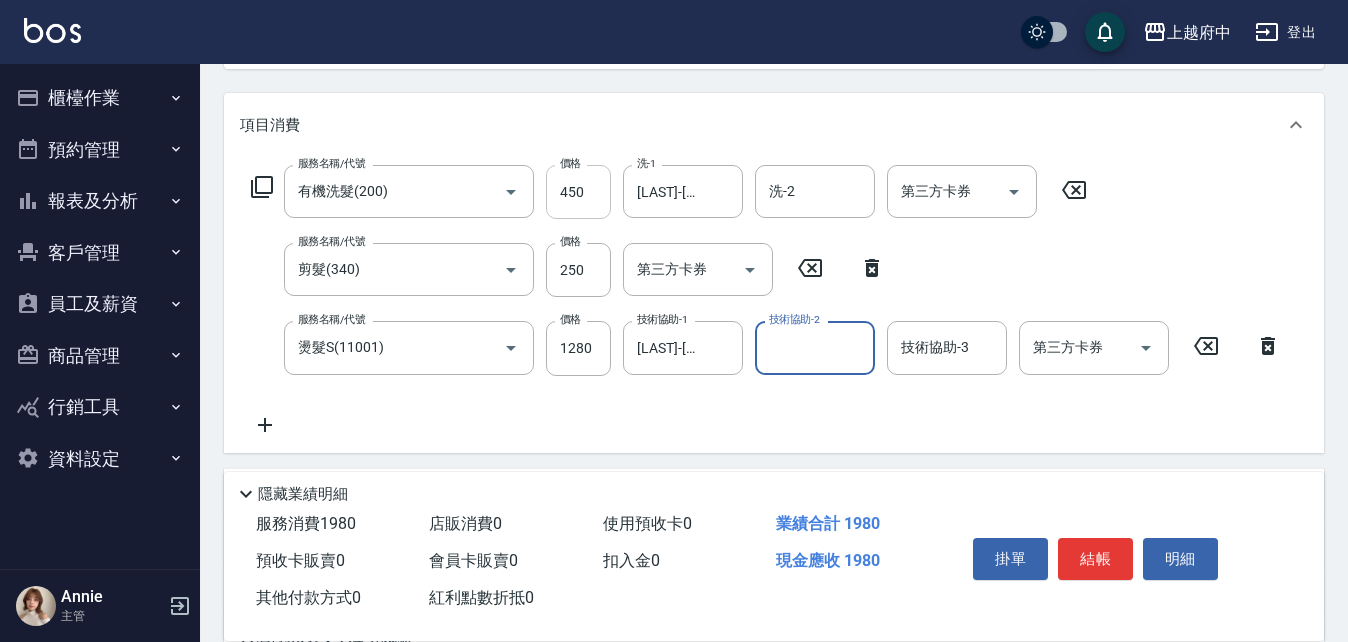 scroll, scrollTop: 200, scrollLeft: 0, axis: vertical 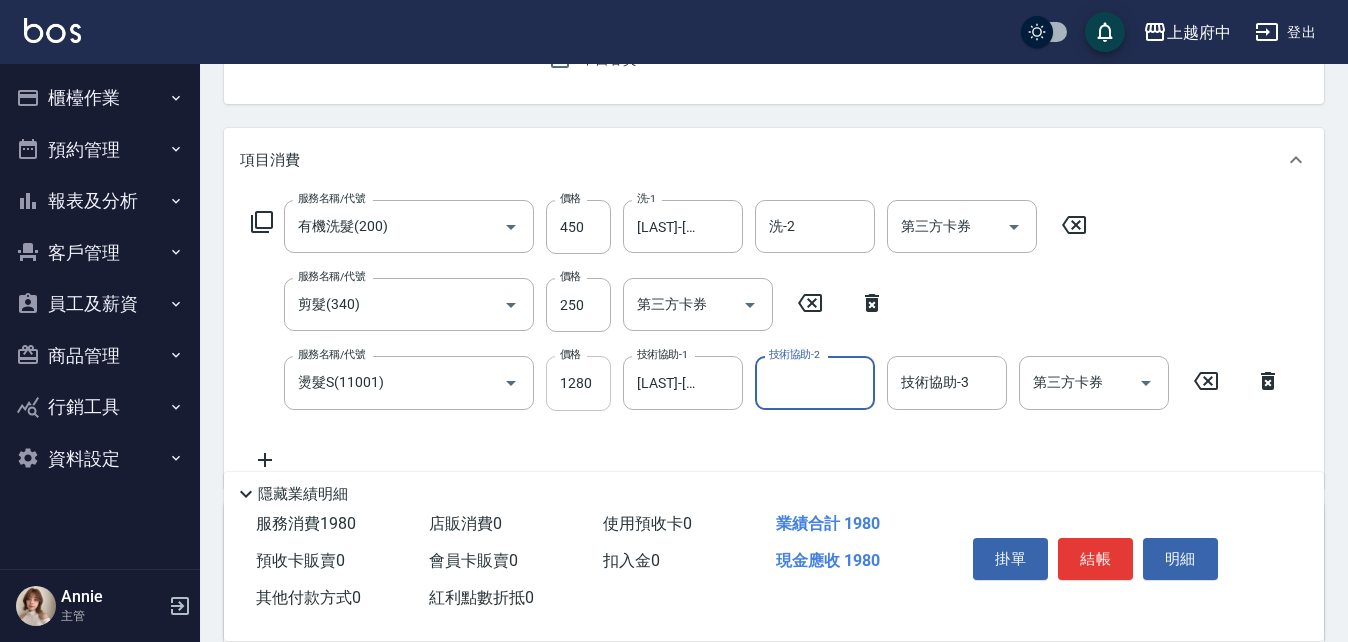 click on "1280" at bounding box center (578, 383) 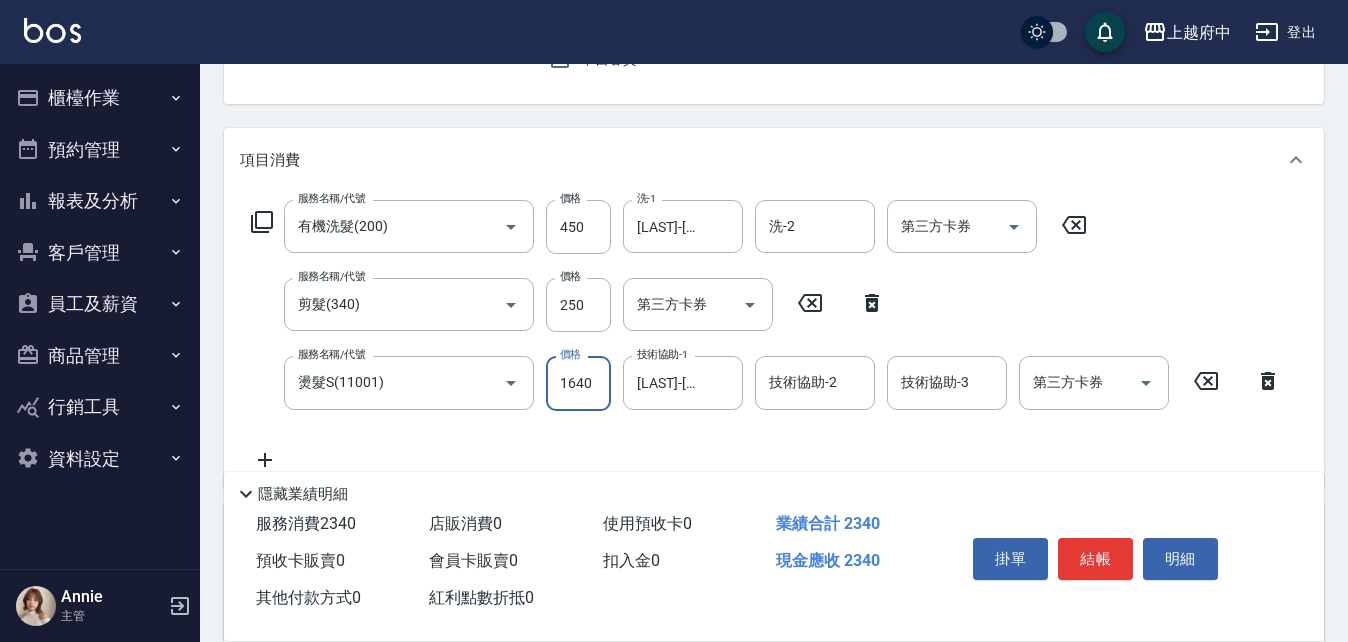 type on "1640" 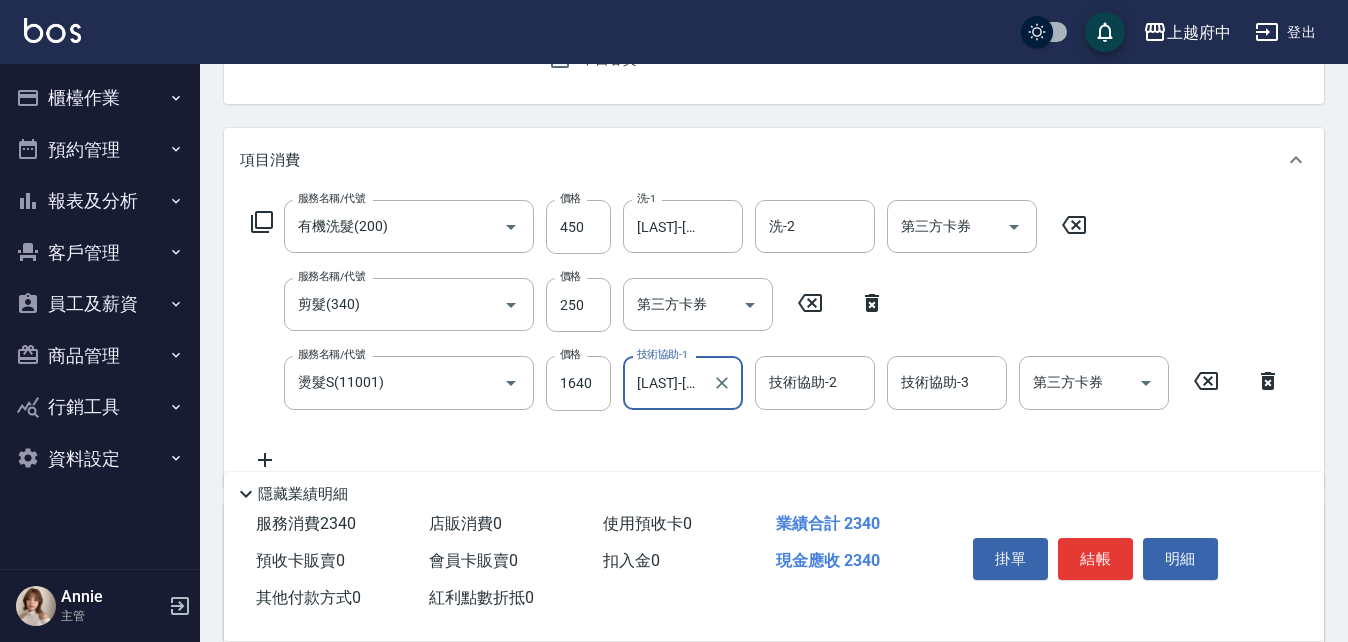 scroll, scrollTop: 300, scrollLeft: 0, axis: vertical 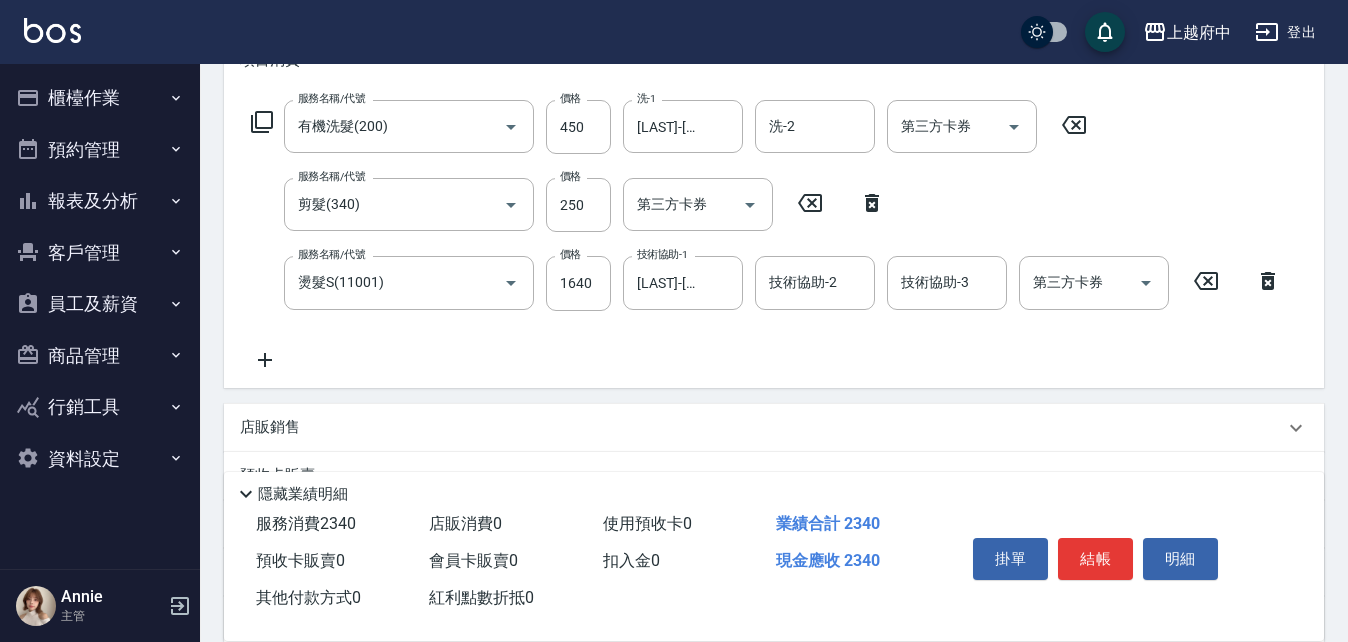 click 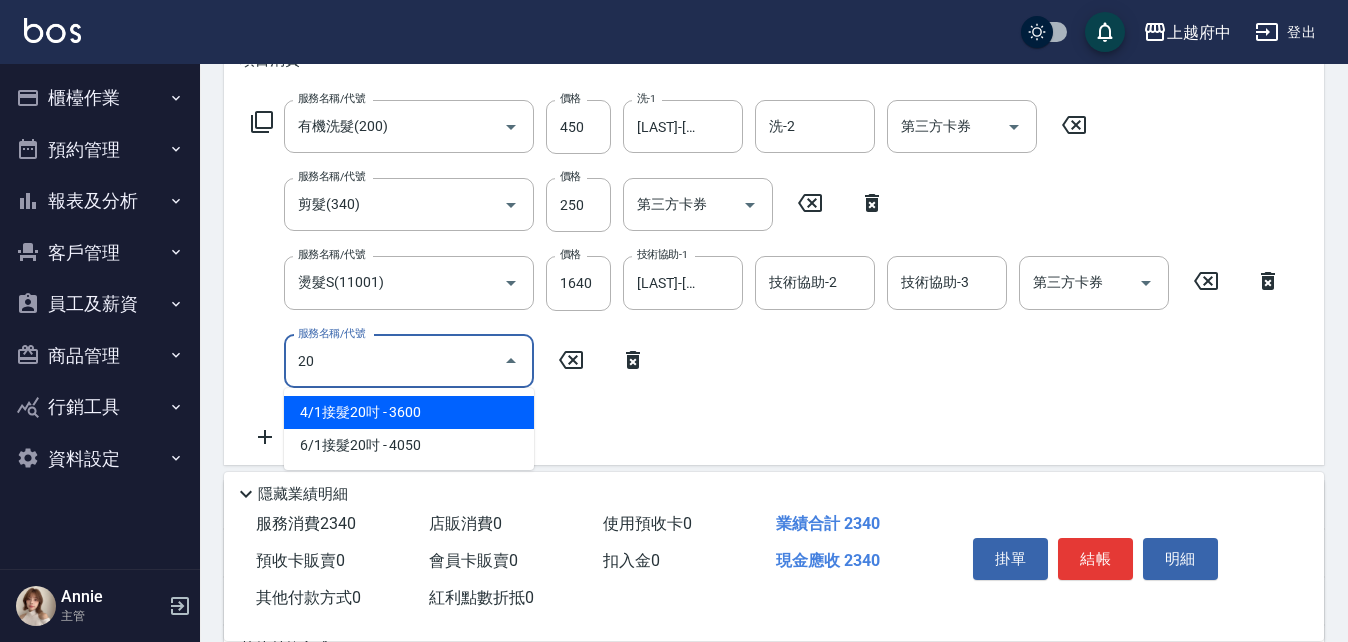 type on "2" 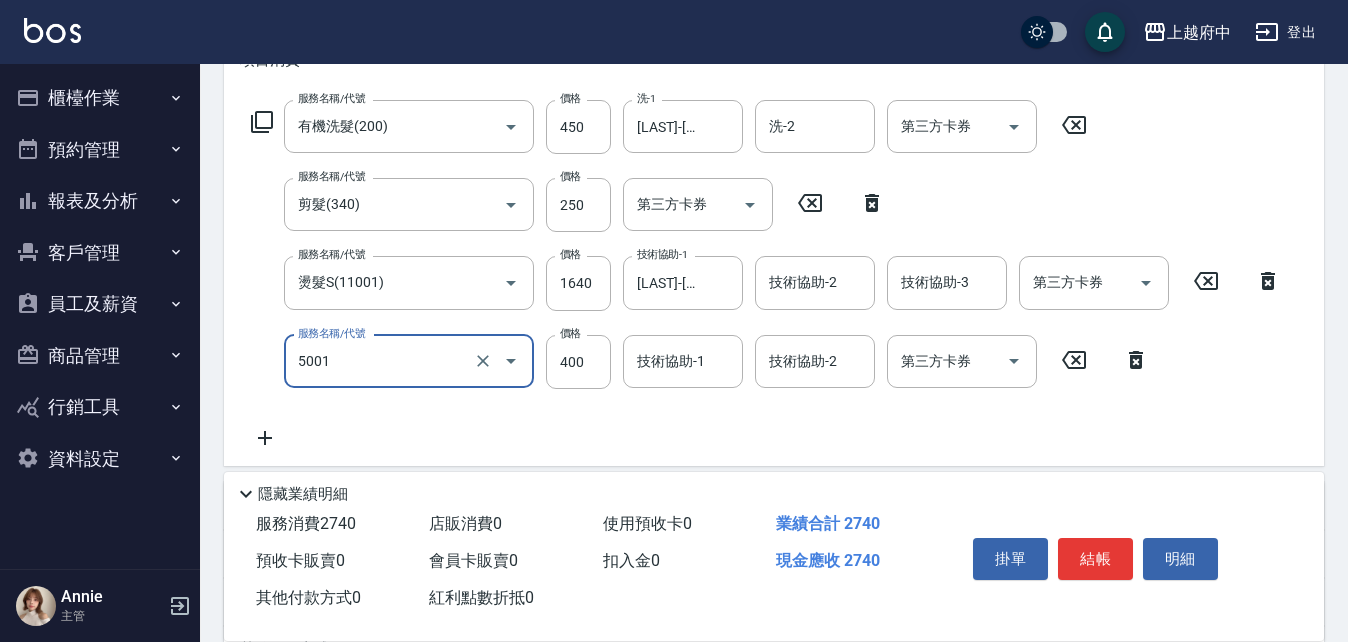 type on "側邊壓貼(5001)" 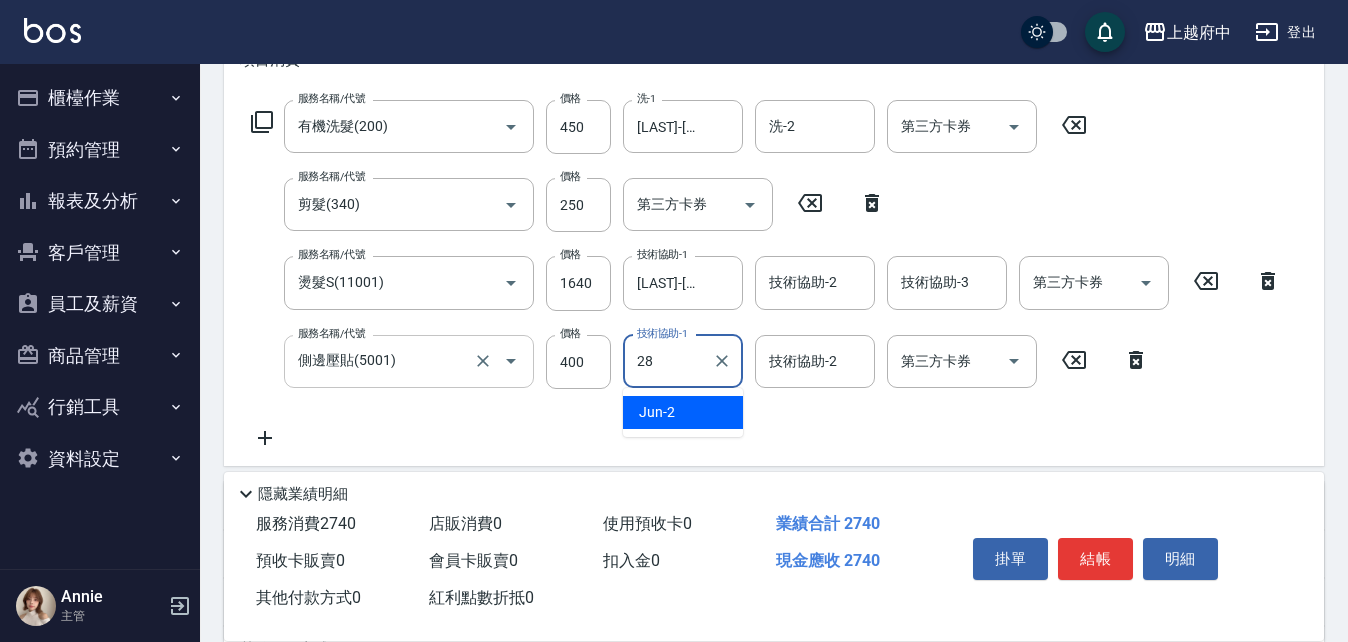 type on "[LAST]-[NUMBER]" 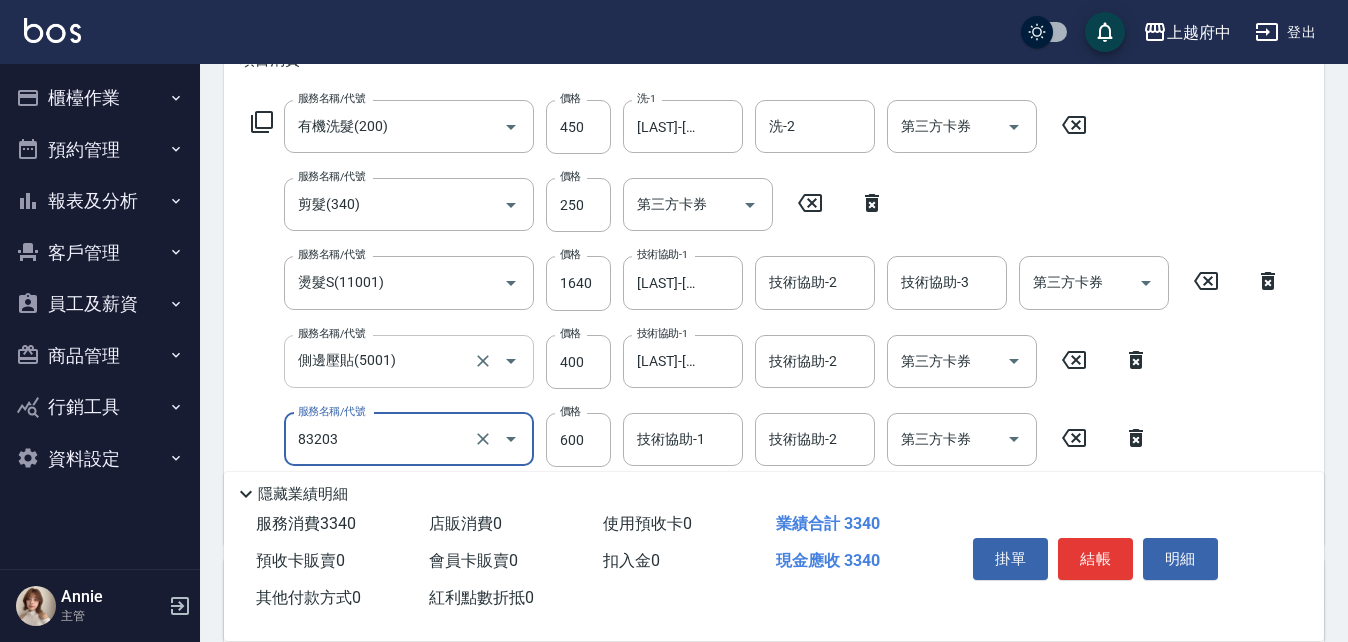 type on "蘆薈敷膜(83203)" 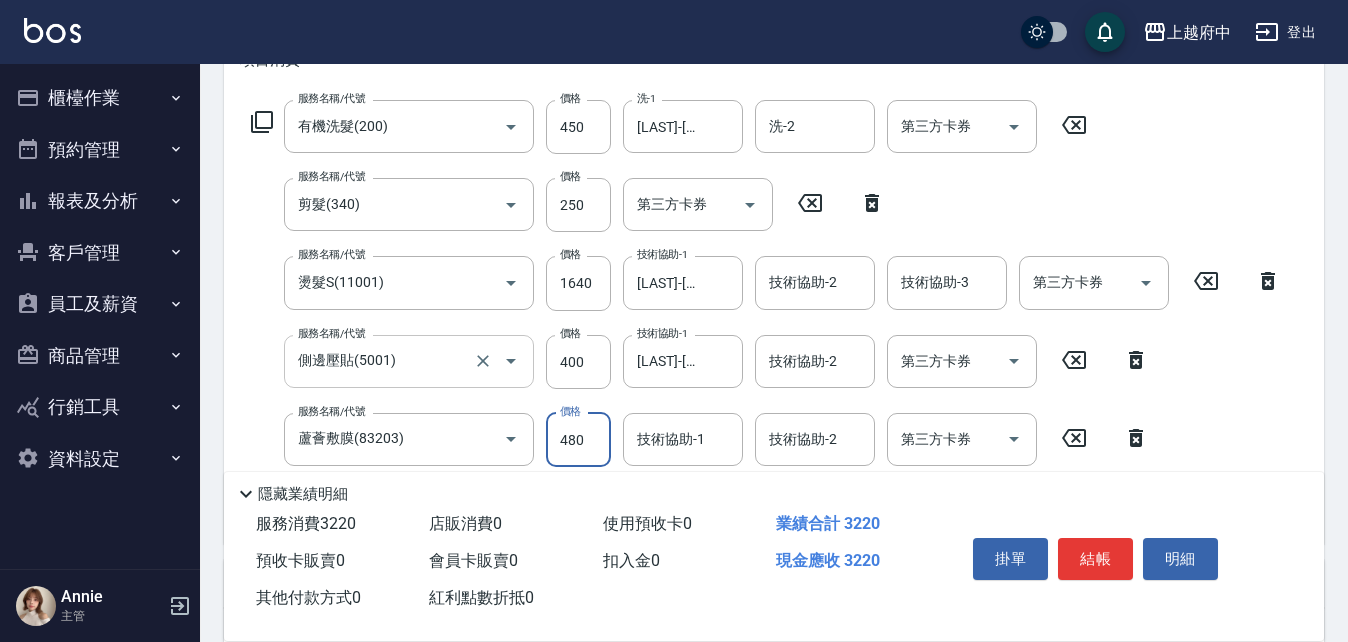 type on "480" 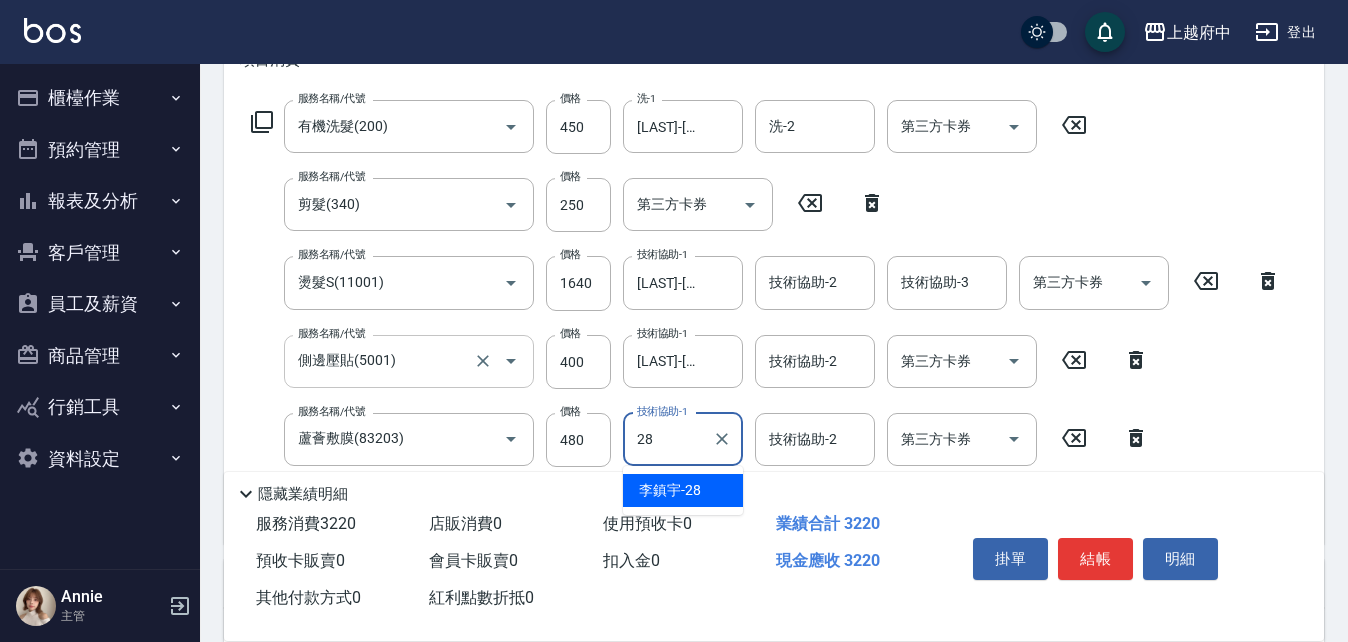 type on "[LAST]-[NUMBER]" 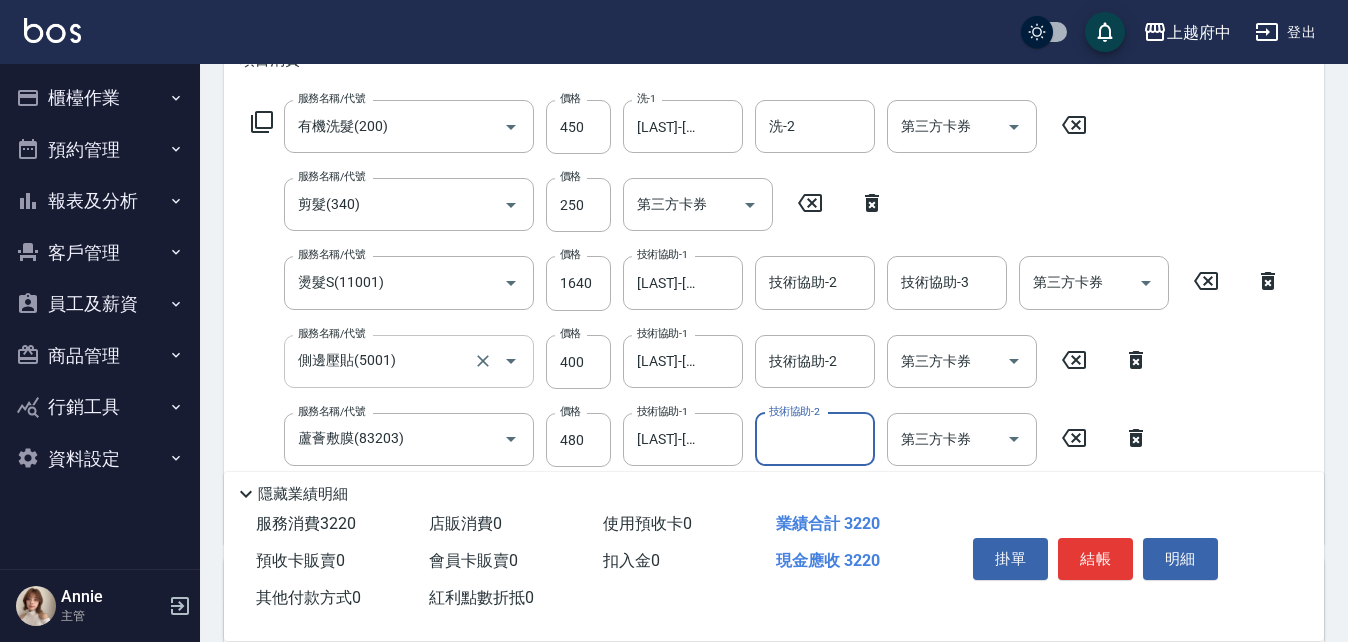 scroll, scrollTop: 400, scrollLeft: 0, axis: vertical 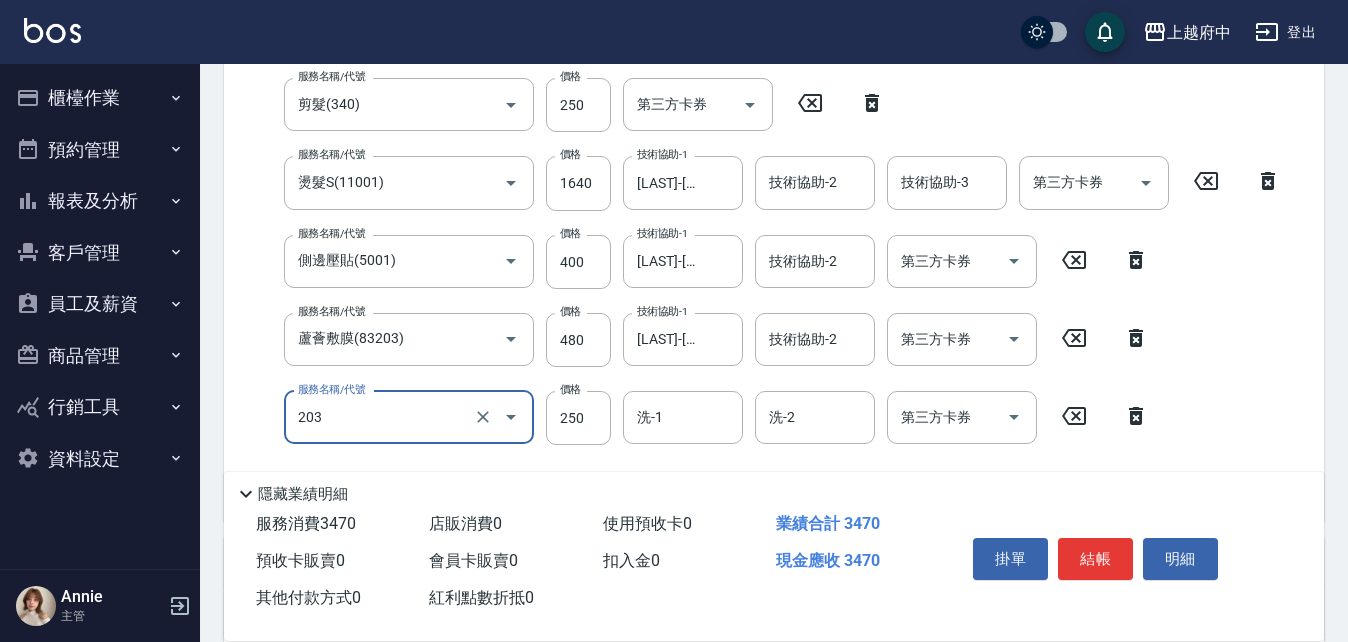 type on "升級滋養護髮(203)" 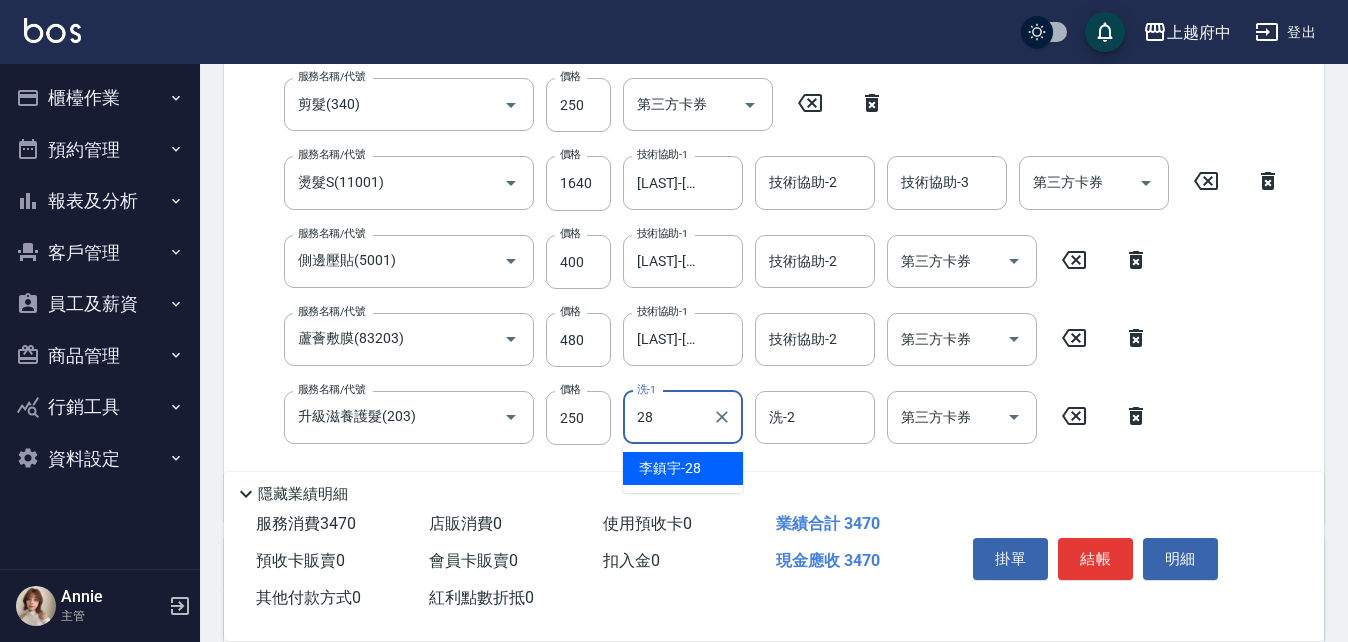 type on "[LAST]-[NUMBER]" 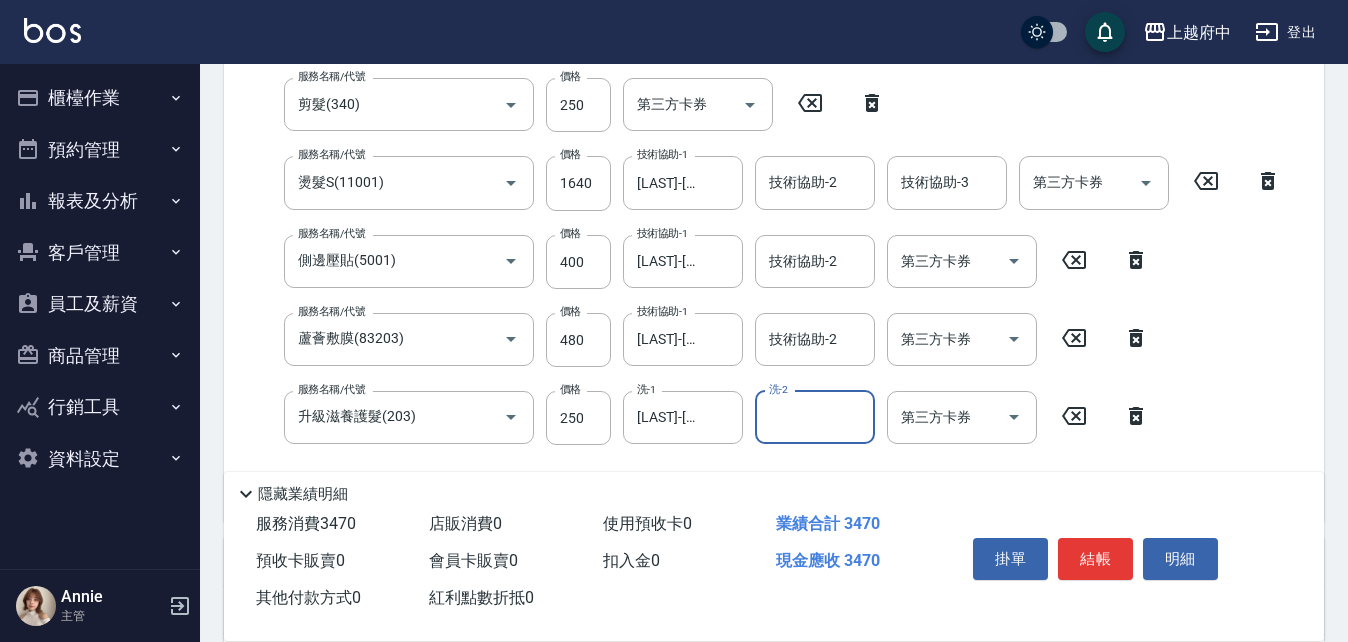 click on "服務名稱/代號 有機洗髮(200) 服務名稱/代號 價格 450 價格 洗-1 [LAST]-[NUMBER] 洗-1 洗-2 洗-2 第三方卡券 第三方卡券 服務名稱/代號 剪髮(340) 服務名稱/代號 價格 250 價格 第三方卡券 第三方卡券 服務名稱/代號 燙髮S(11001) 服務名稱/代號 價格 1640 價格 技術協助-1 [LAST]-[NUMBER] 技術協助-1 技術協助-2 技術協助-2 技術協助-3 技術協助-3 第三方卡券 第三方卡券 服務名稱/代號 側邊壓貼(5001) 服務名稱/代號 價格 400 價格 技術協助-1 [LAST]-[NUMBER] 技術協助-1 技術協助-2 技術協助-2 第三方卡券 第三方卡券 服務名稱/代號 蘆薈敷膜(83203) 服務名稱/代號 價格 480 價格 技術協助-1 [LAST]-[NUMBER] 技術協助-1 技術協助-2 技術協助-2 第三方卡券 第三方卡券 服務名稱/代號 升級滋養護髮(203) 服務名稱/代號 價格 250 價格 洗-1 [LAST]-[NUMBER] 洗-1 洗-2 洗-2 第三方卡券 第三方卡券" at bounding box center [766, 253] 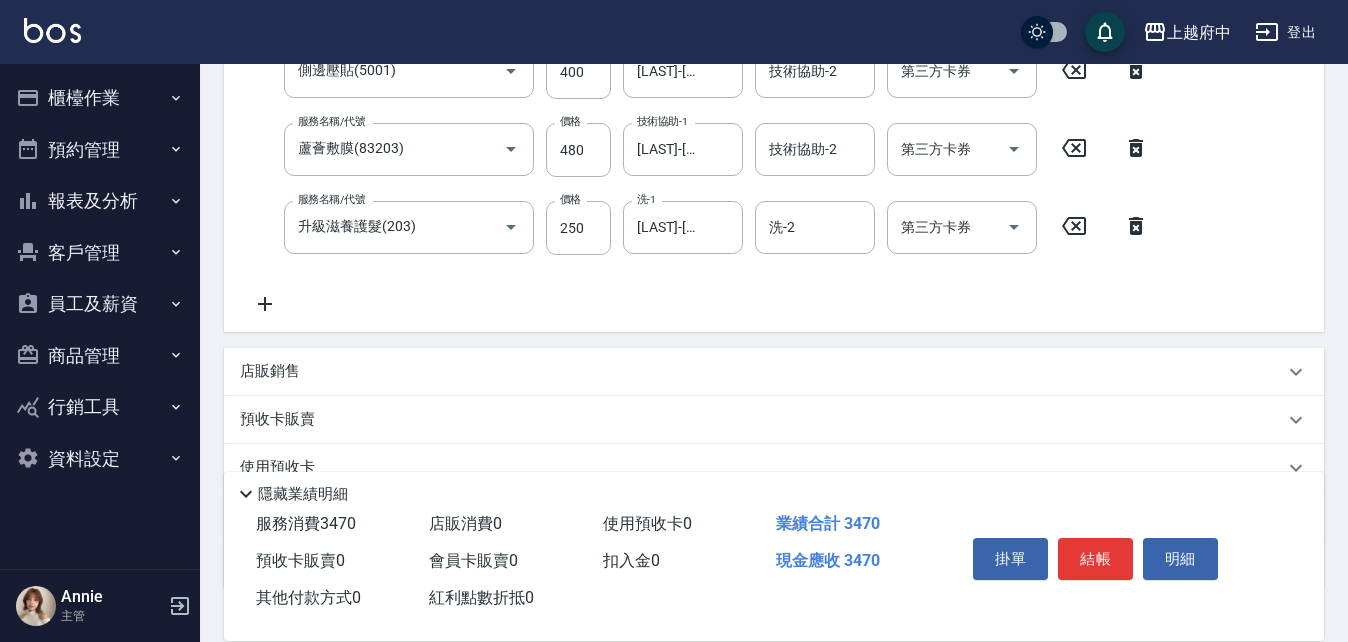 scroll, scrollTop: 700, scrollLeft: 0, axis: vertical 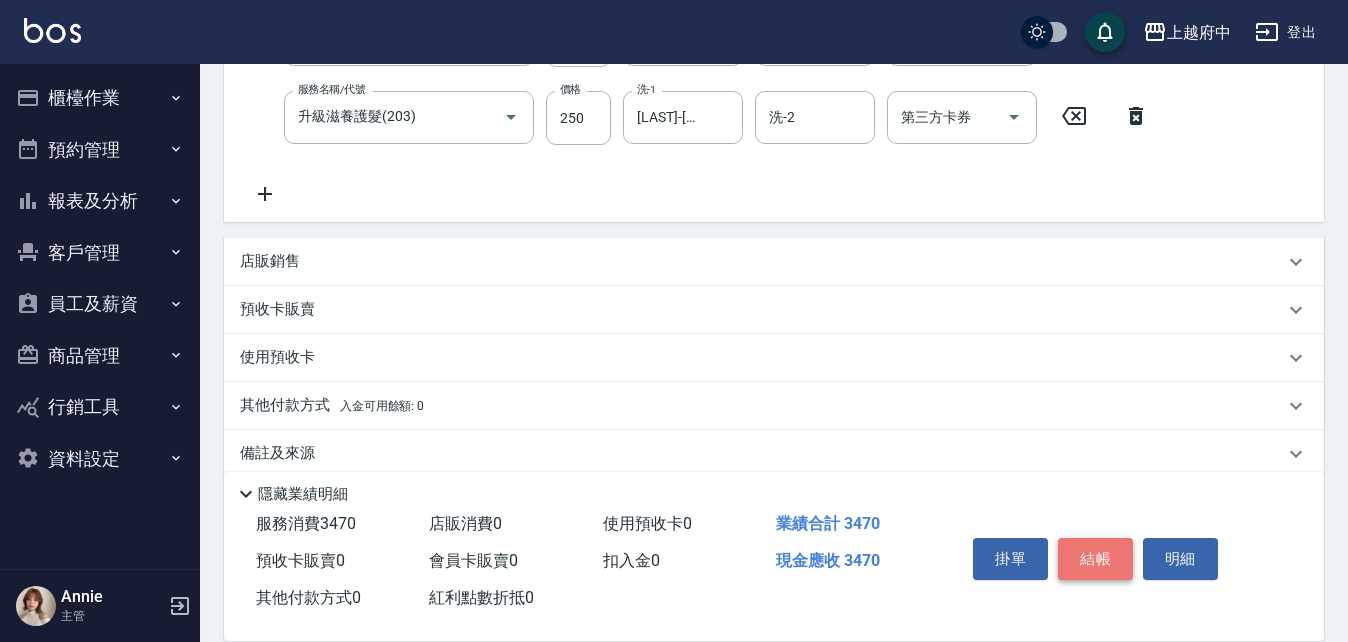 click on "結帳" at bounding box center (1095, 559) 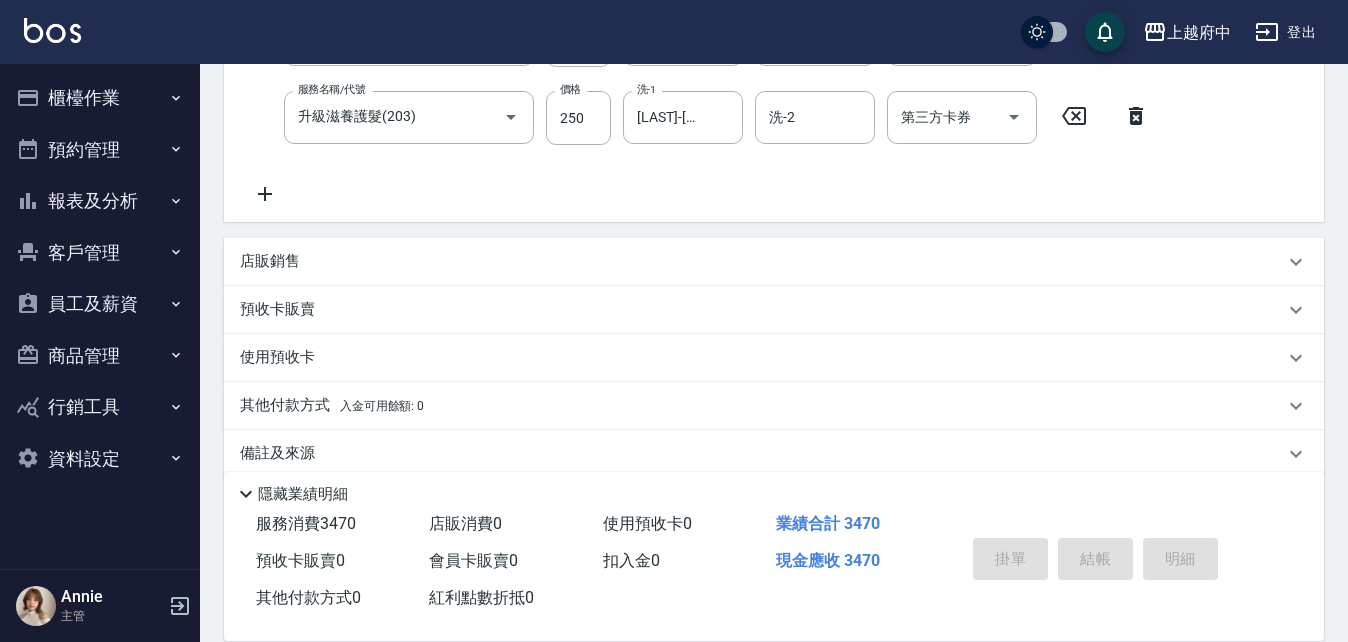 type on "2025/08/04 19:53" 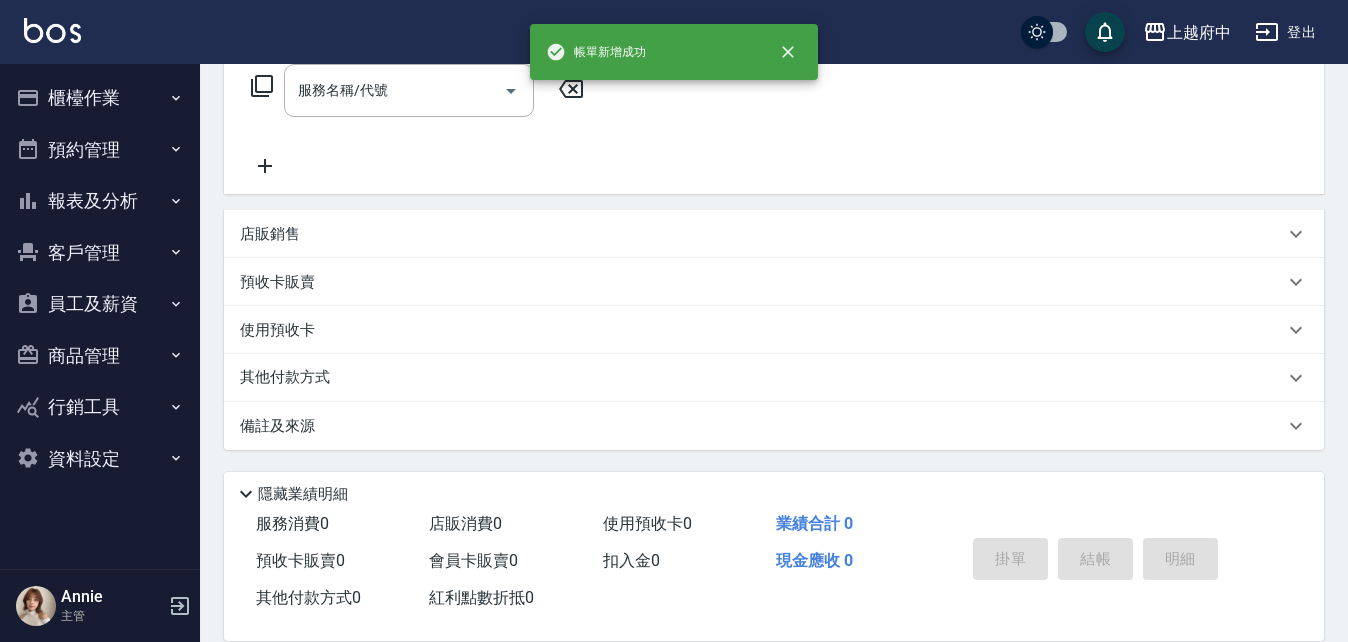 scroll, scrollTop: 0, scrollLeft: 0, axis: both 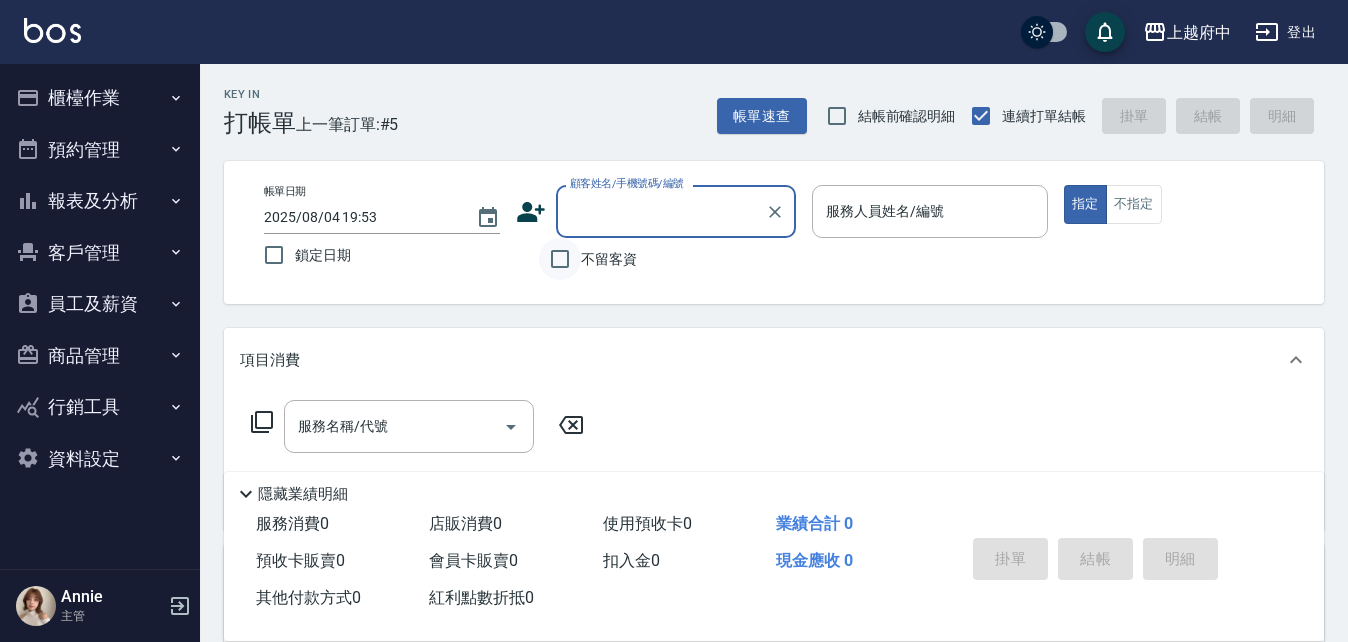 click on "不留客資" at bounding box center [560, 259] 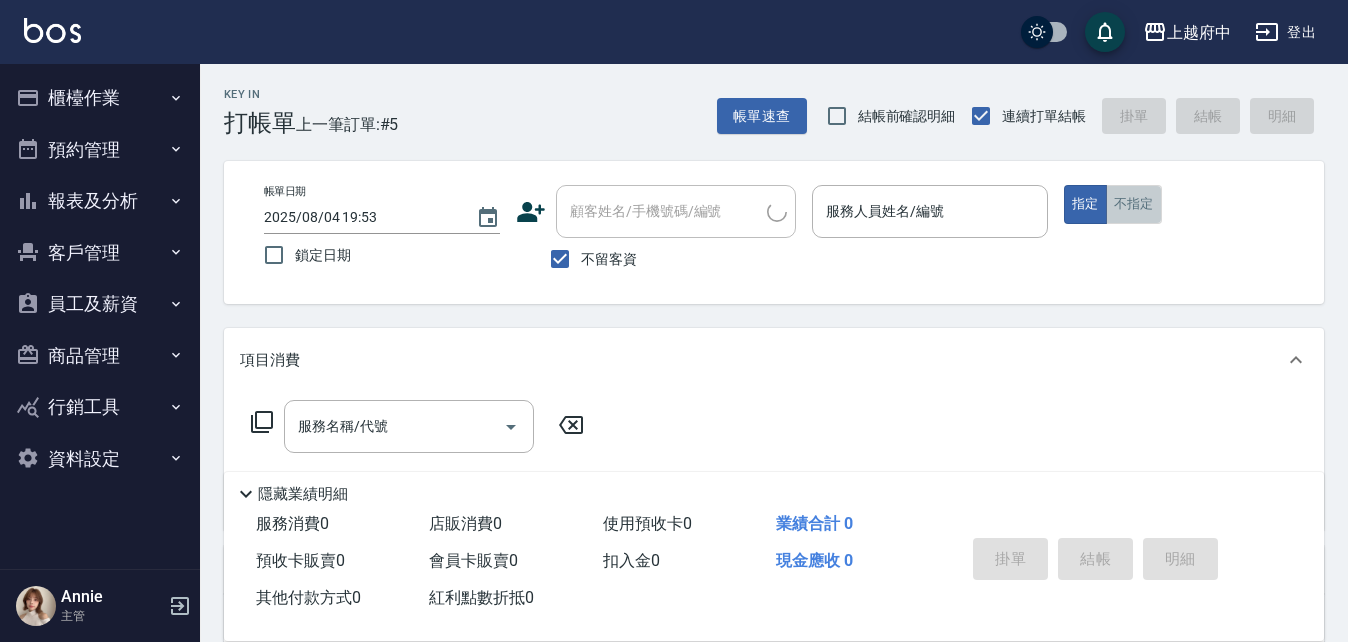 click on "不指定" at bounding box center (1134, 204) 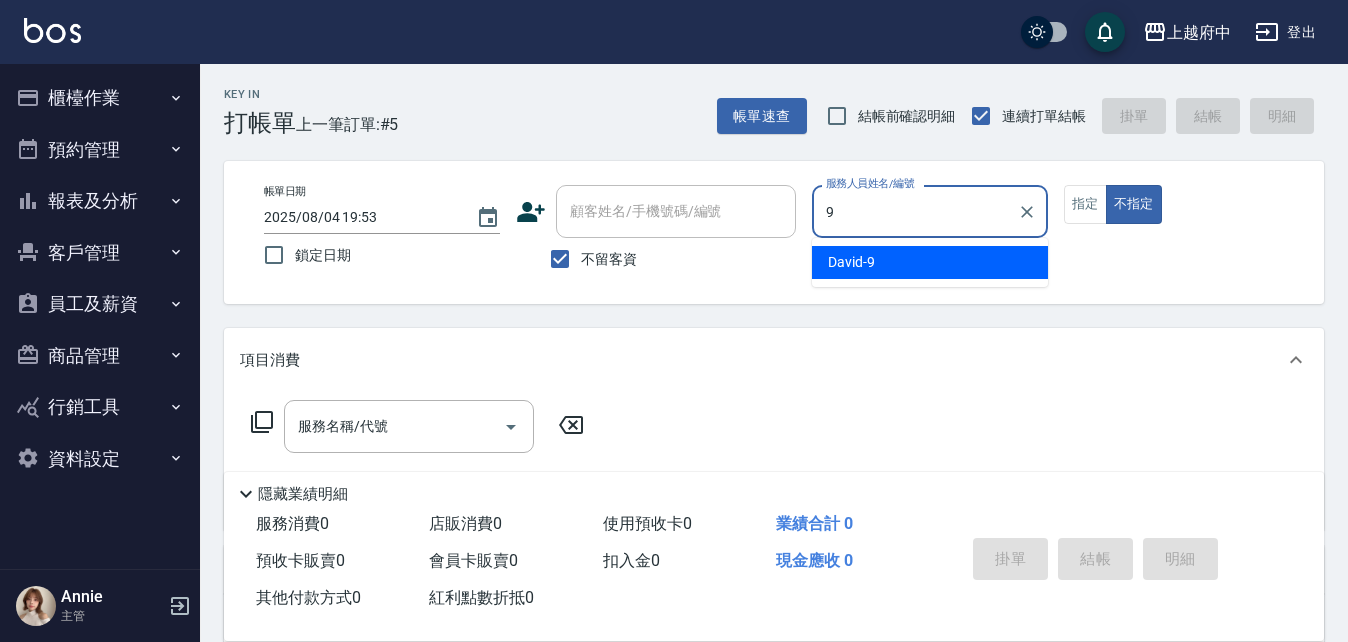 type on "David-9" 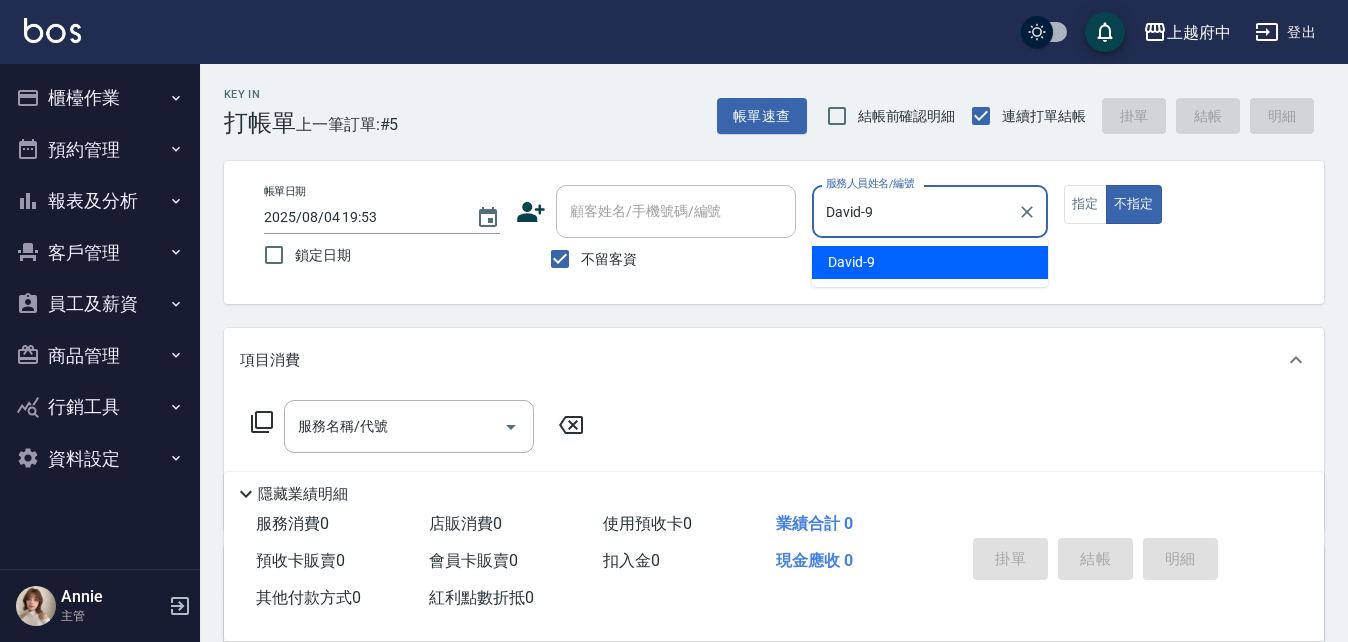 type on "false" 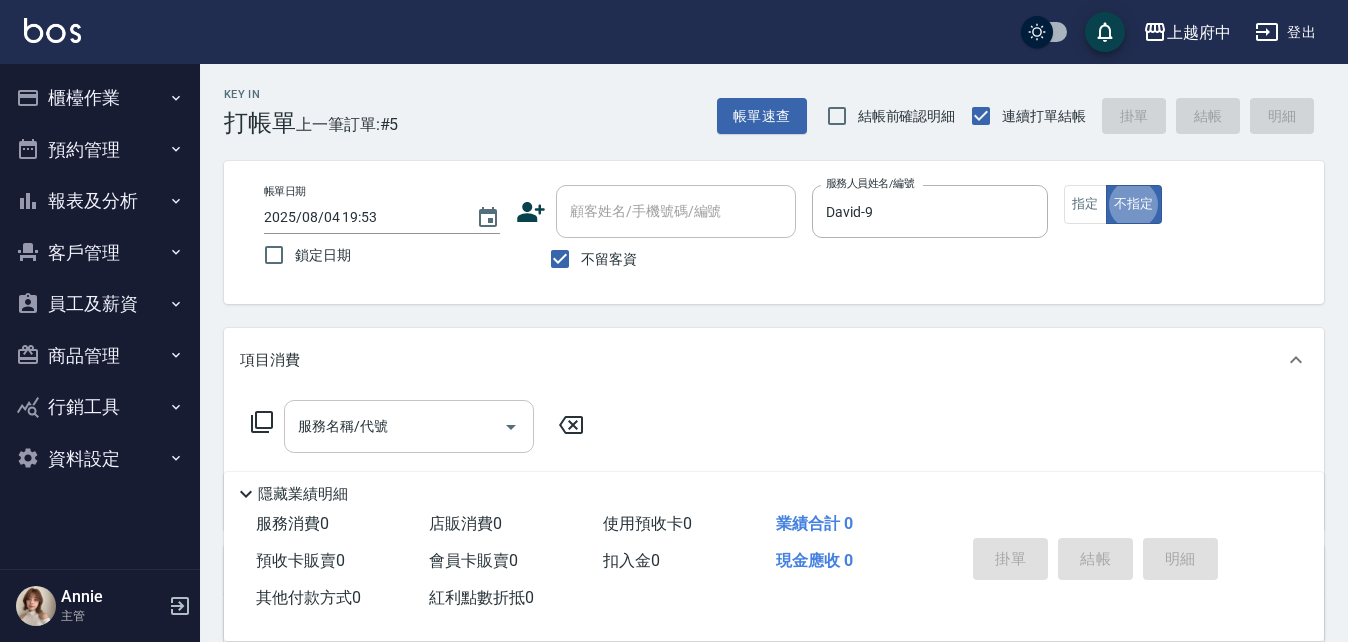 click on "服務名稱/代號 服務名稱/代號" at bounding box center (409, 426) 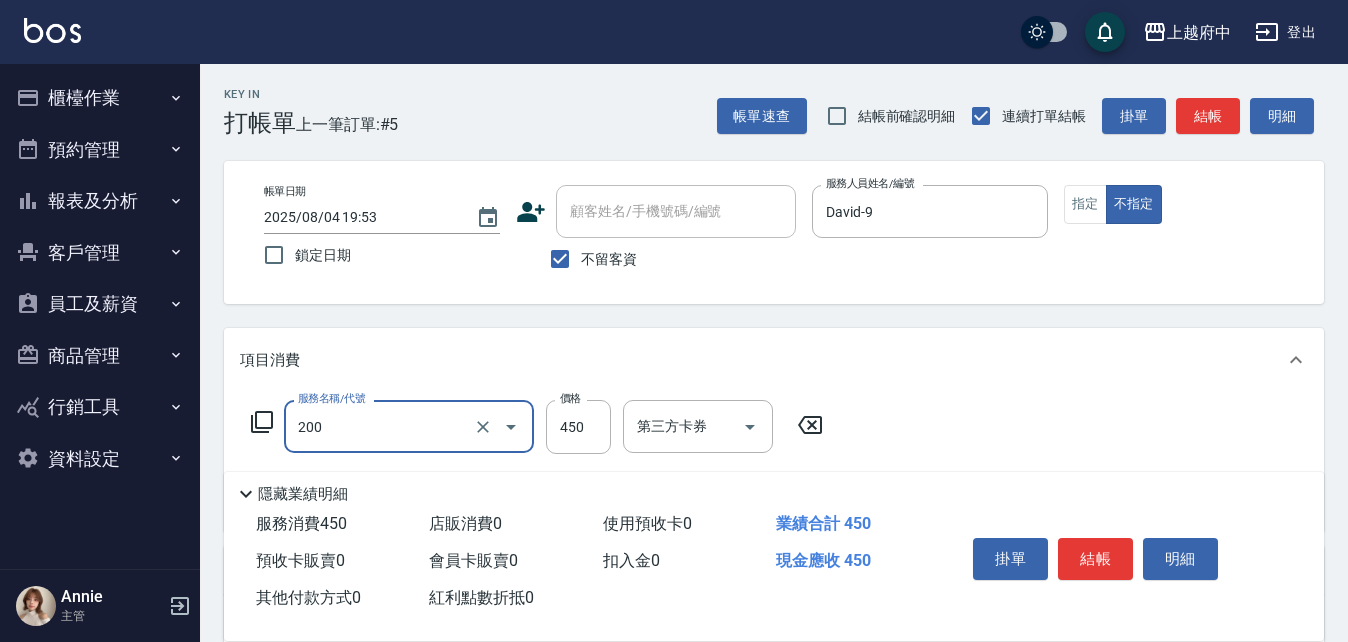 type on "有機洗髮(200)" 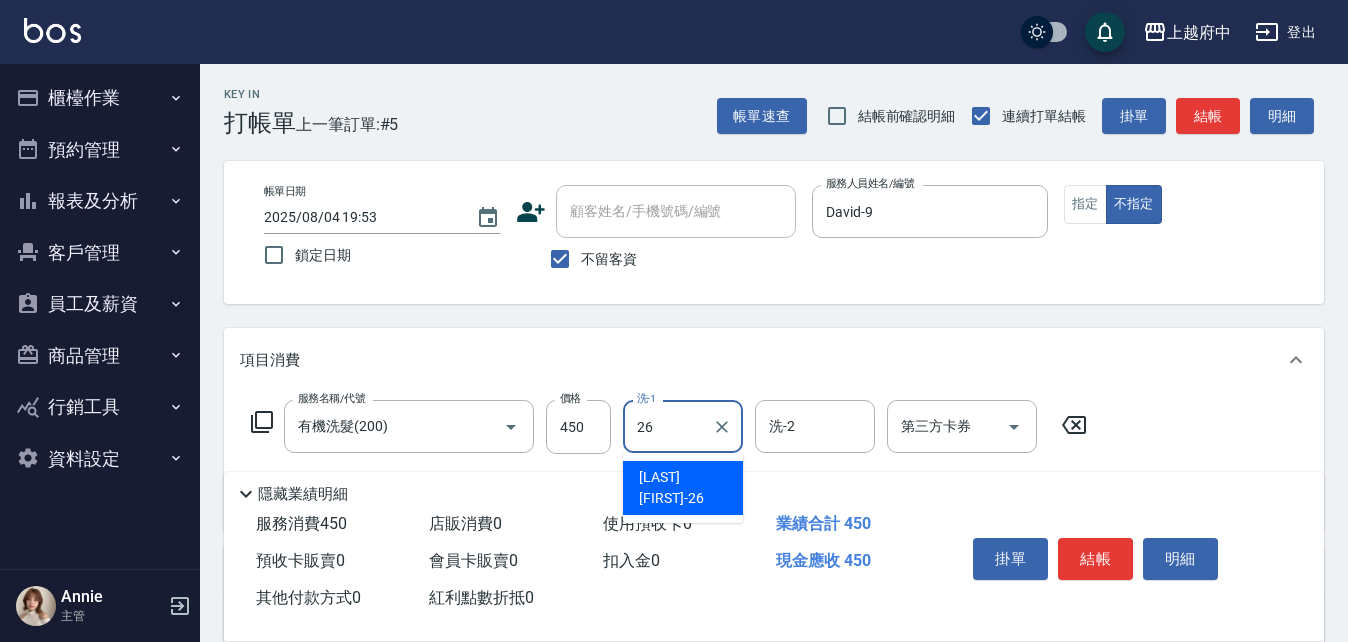 type on "[LAST]-[NUMBER]" 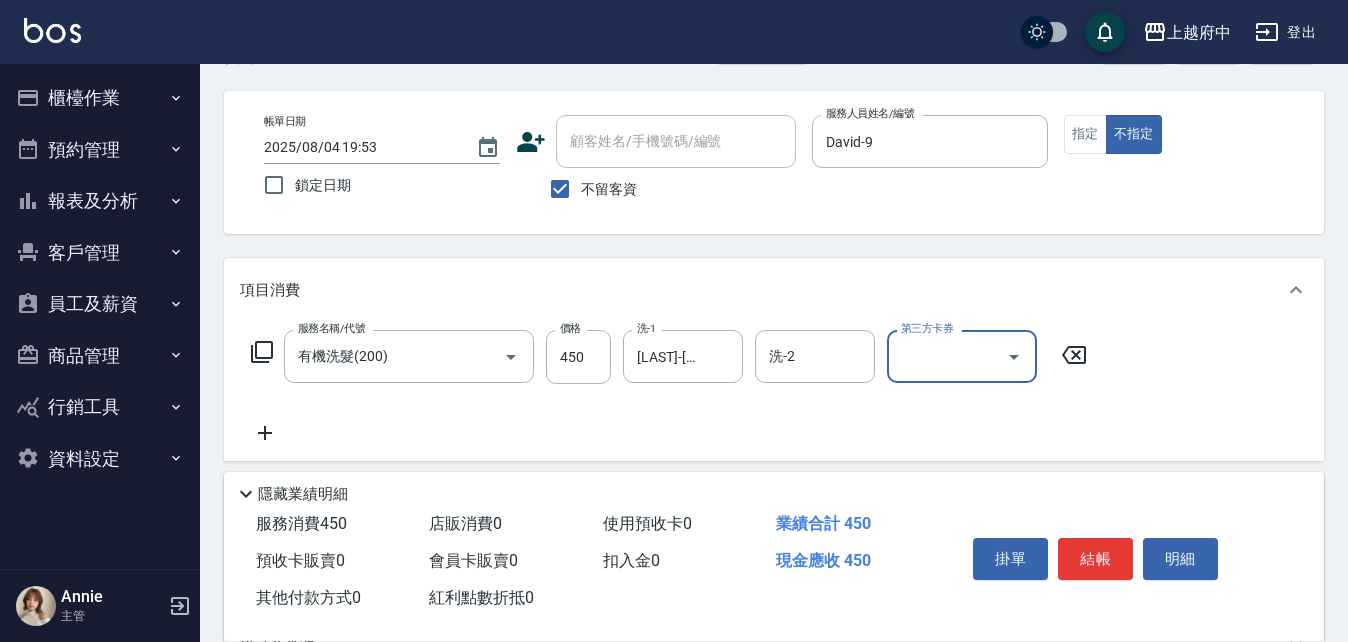 scroll, scrollTop: 200, scrollLeft: 0, axis: vertical 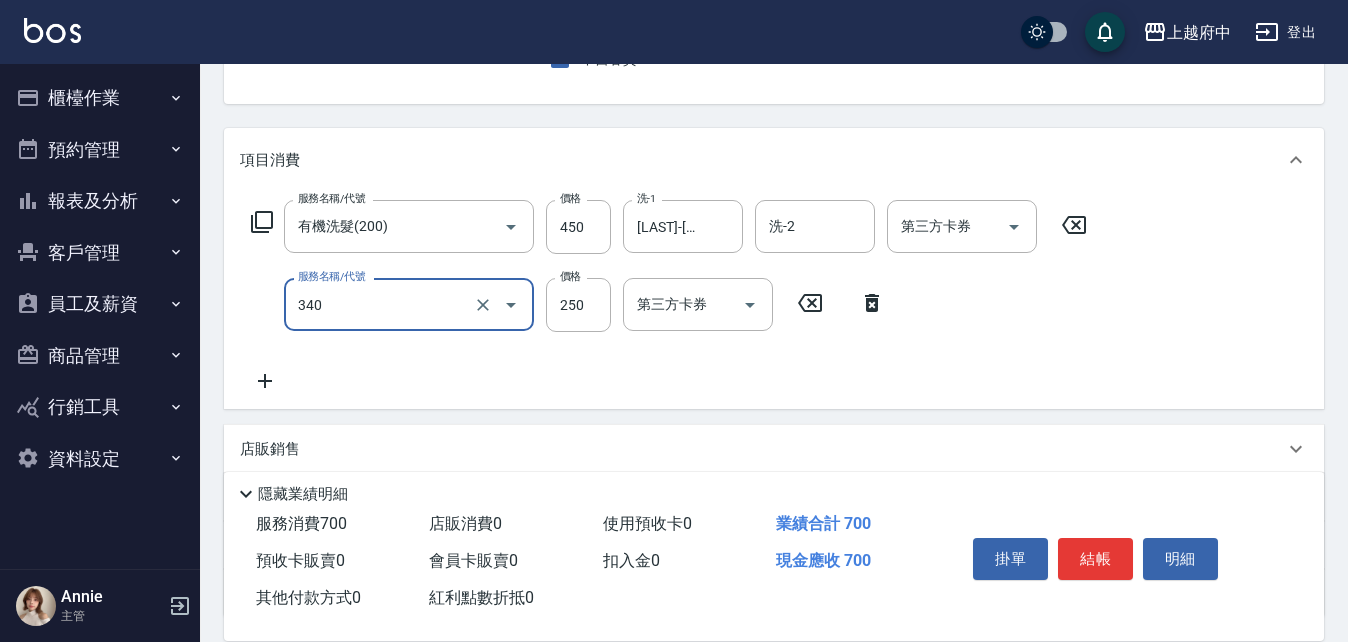 type on "剪髮(340)" 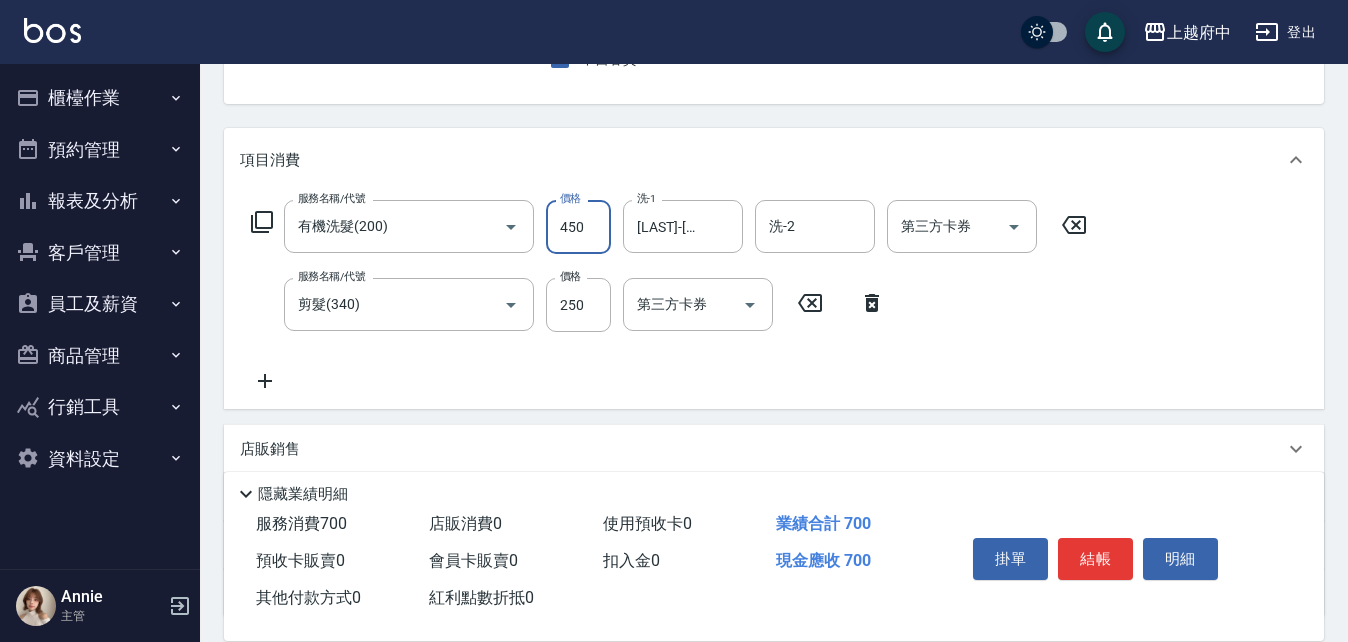 click on "450" at bounding box center (578, 227) 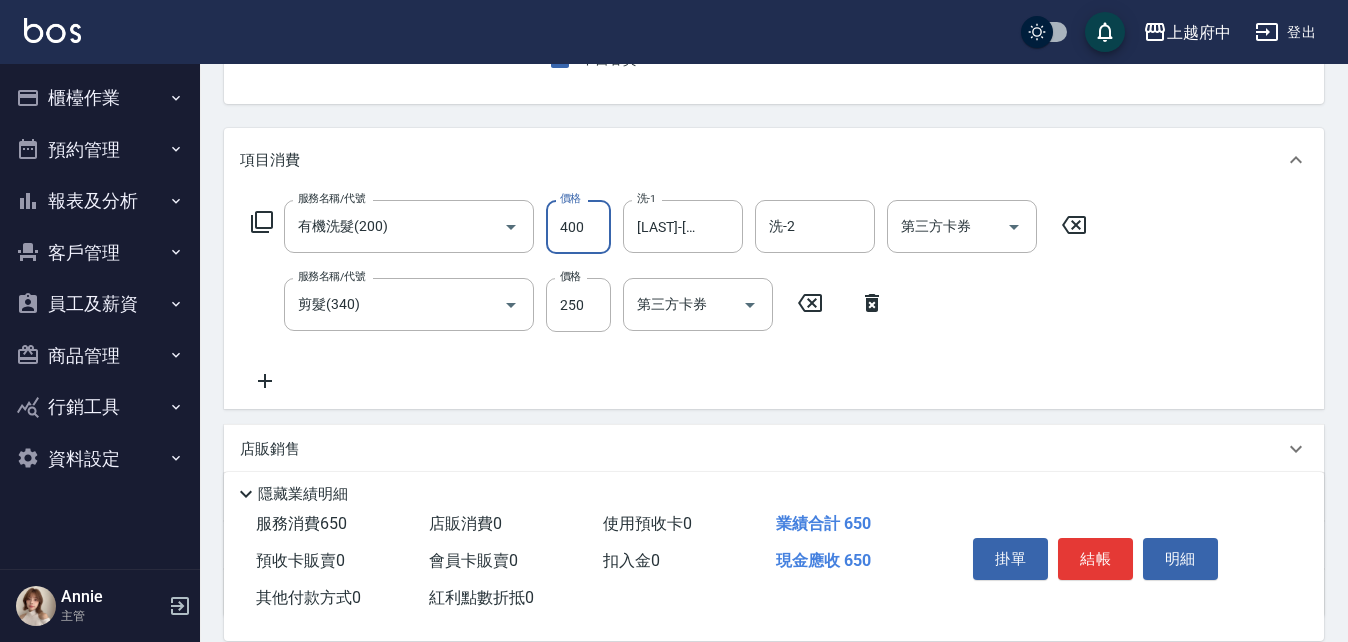type on "400" 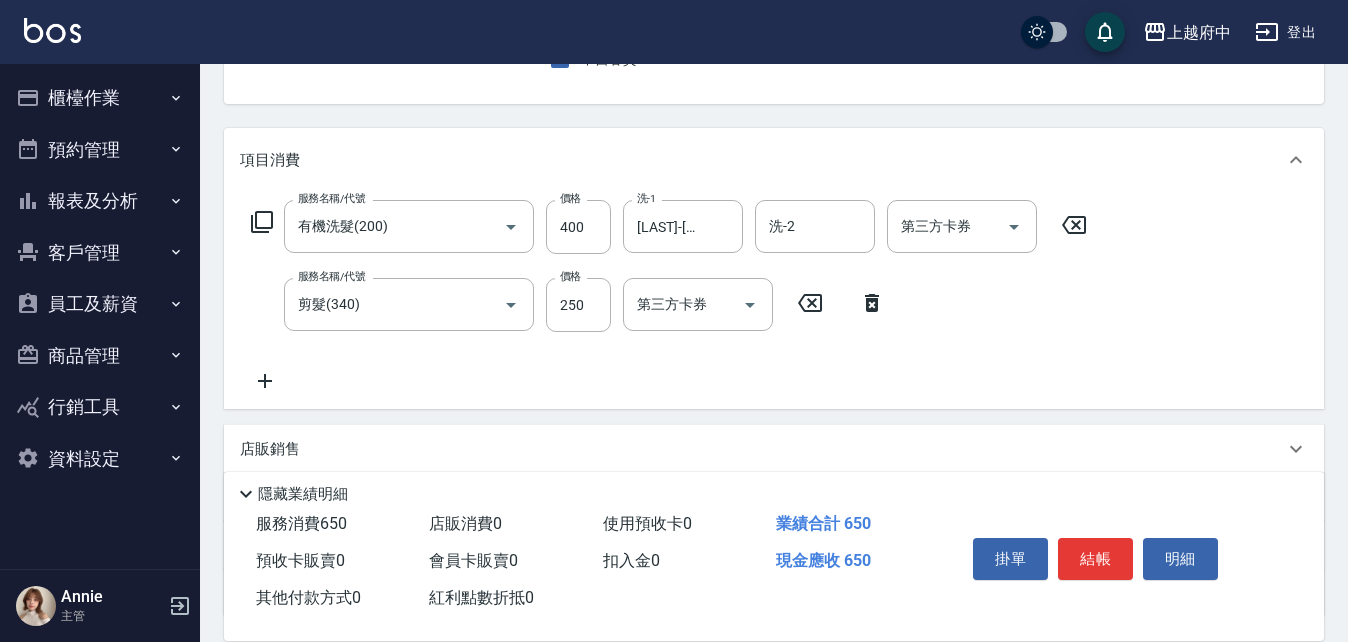 click on "服務名稱/代號 有機洗髮(200) 服務名稱/代號 價格 400 價格 洗-1 [LAST]-[NUMBER] 洗-1 洗-2 洗-2 第三方卡券 第三方卡券 服務名稱/代號 剪髮(340) 服務名稱/代號 價格 250 價格 第三方卡券 第三方卡券" at bounding box center [669, 296] 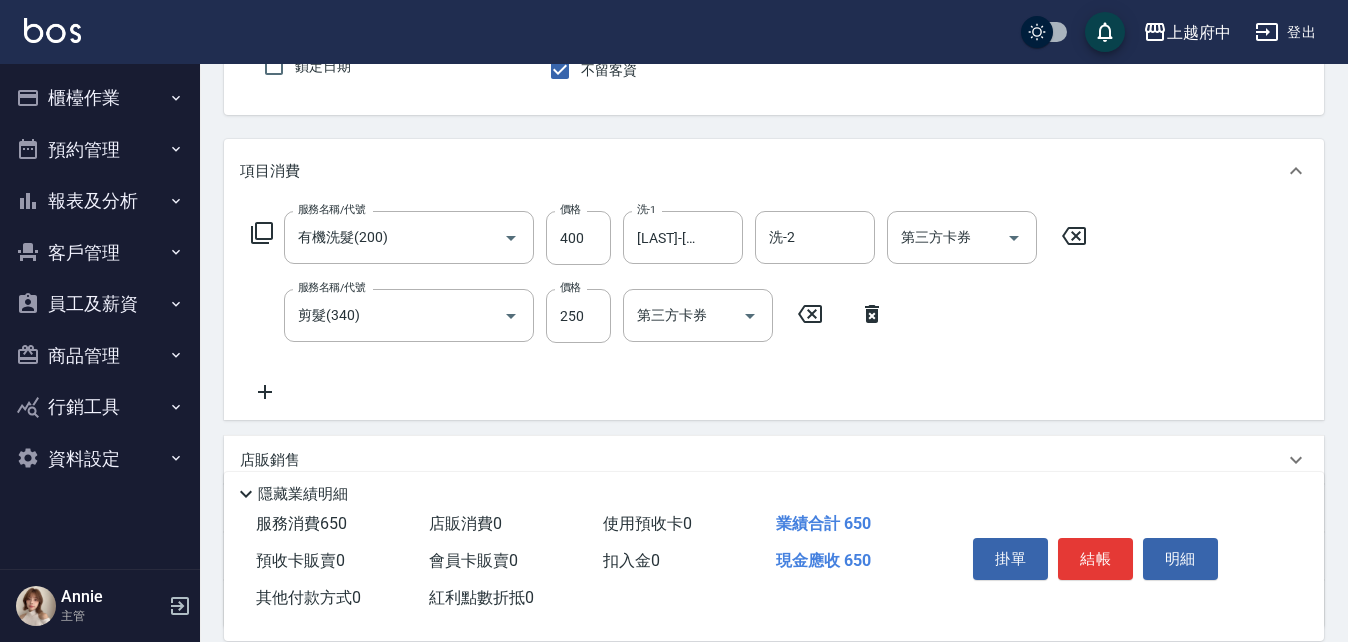 scroll, scrollTop: 200, scrollLeft: 0, axis: vertical 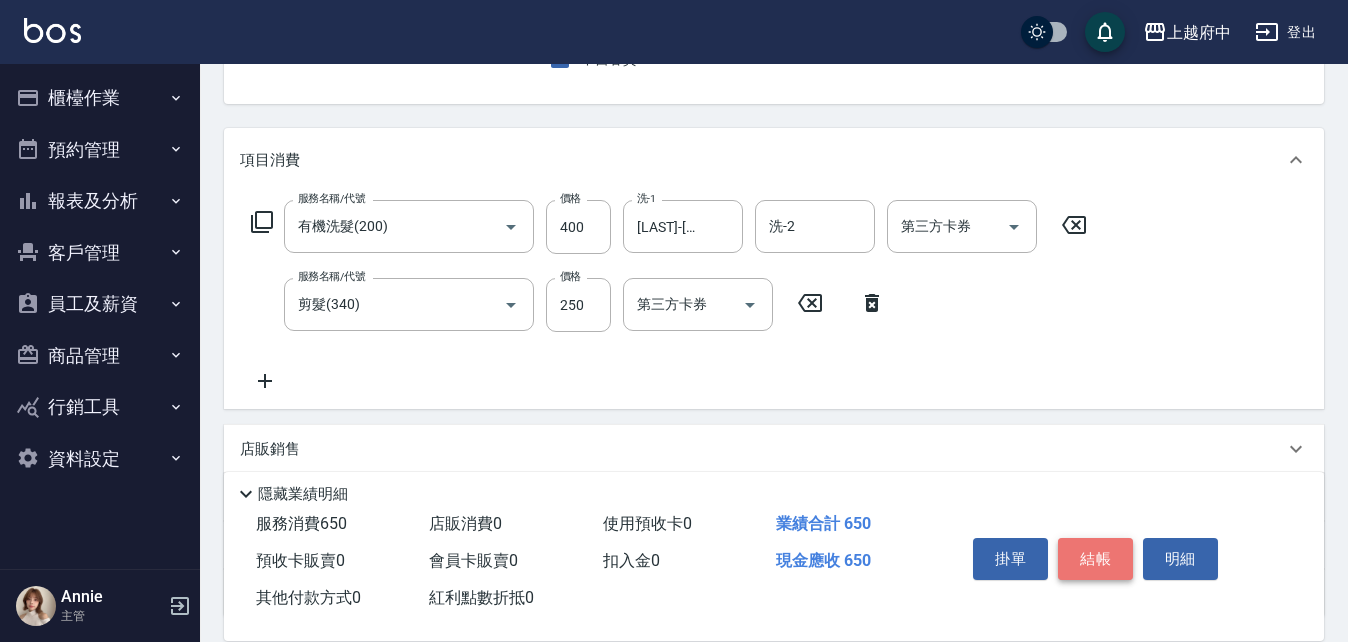 click on "結帳" at bounding box center (1095, 559) 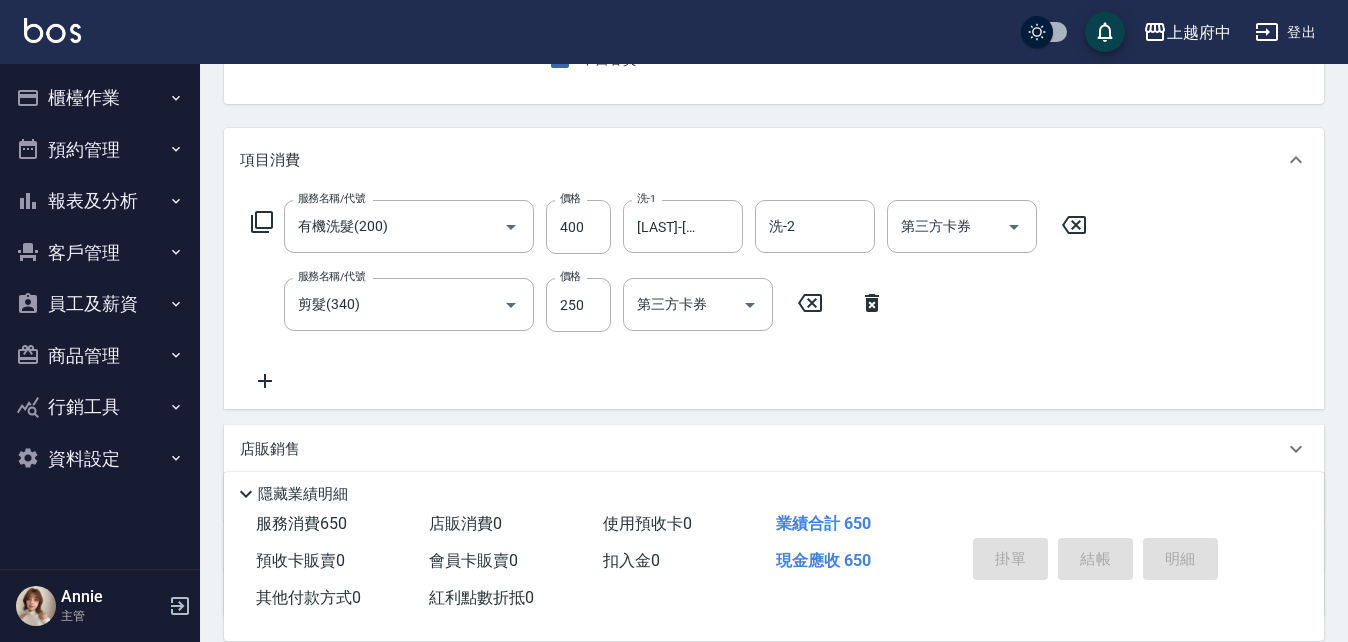 type 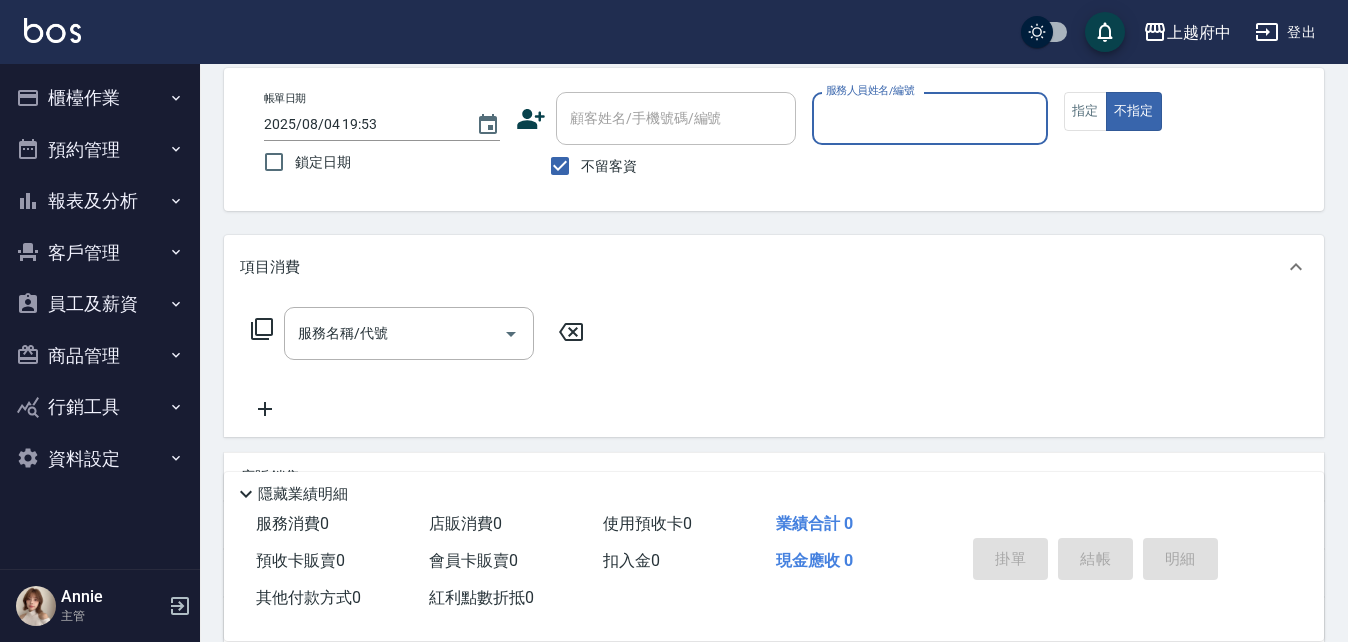 scroll, scrollTop: 0, scrollLeft: 0, axis: both 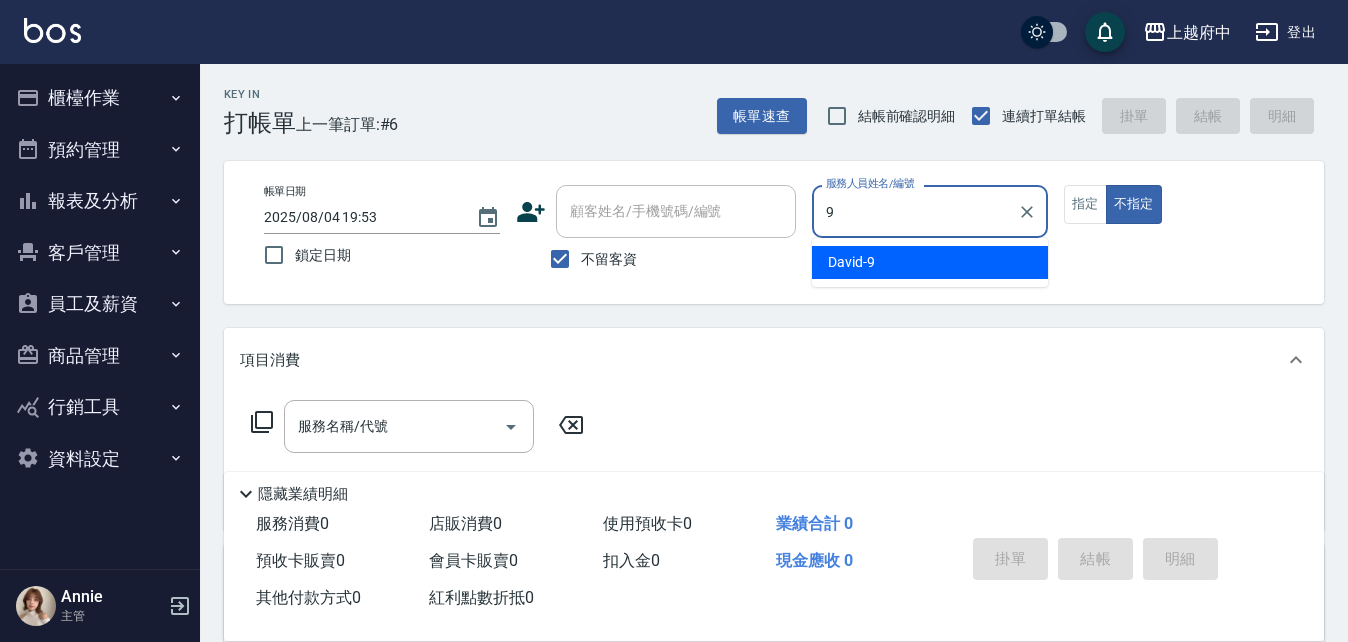 type on "David-9" 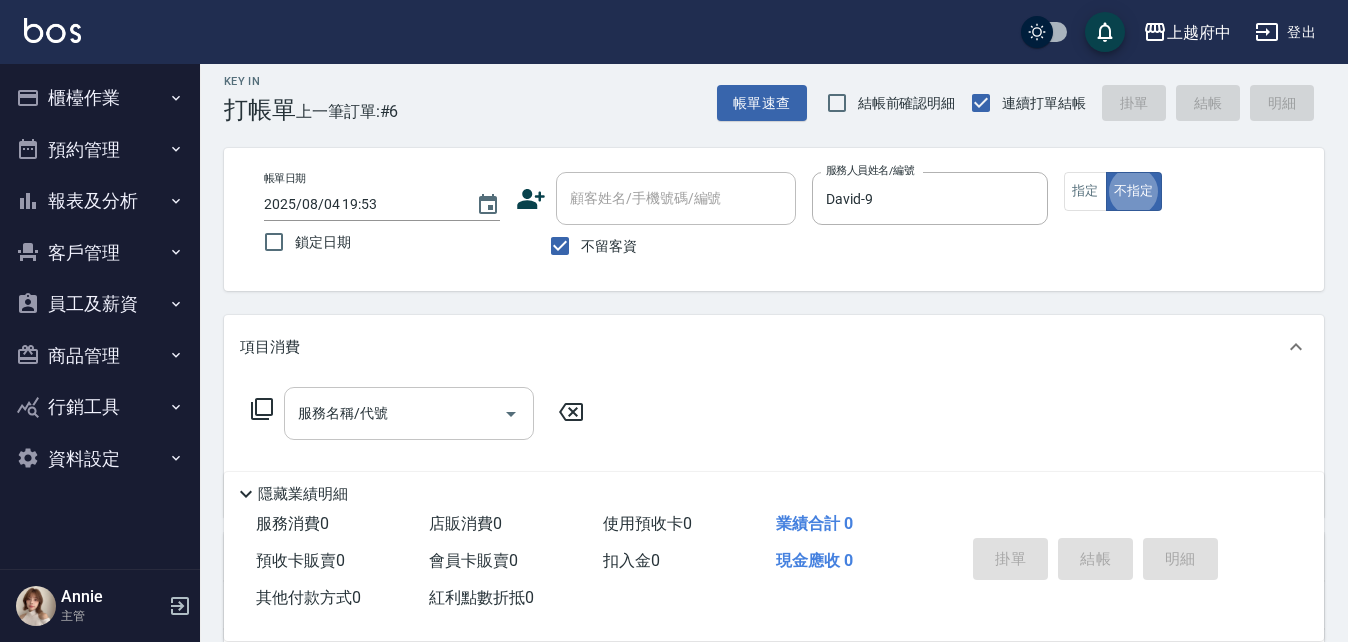 scroll, scrollTop: 100, scrollLeft: 0, axis: vertical 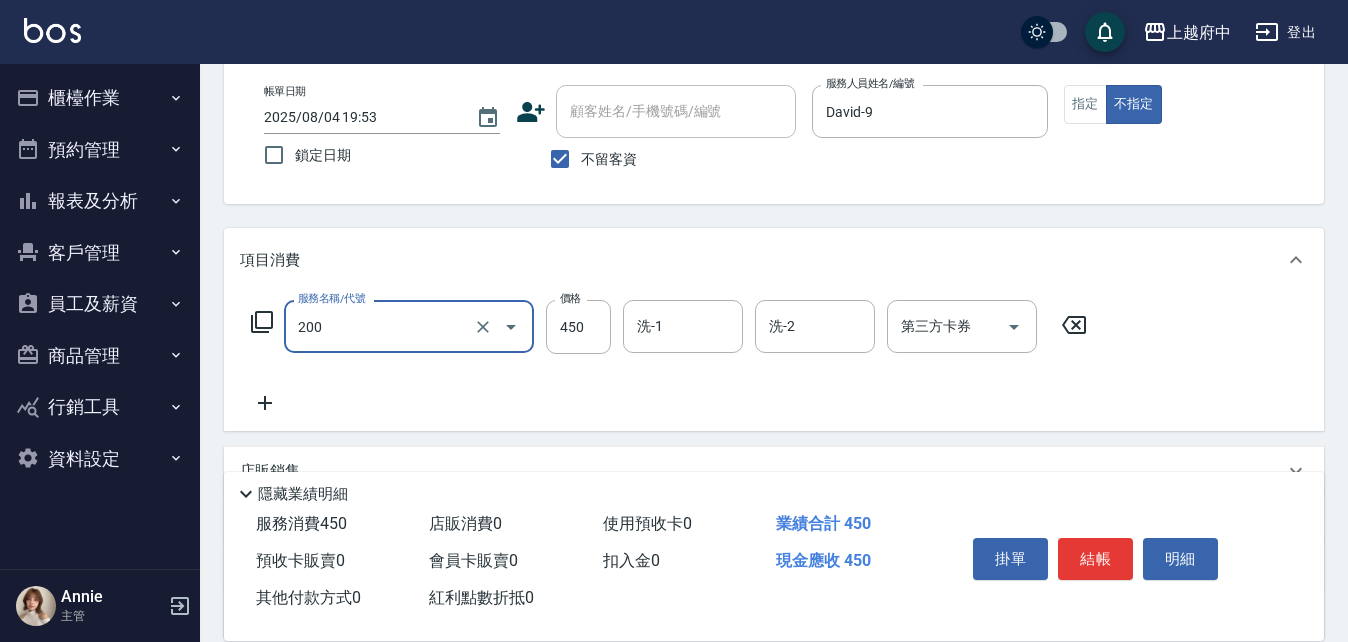 type on "有機洗髮(200)" 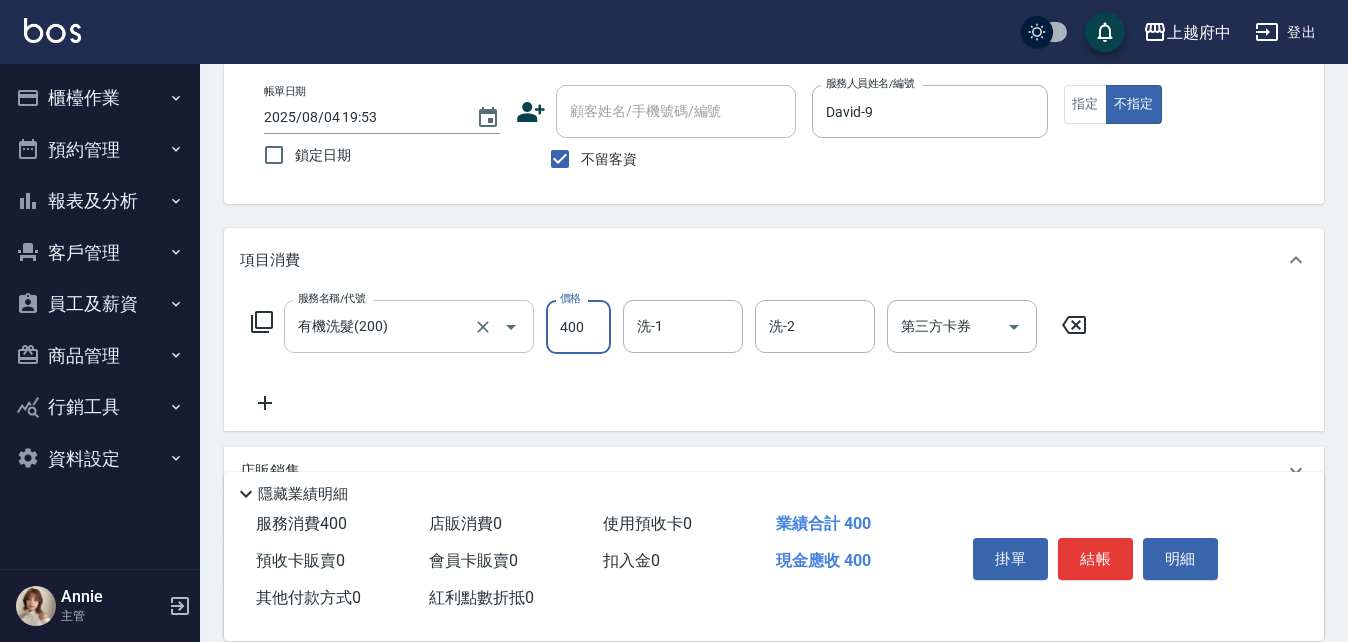 type on "400" 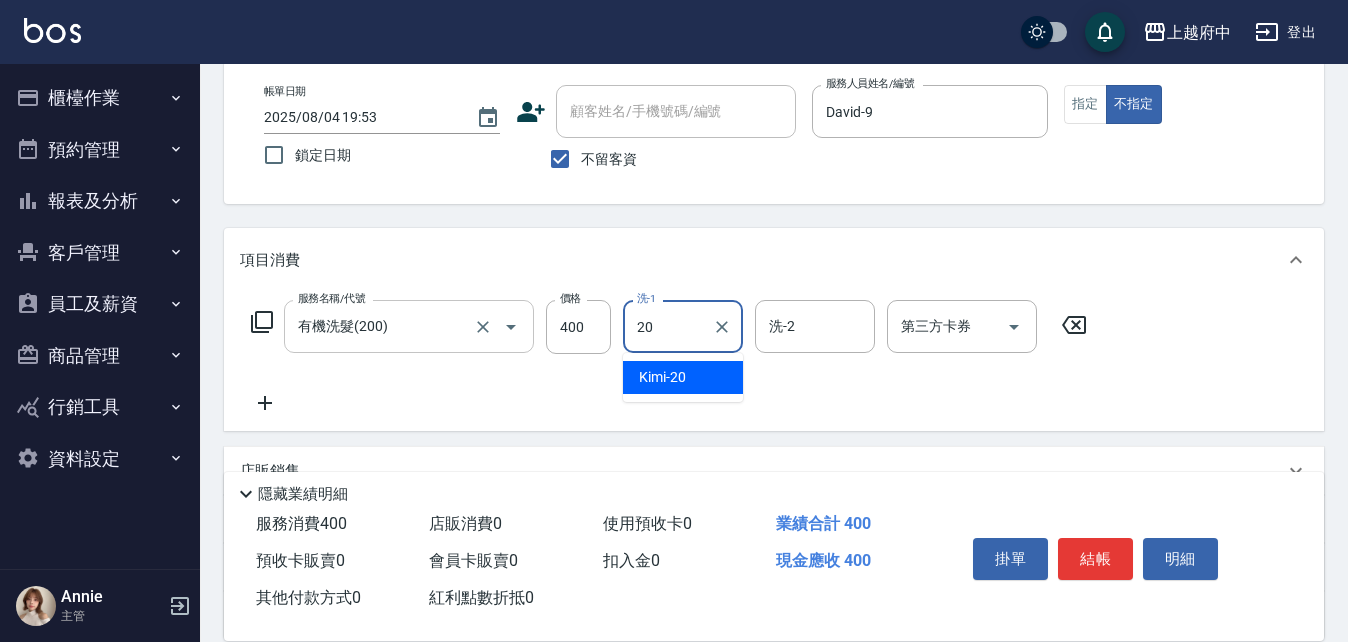 type on "[LAST]-[NUMBER]" 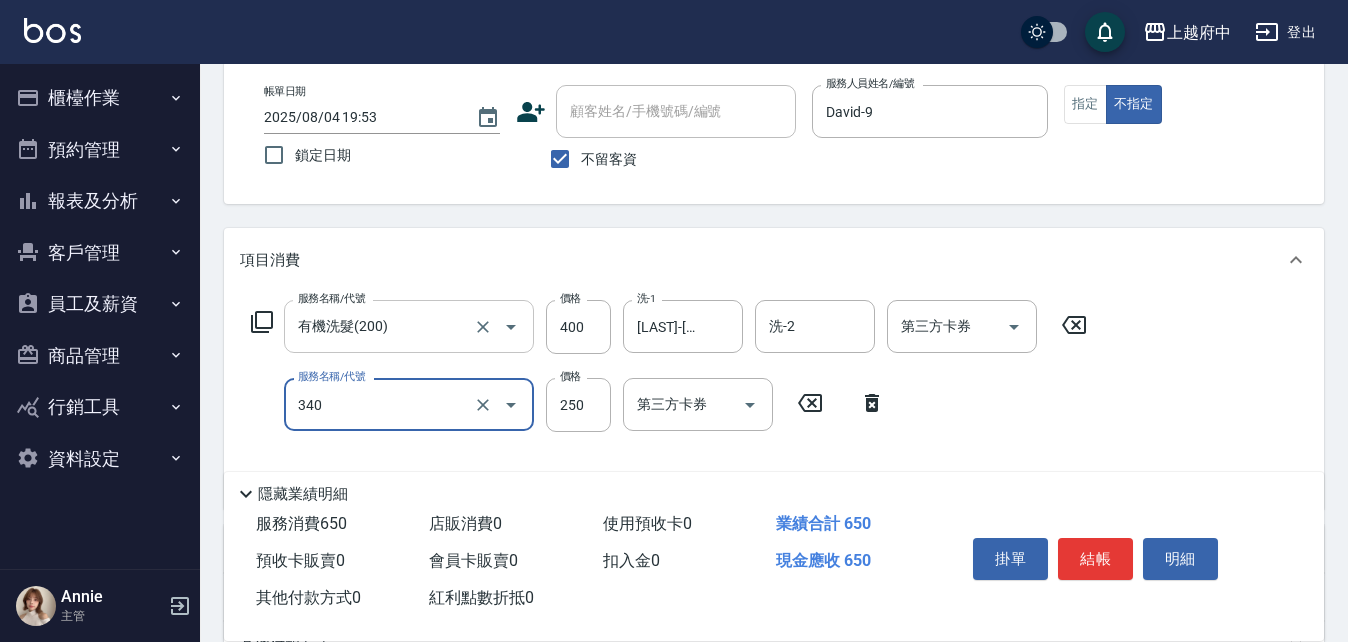 type on "剪髮(340)" 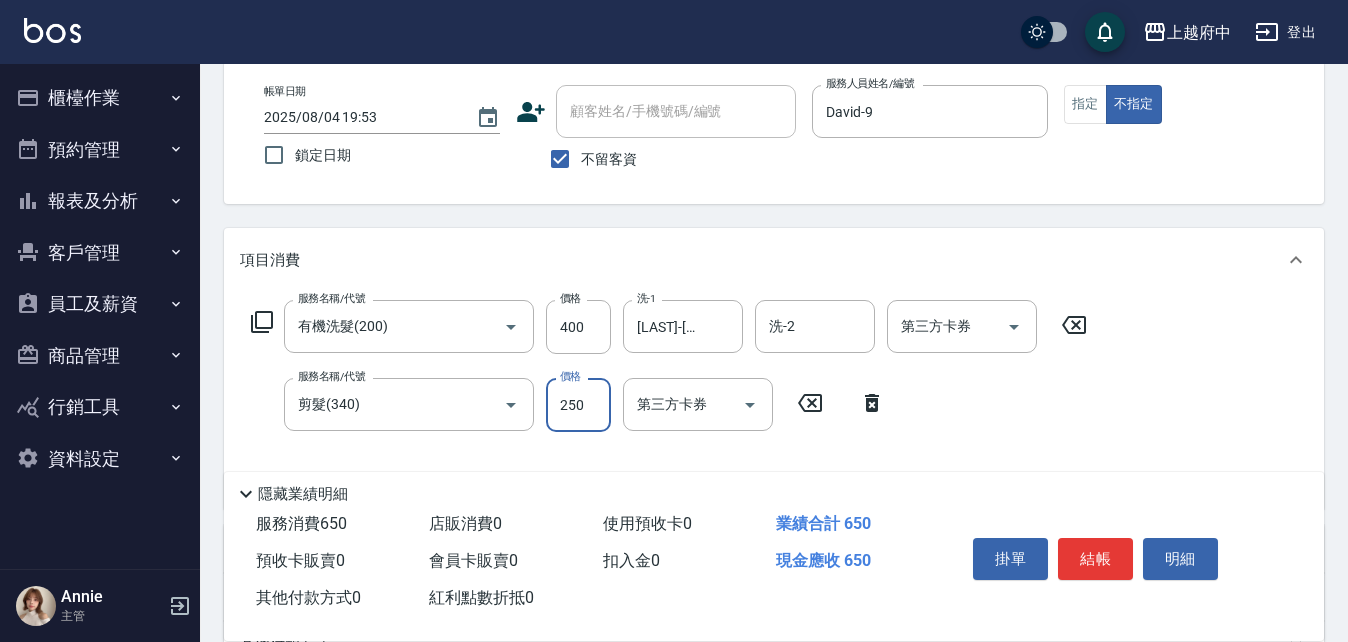 click on "服務名稱/代號 有機洗髮(200) 服務名稱/代號 價格 400 價格 洗-1 Kimi-20 洗-1 洗-2 洗-2 第三方卡券 第三方卡券 服務名稱/代號 剪髮(340) 服務名稱/代號 價格 250 價格 第三方卡券 第三方卡券" at bounding box center [669, 396] 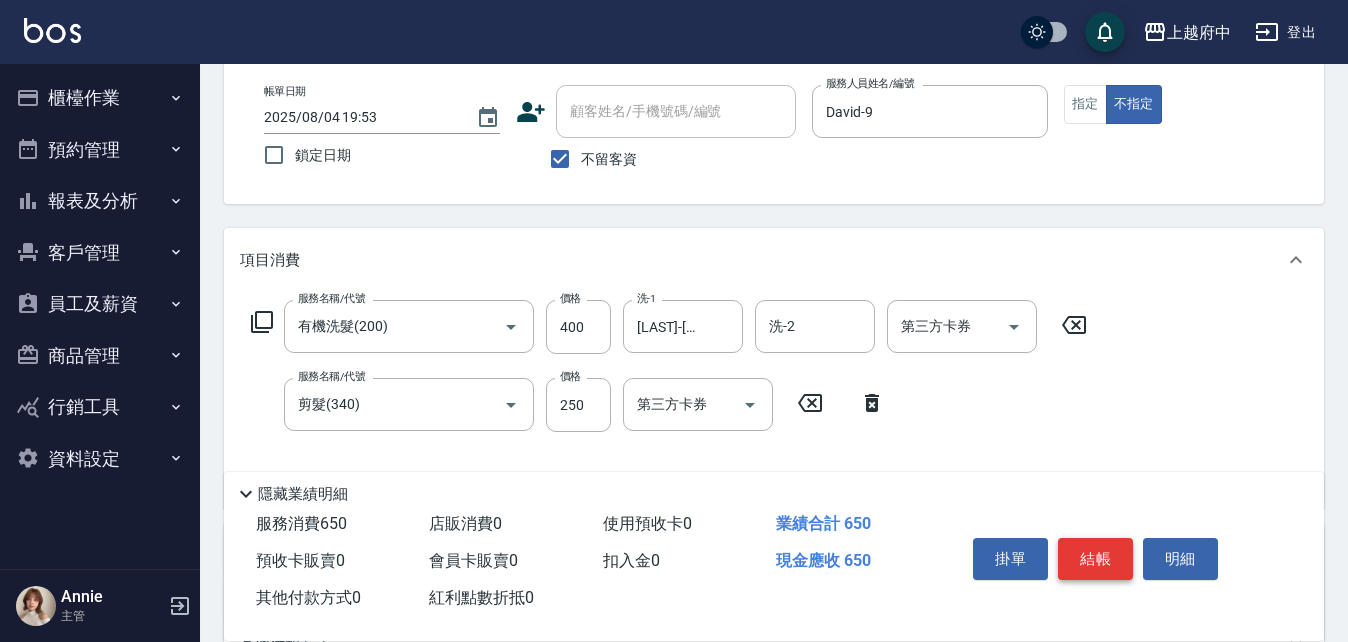 click on "結帳" at bounding box center (1095, 559) 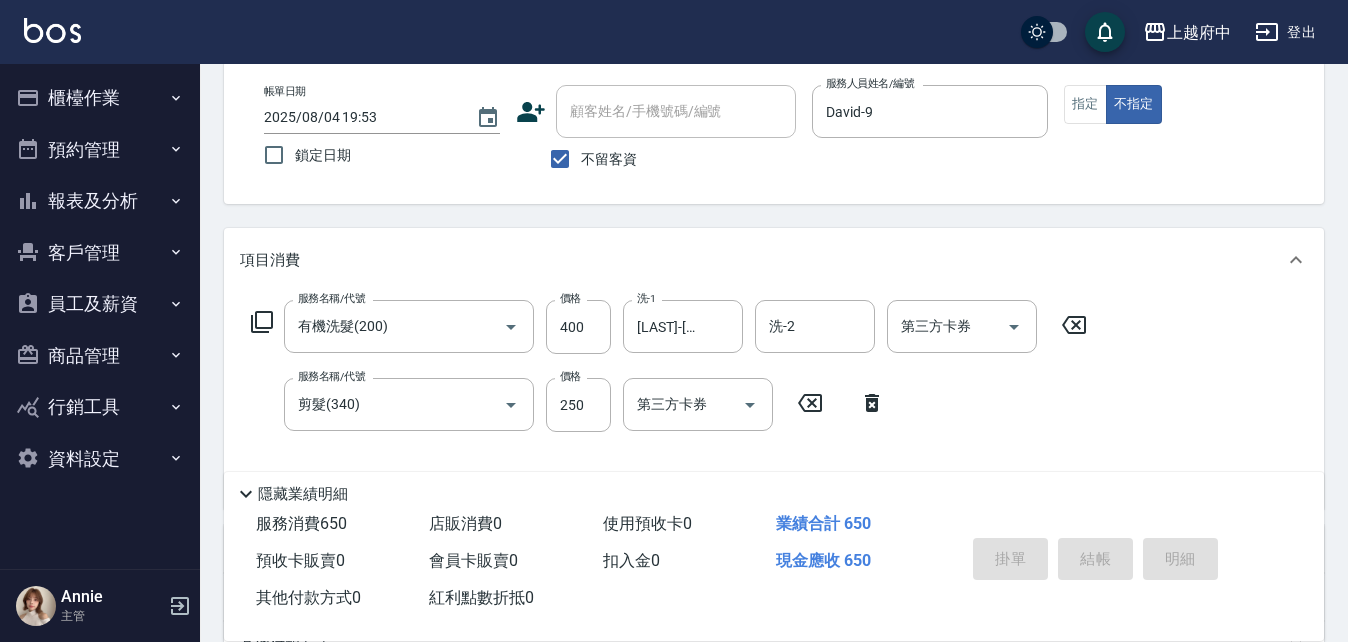 type on "2025/08/04 19:54" 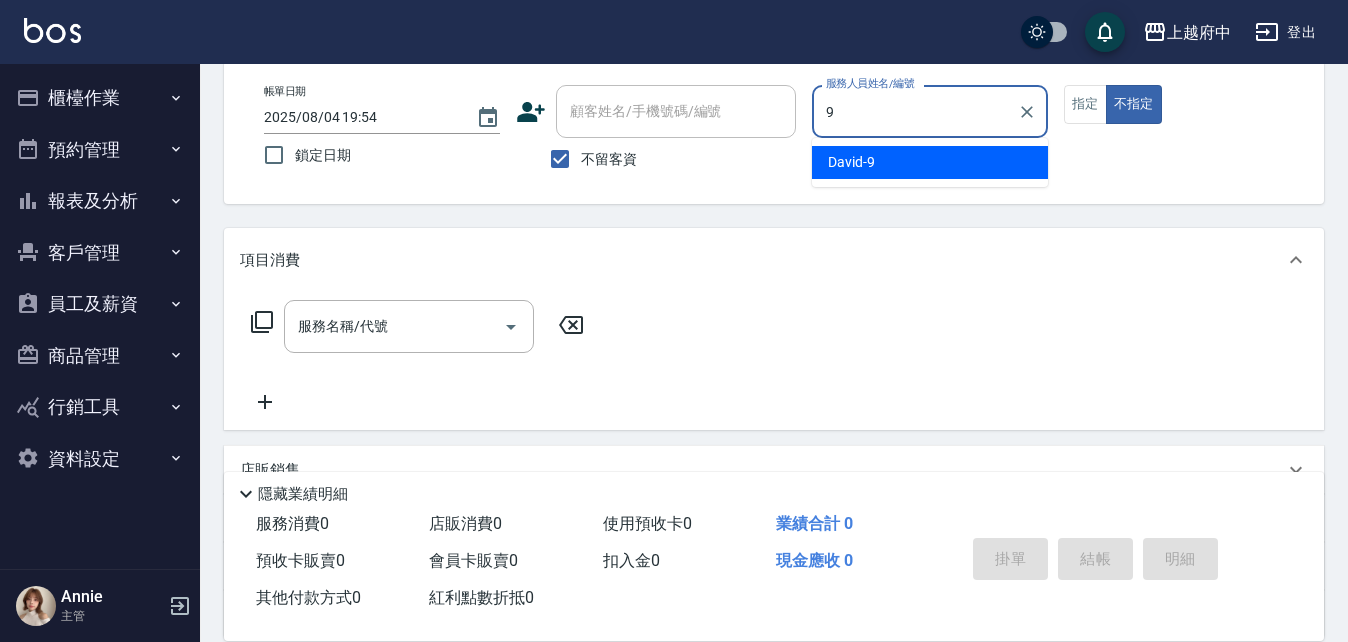 type on "David-9" 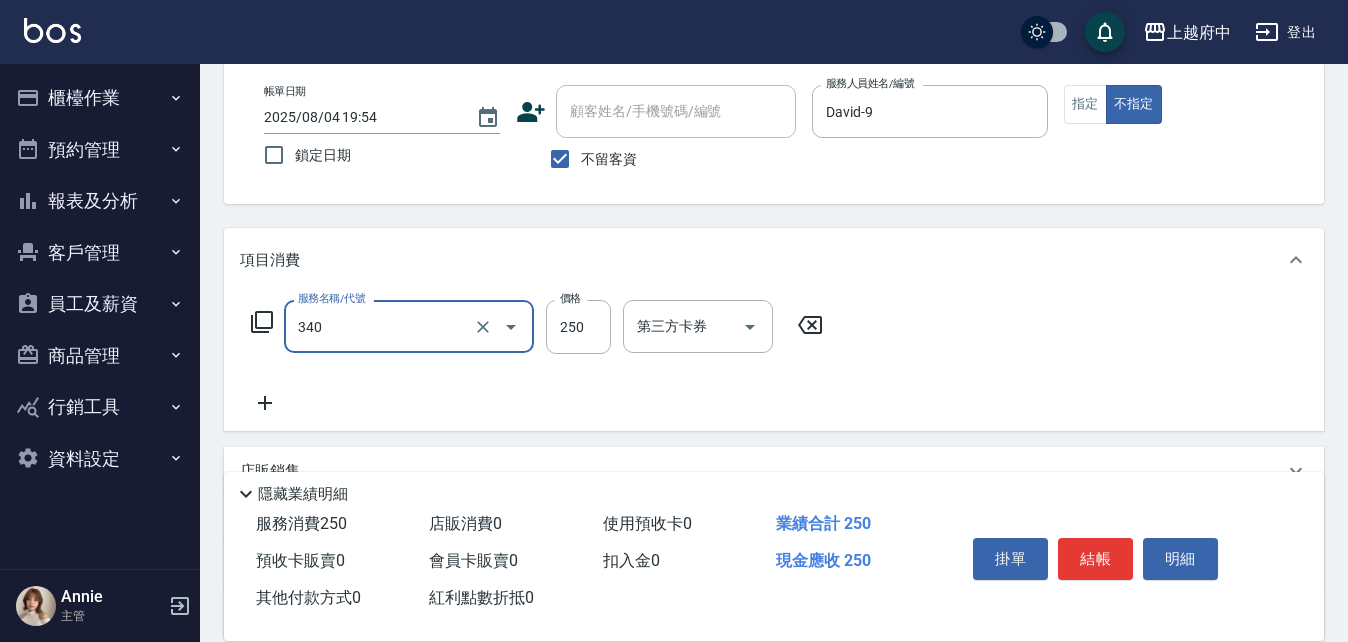 type on "剪髮(340)" 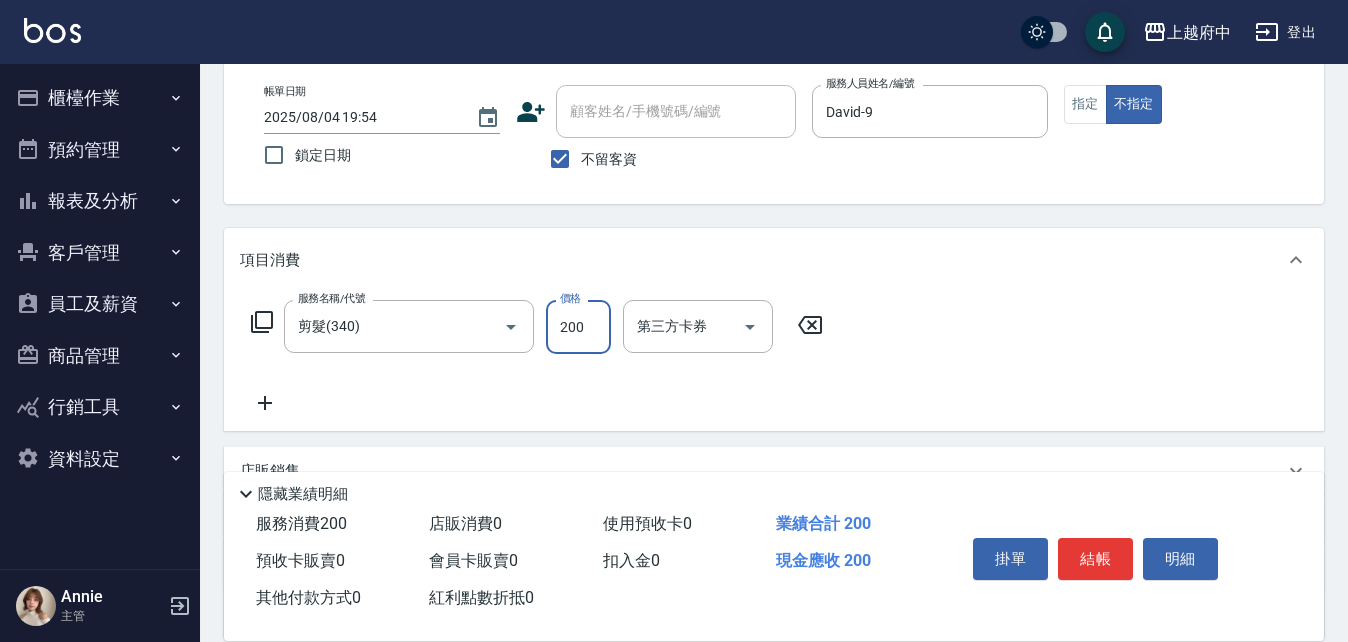 type on "200" 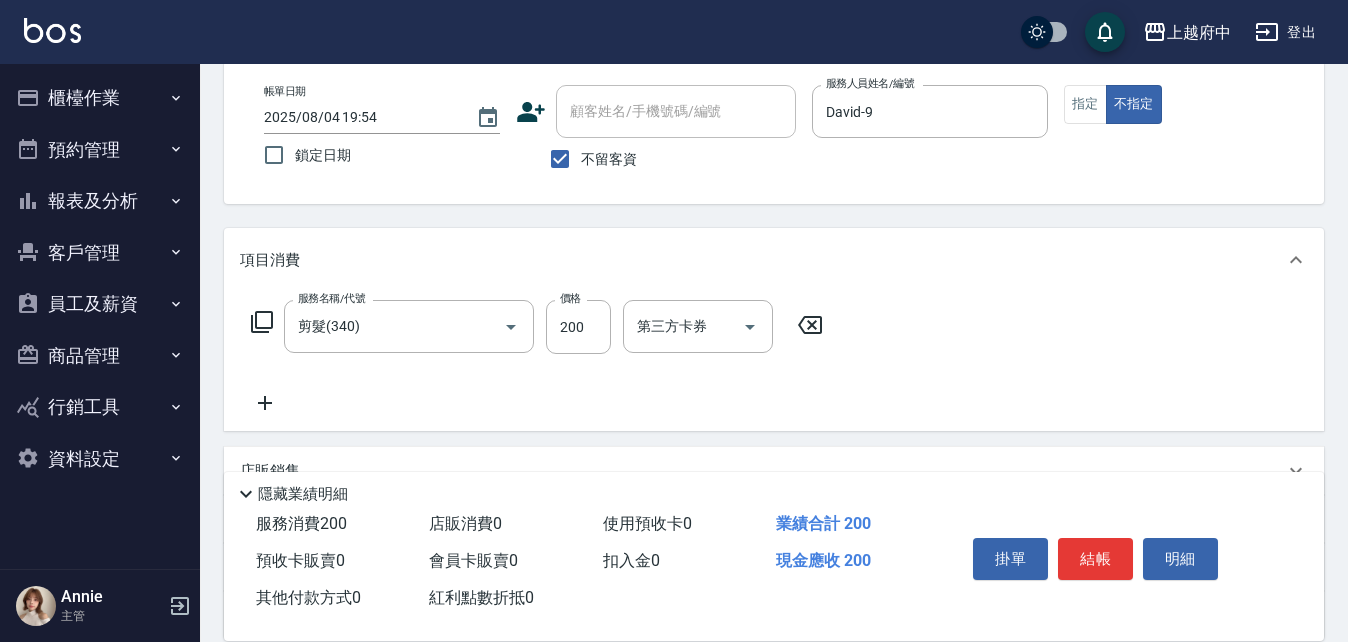 click 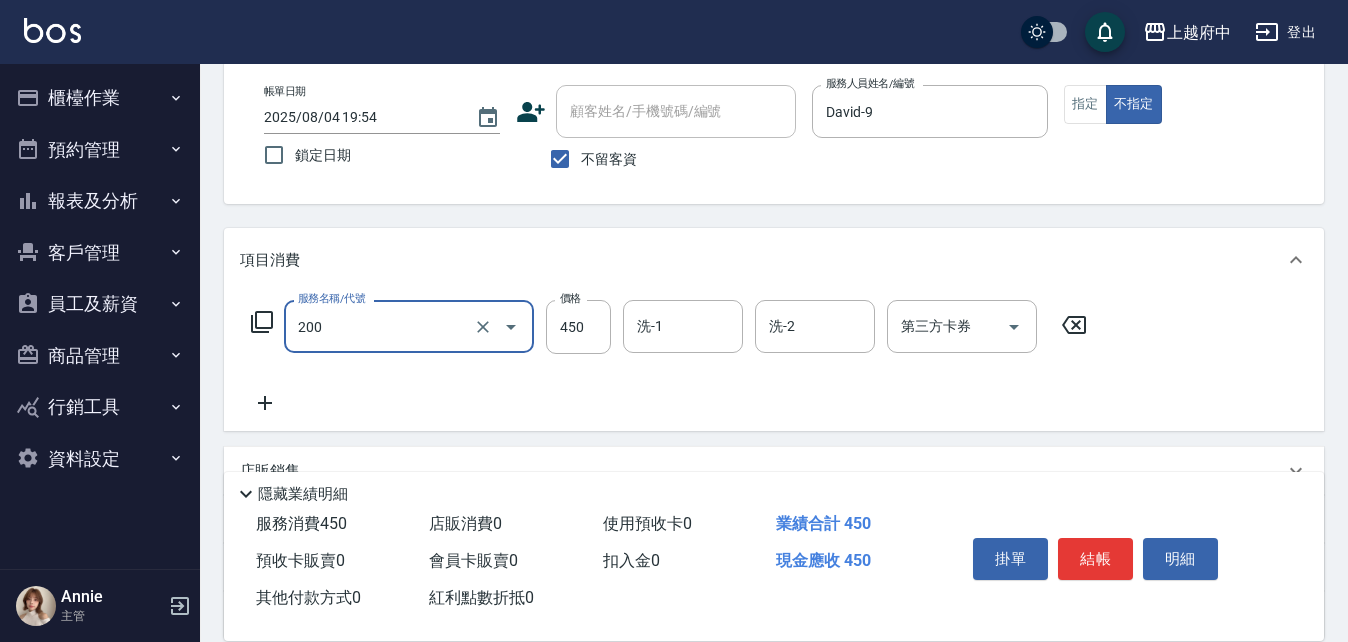 type on "有機洗髮(200)" 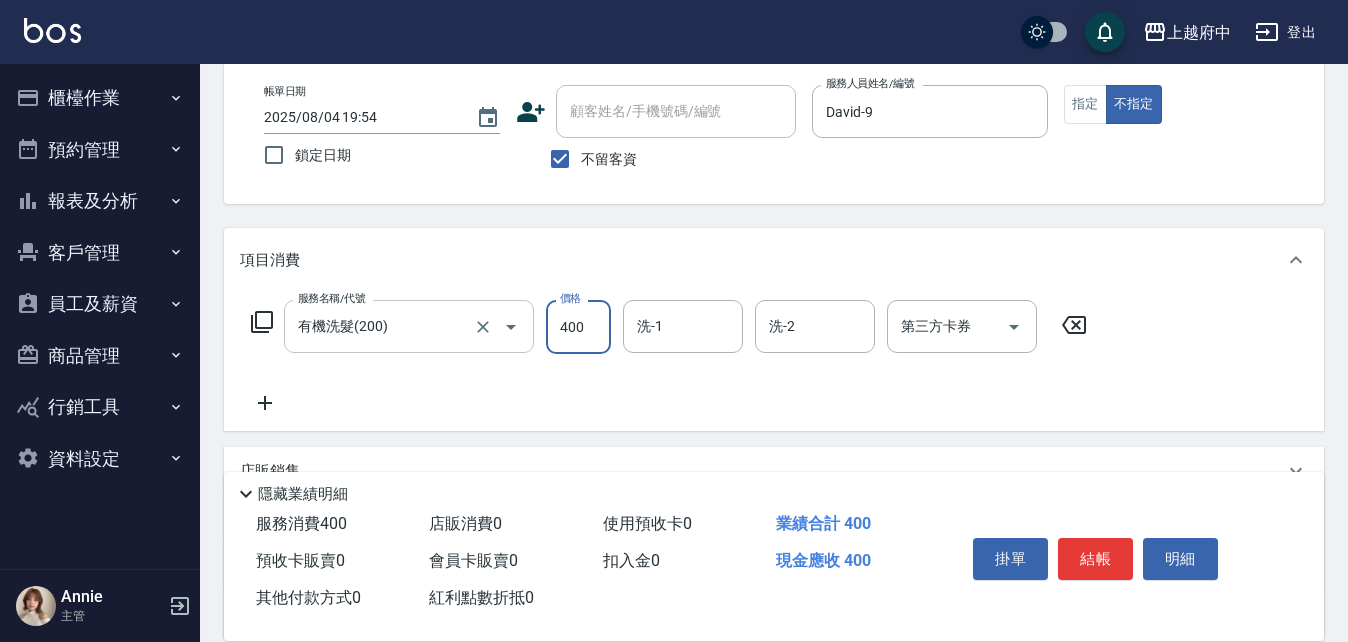 type on "400" 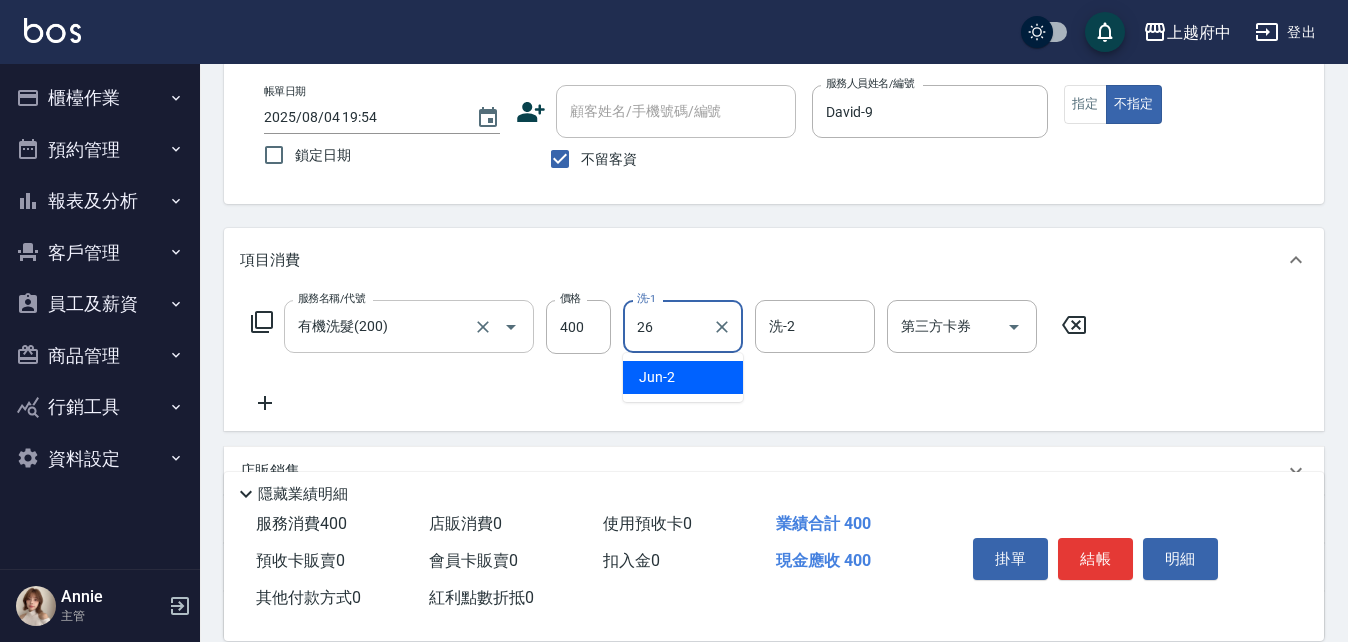 type on "[LAST]-[NUMBER]" 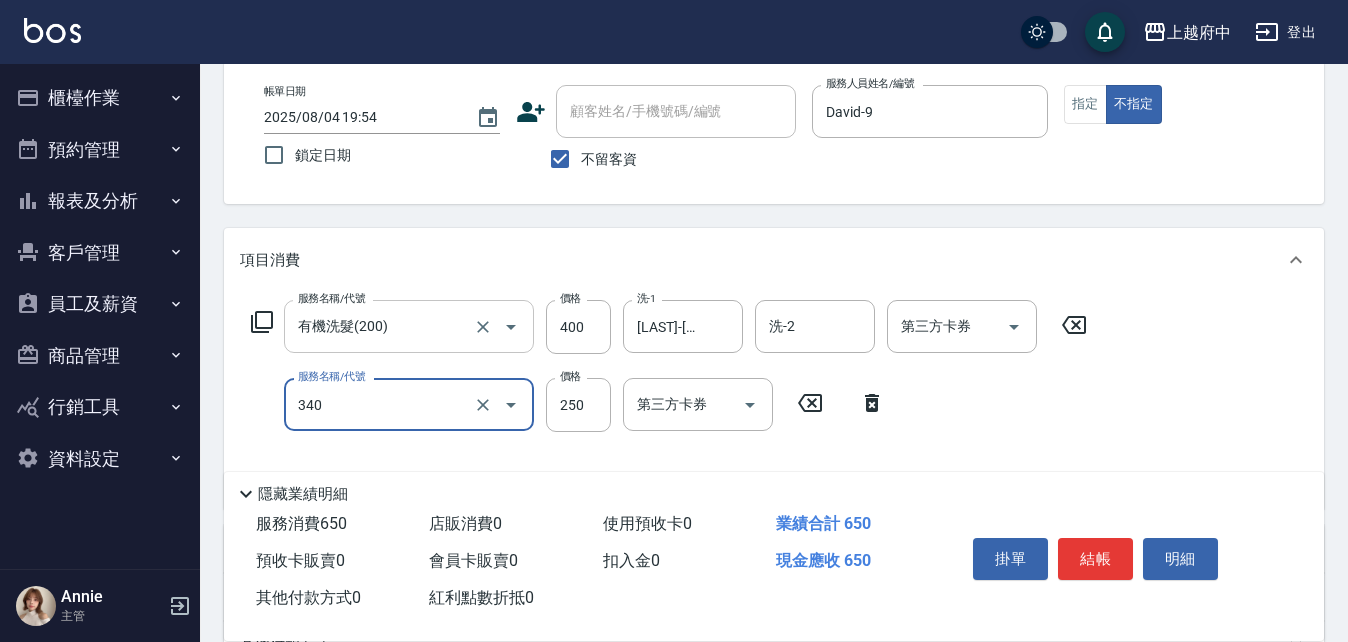 type on "剪髮(340)" 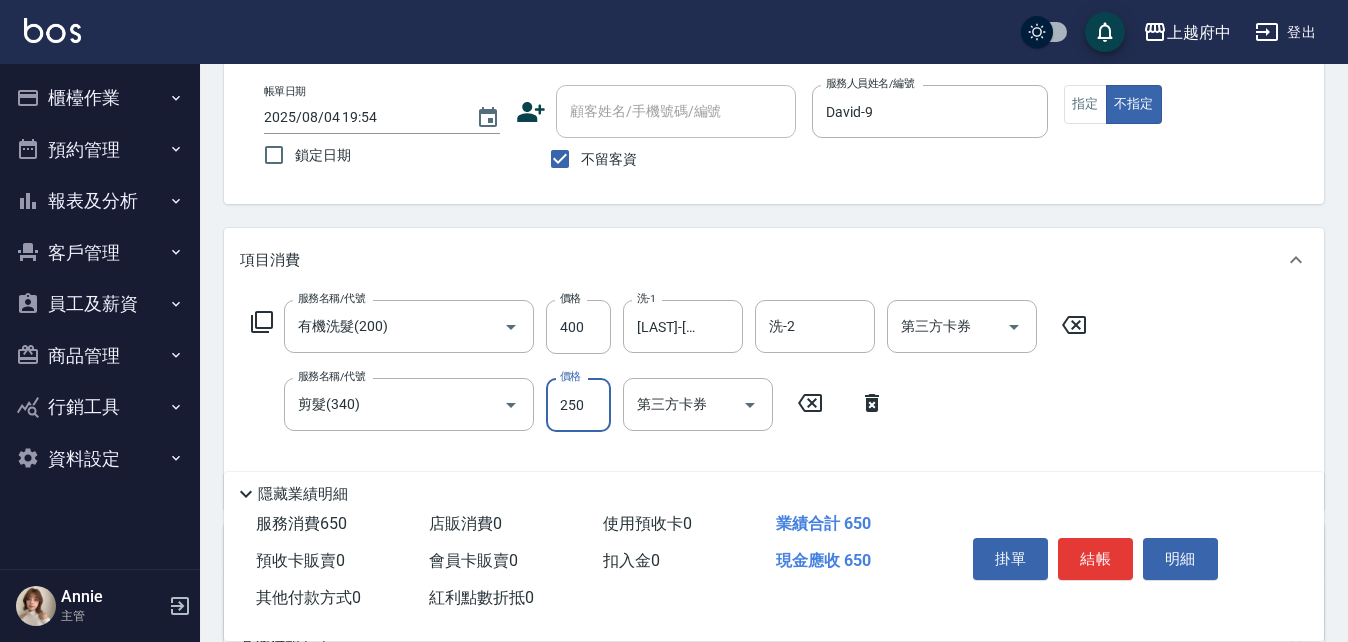 click on "服務名稱/代號 有機洗髮(200) 服務名稱/代號 價格 400 價格 洗-1 [LAST]-[NUMBER] 洗-1 洗-2 洗-2 第三方卡券 第三方卡券 服務名稱/代號 剪髮(340) 服務名稱/代號 價格 250 價格 第三方卡券 第三方卡券" at bounding box center (669, 396) 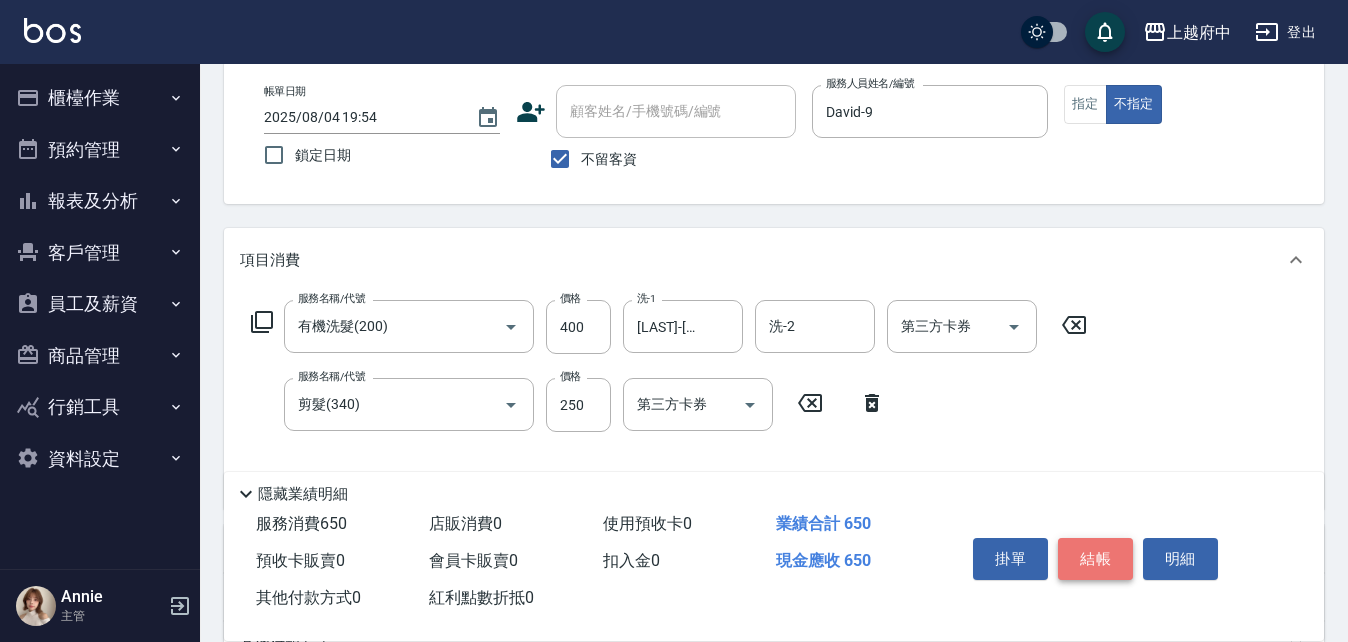 click on "結帳" at bounding box center [1095, 559] 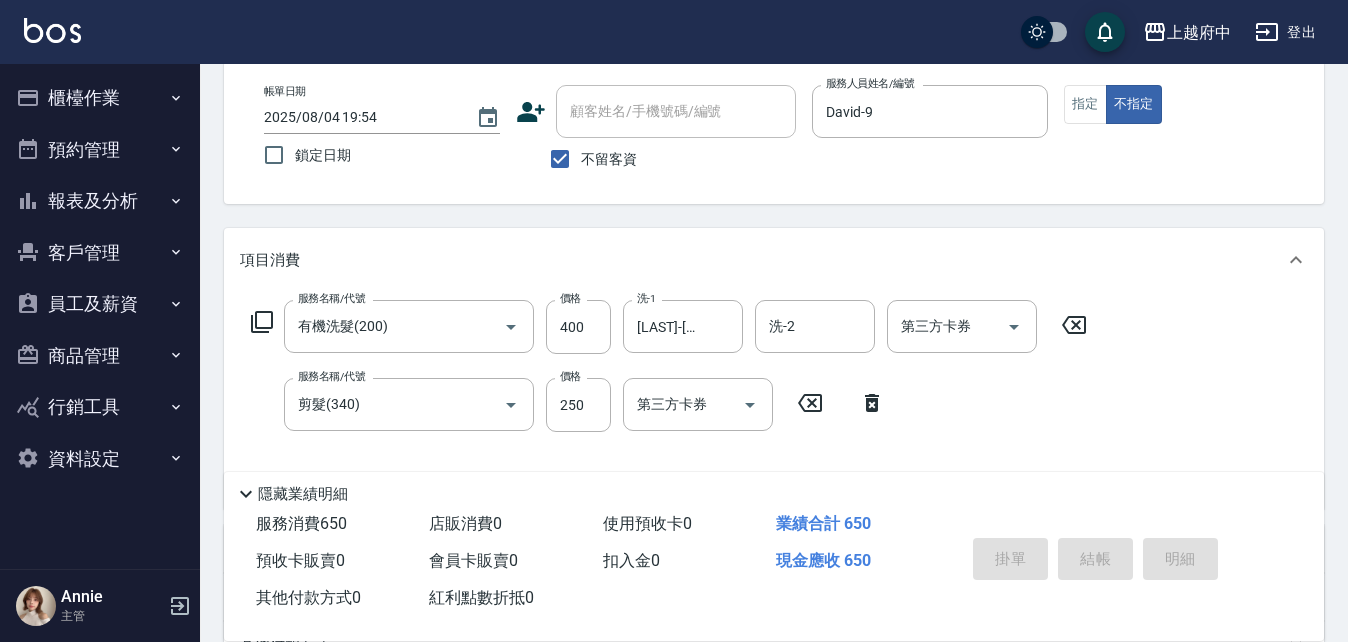 type 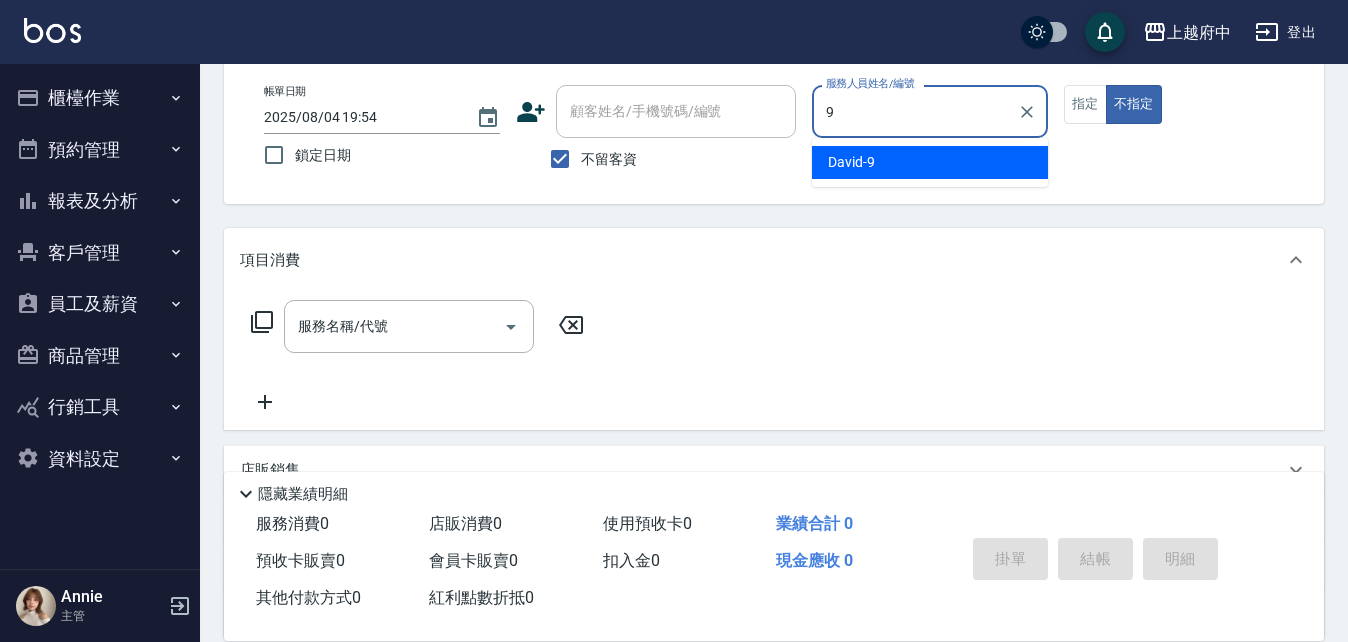 type on "David-9" 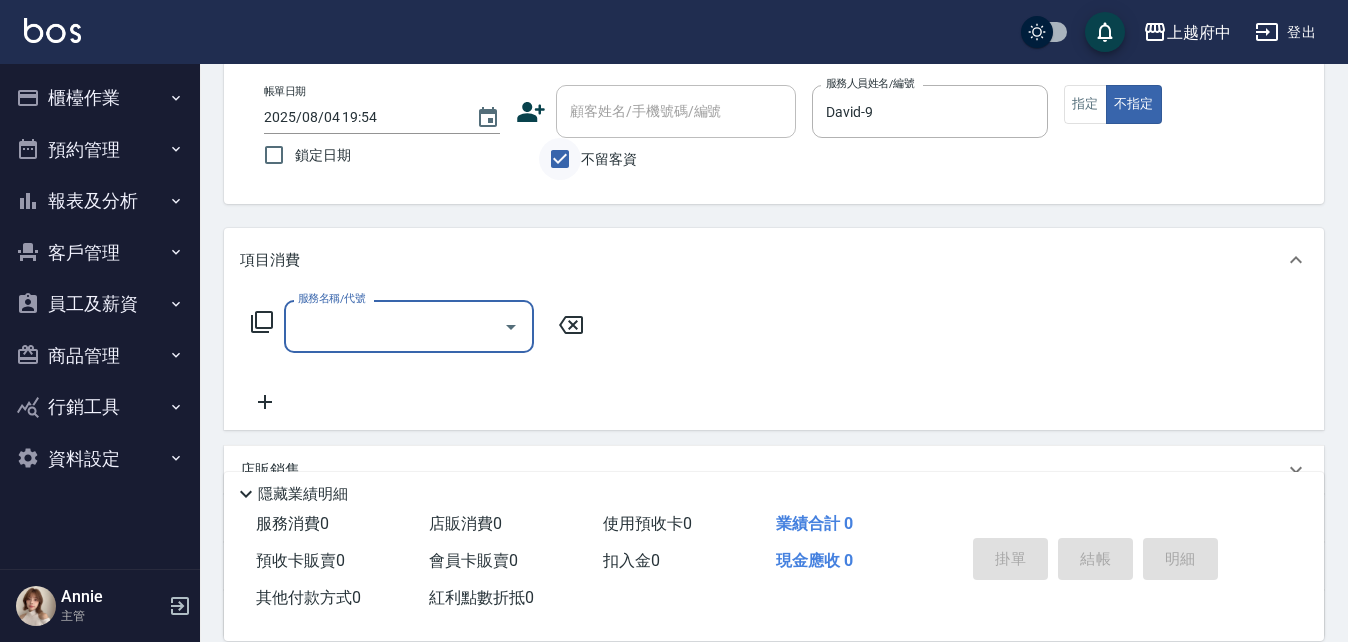 click on "不留客資" at bounding box center [560, 159] 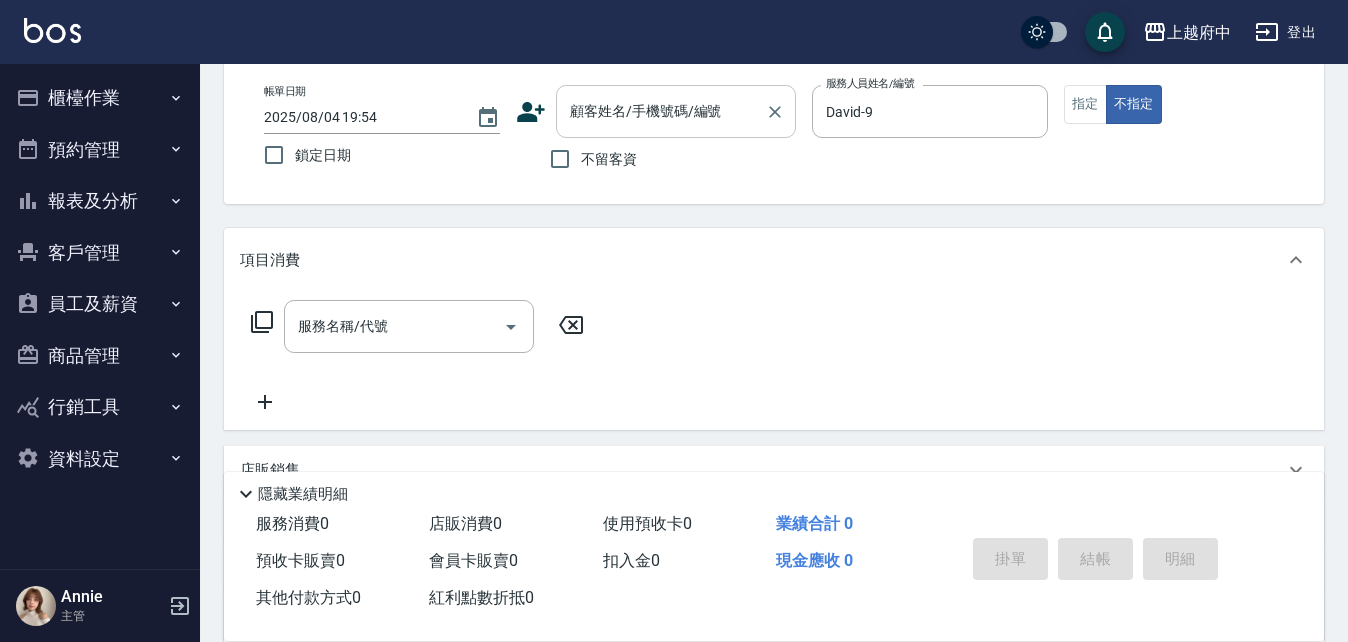 click on "顧客姓名/手機號碼/編號" at bounding box center [661, 111] 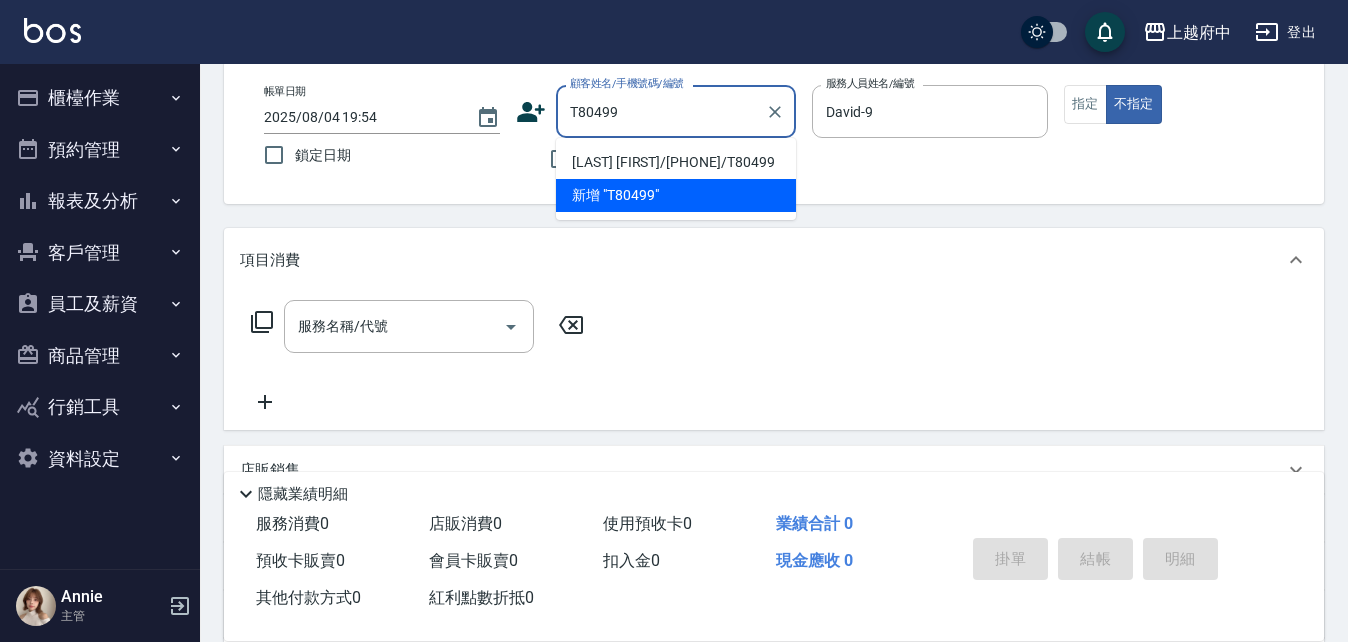 click on "[LAST] [FIRST]/[PHONE]/T80499" at bounding box center (676, 162) 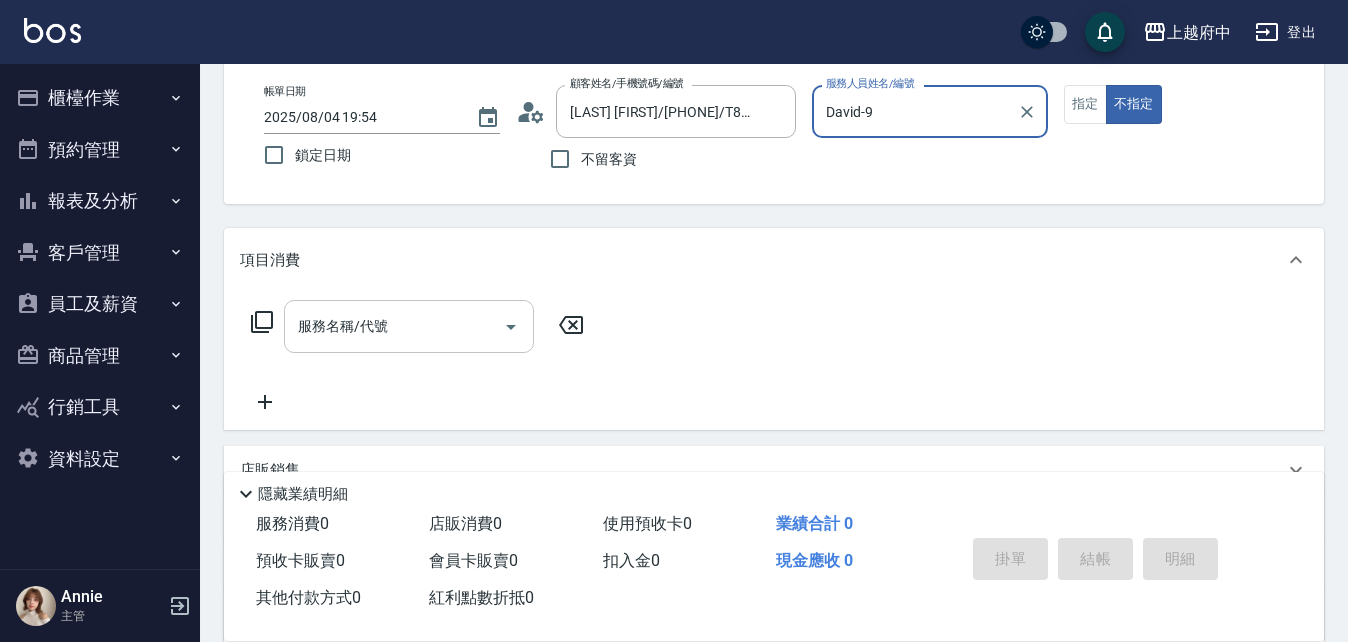click on "服務名稱/代號" at bounding box center [394, 326] 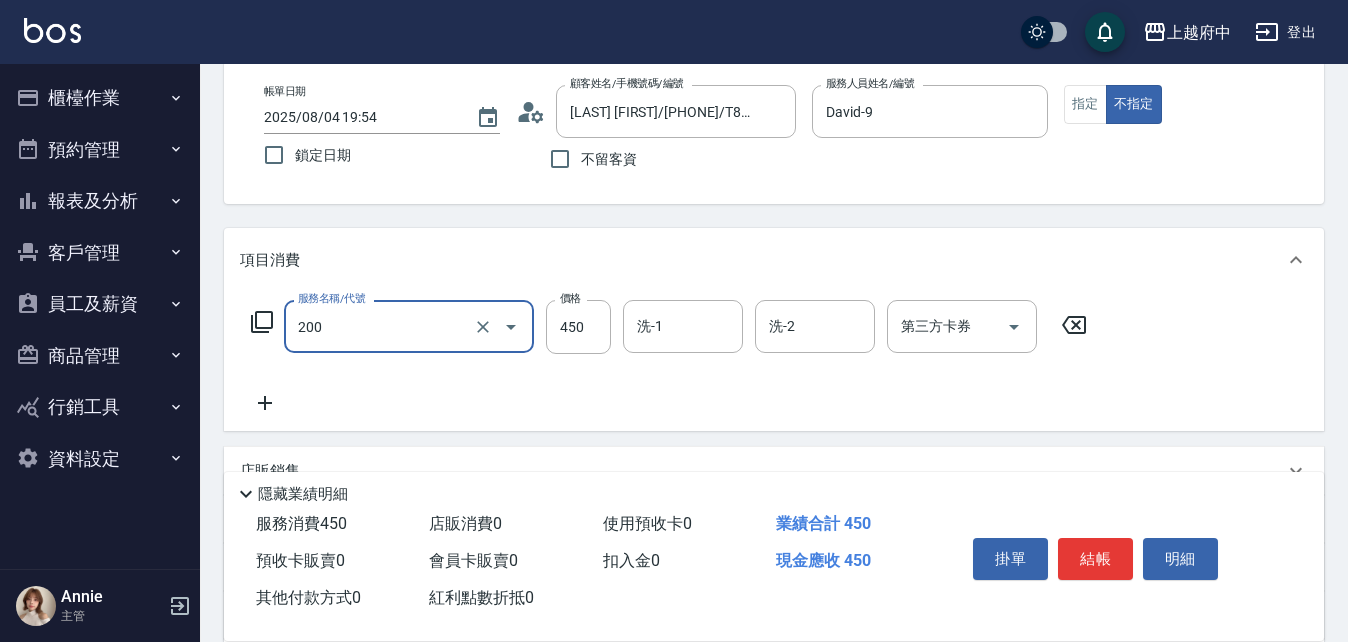 type on "有機洗髮(200)" 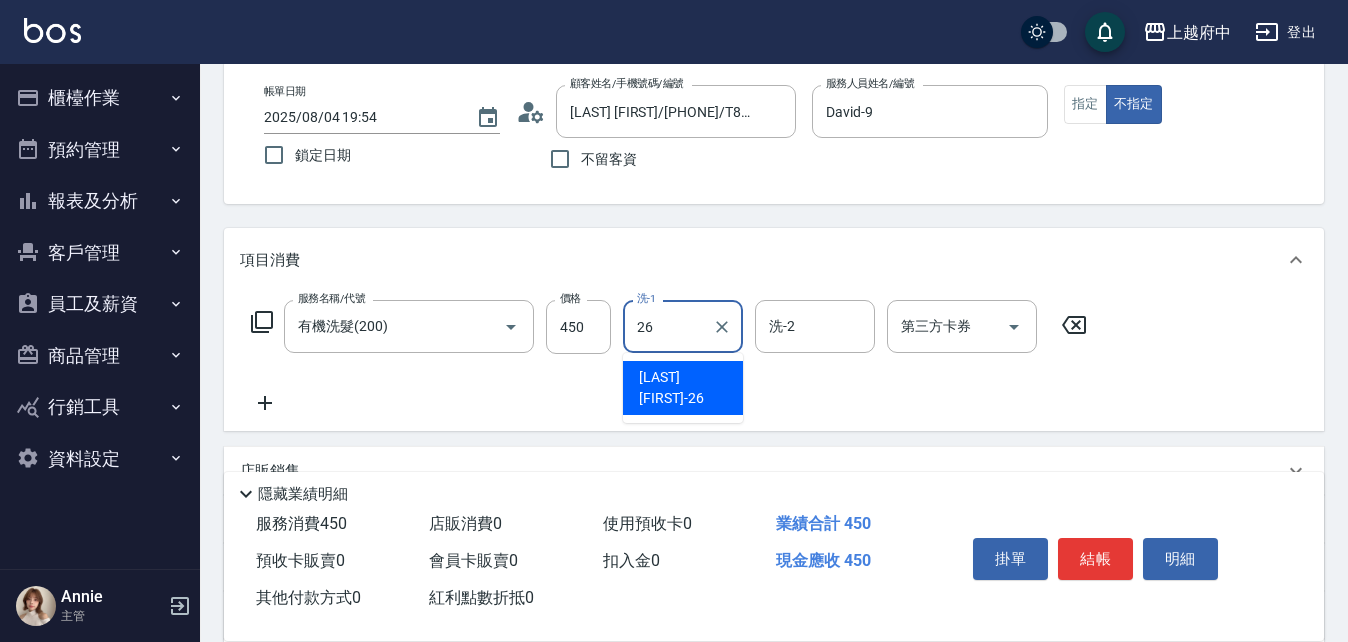 type on "[LAST]-[NUMBER]" 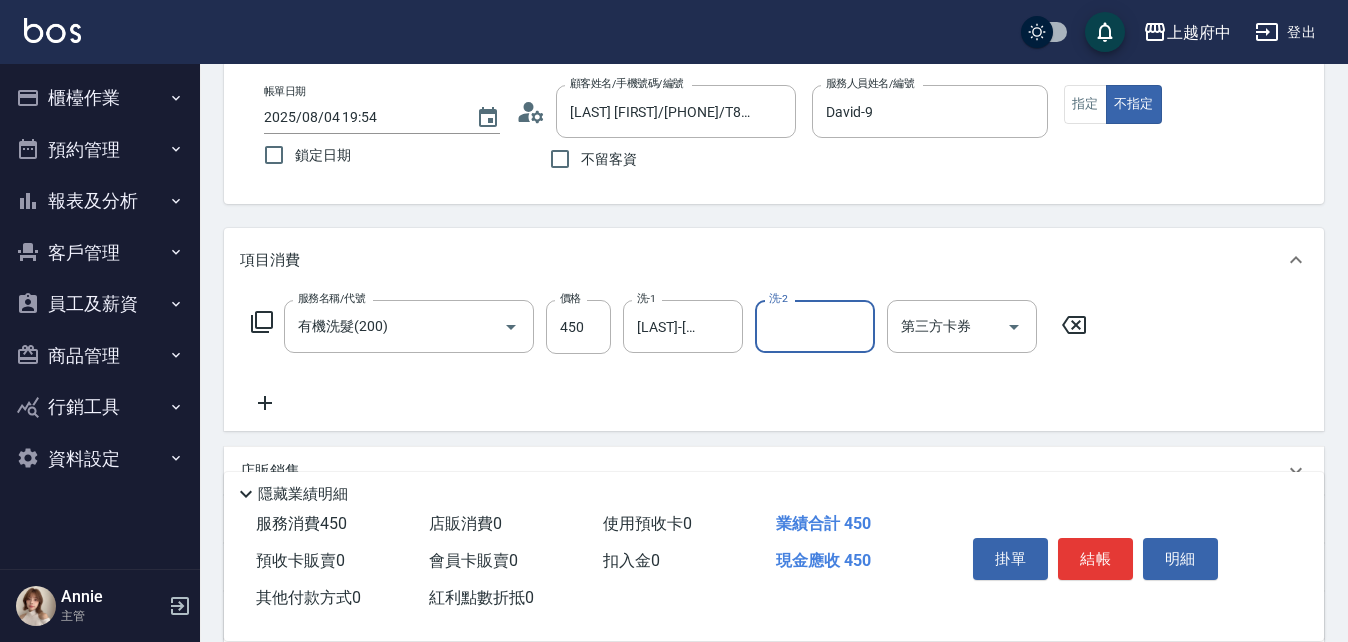 click on "服務名稱/代號 有機洗髮(200) 服務名稱/代號 價格 450 價格 洗-1 [LAST]-[NUMBER] 洗-1 洗-2 洗-2 第三方卡券 第三方卡券" at bounding box center (669, 357) 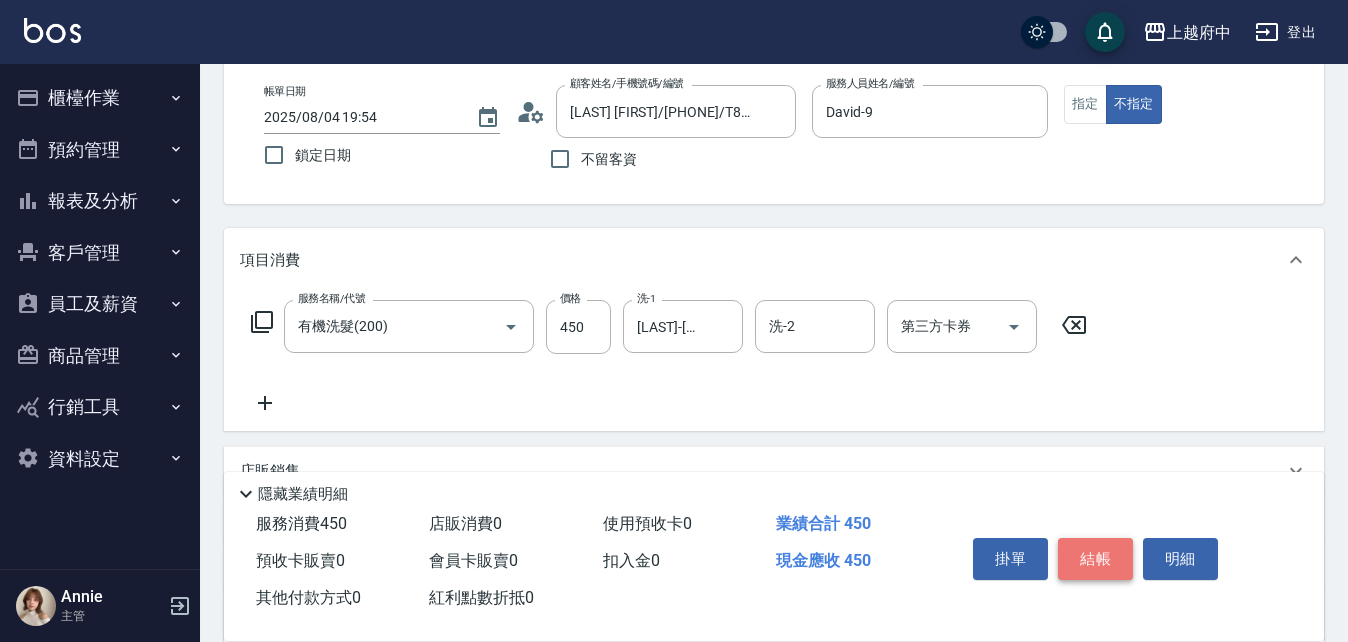 click on "結帳" at bounding box center [1095, 559] 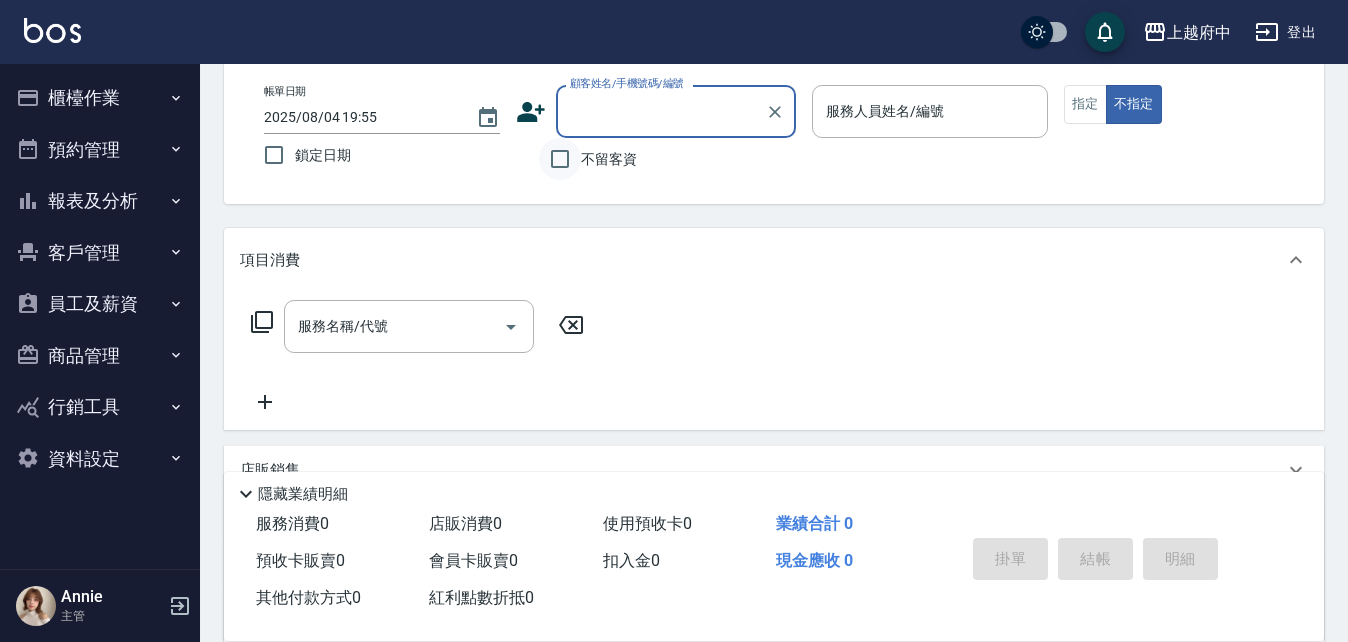 click on "不留客資" at bounding box center [560, 159] 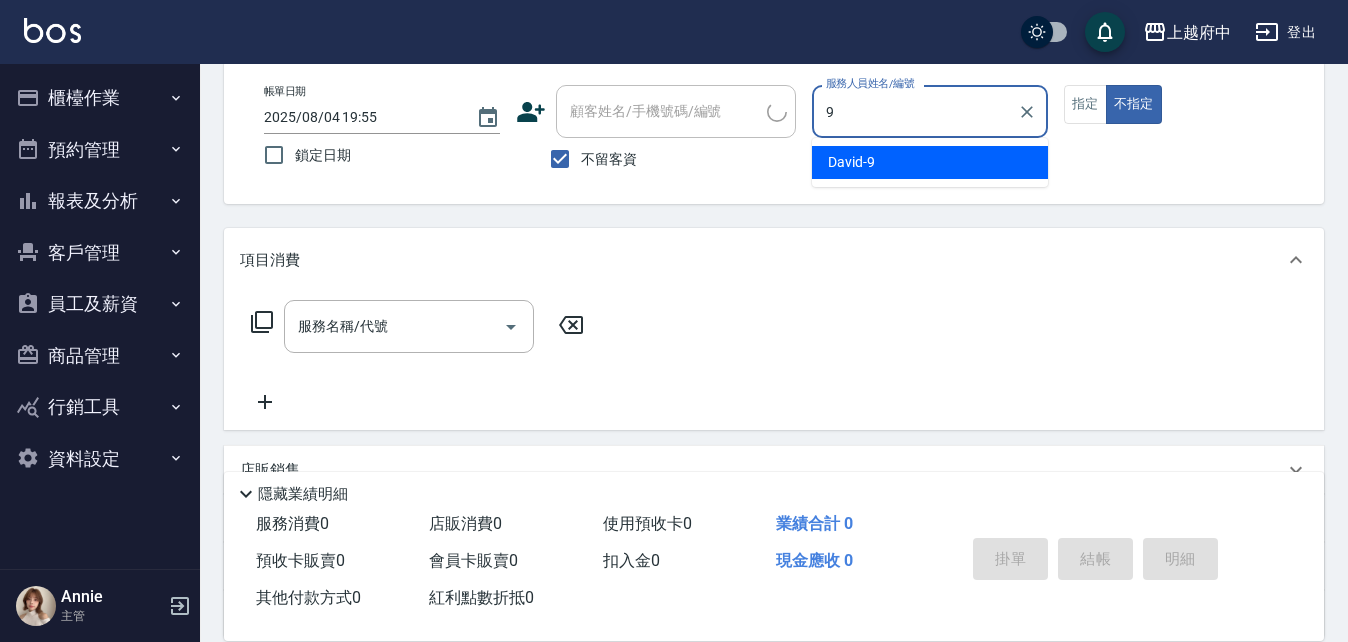 type on "David-9" 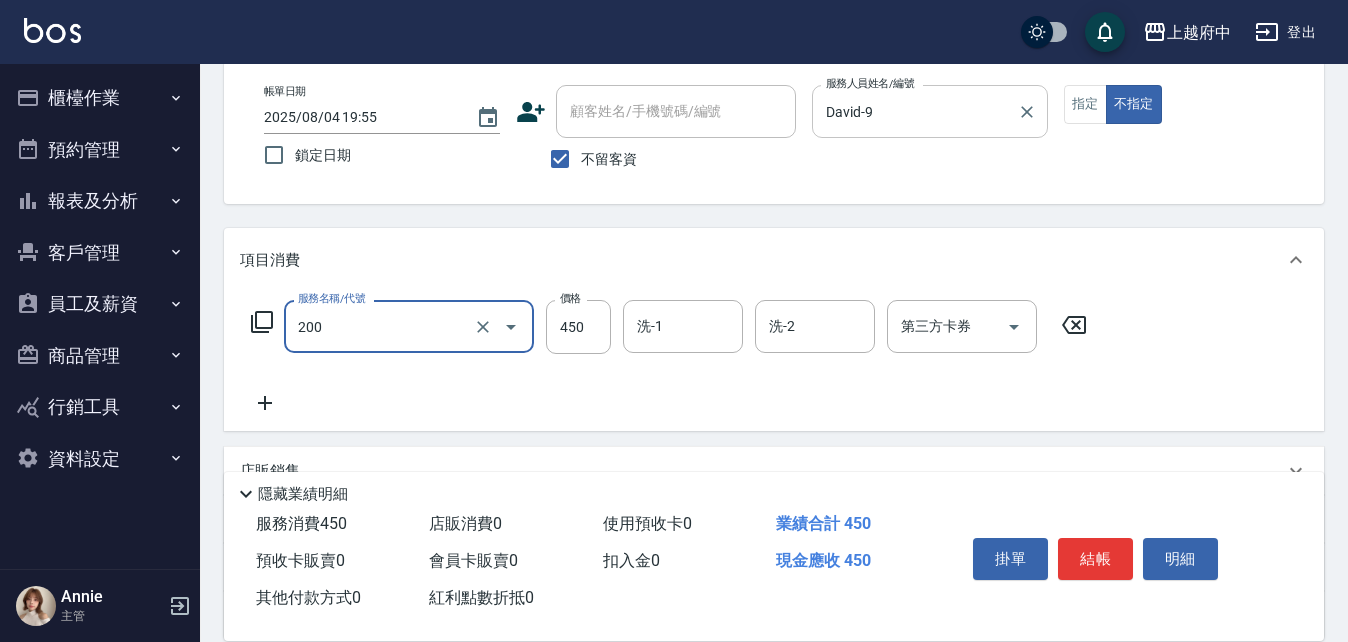 type on "有機洗髮(200)" 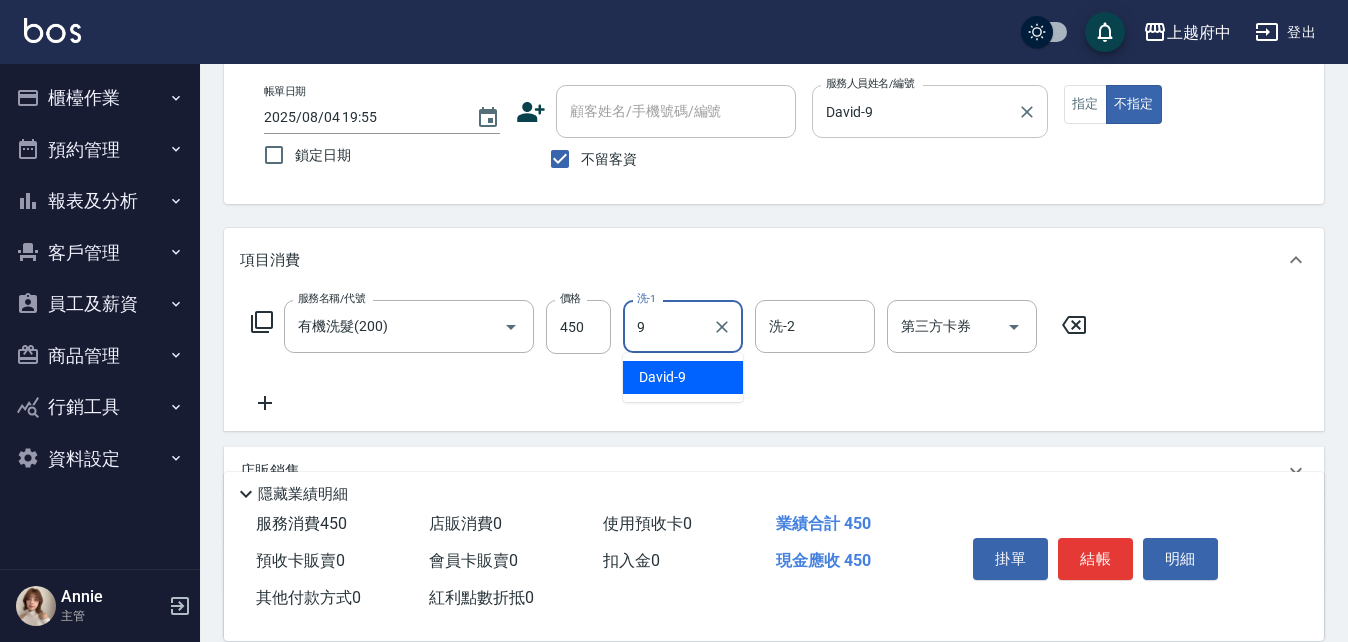 type on "David-9" 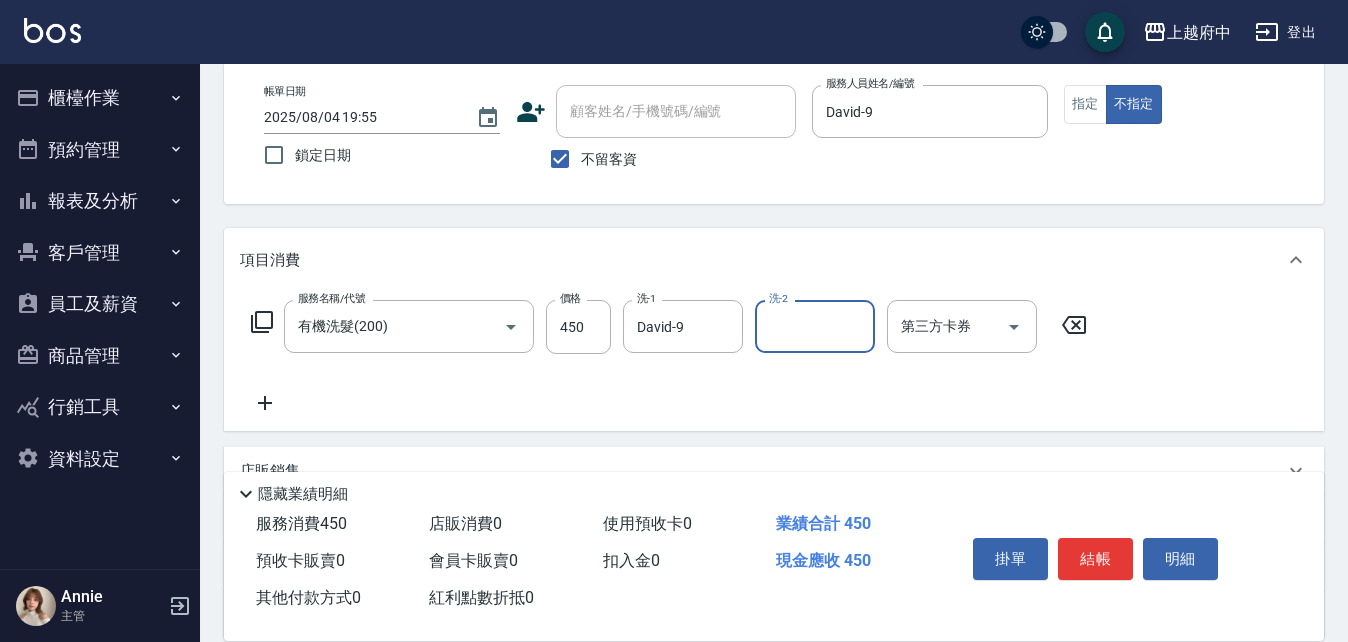 click on "服務名稱/代號 有機洗髮(200) 服務名稱/代號 價格 450 價格 洗-1 [LAST]-[NUMBER] 洗-1 洗-2 洗-2 第三方卡券 第三方卡券" at bounding box center (669, 357) 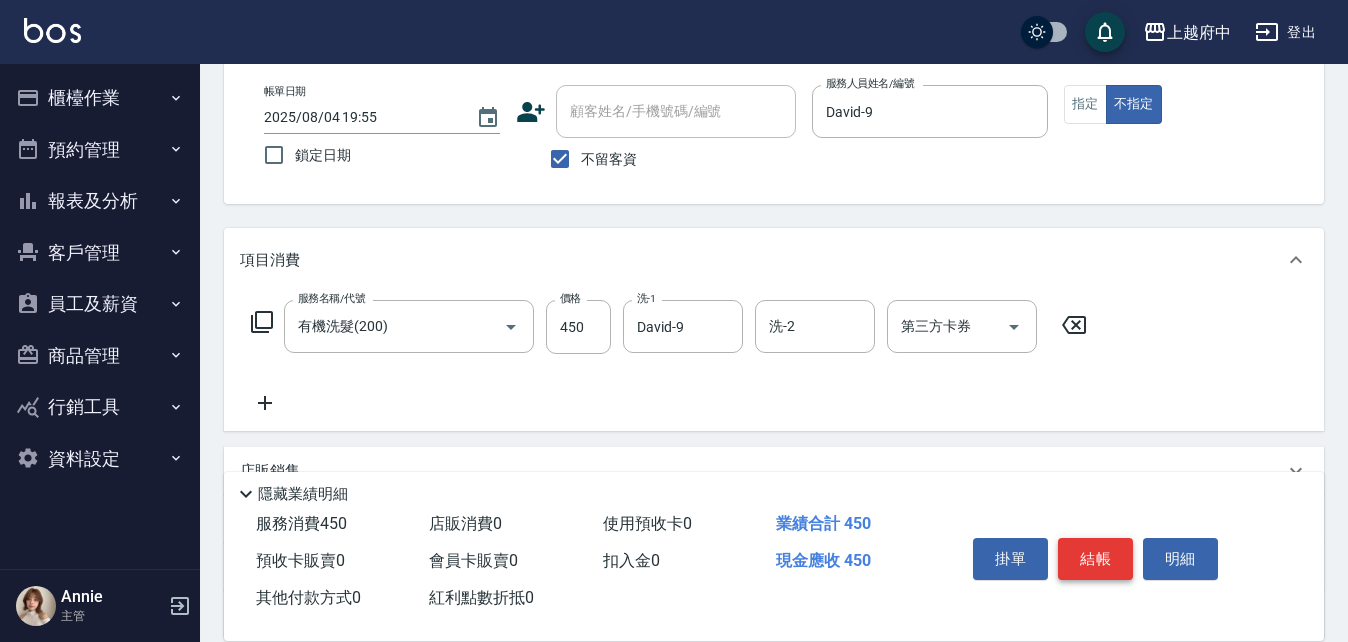click on "結帳" at bounding box center [1095, 559] 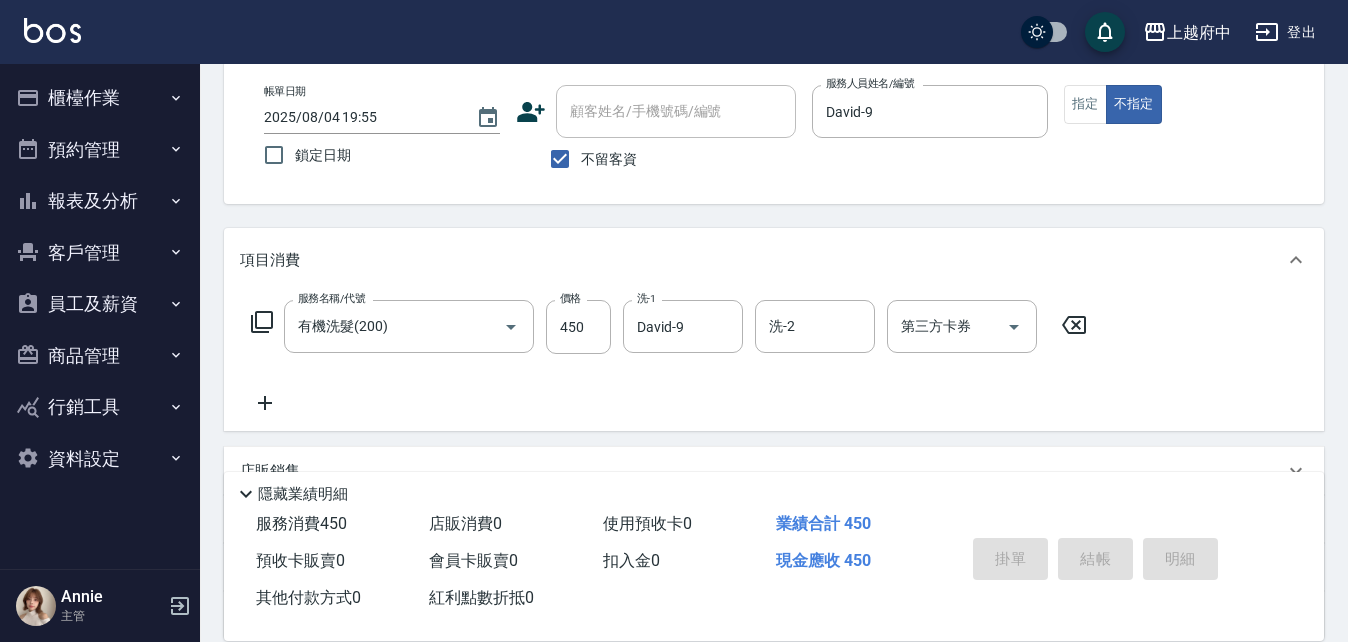 type 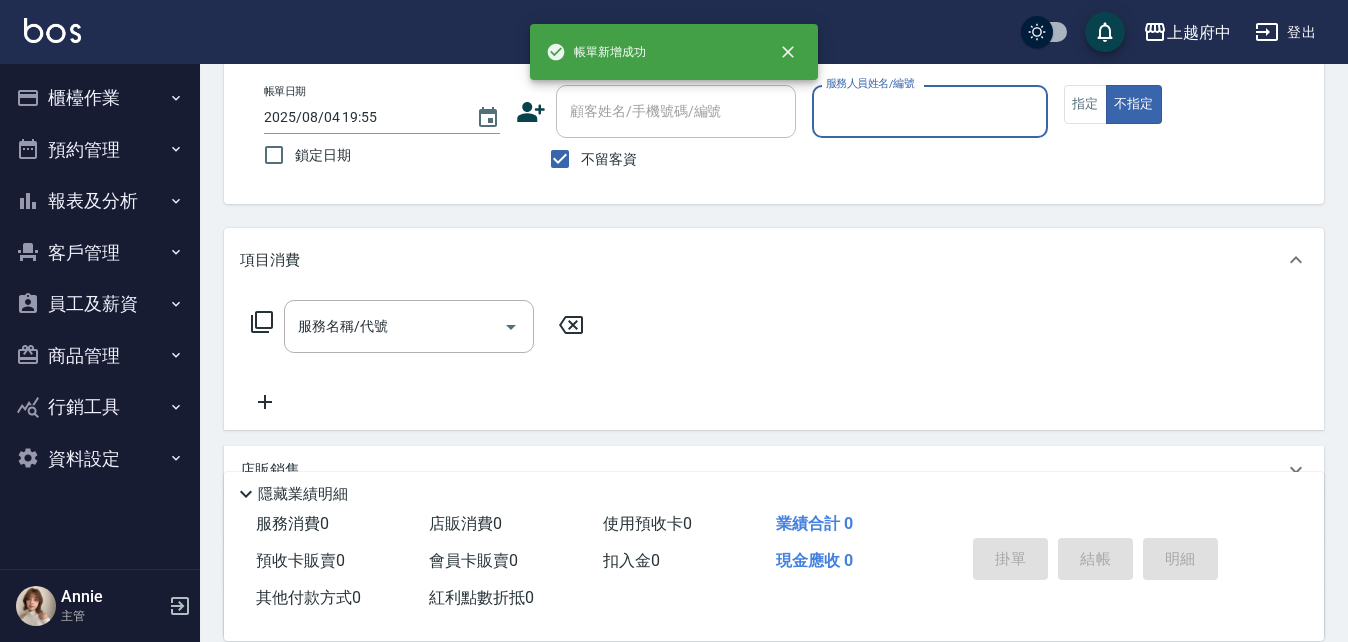 click on "櫃檯作業" at bounding box center [100, 98] 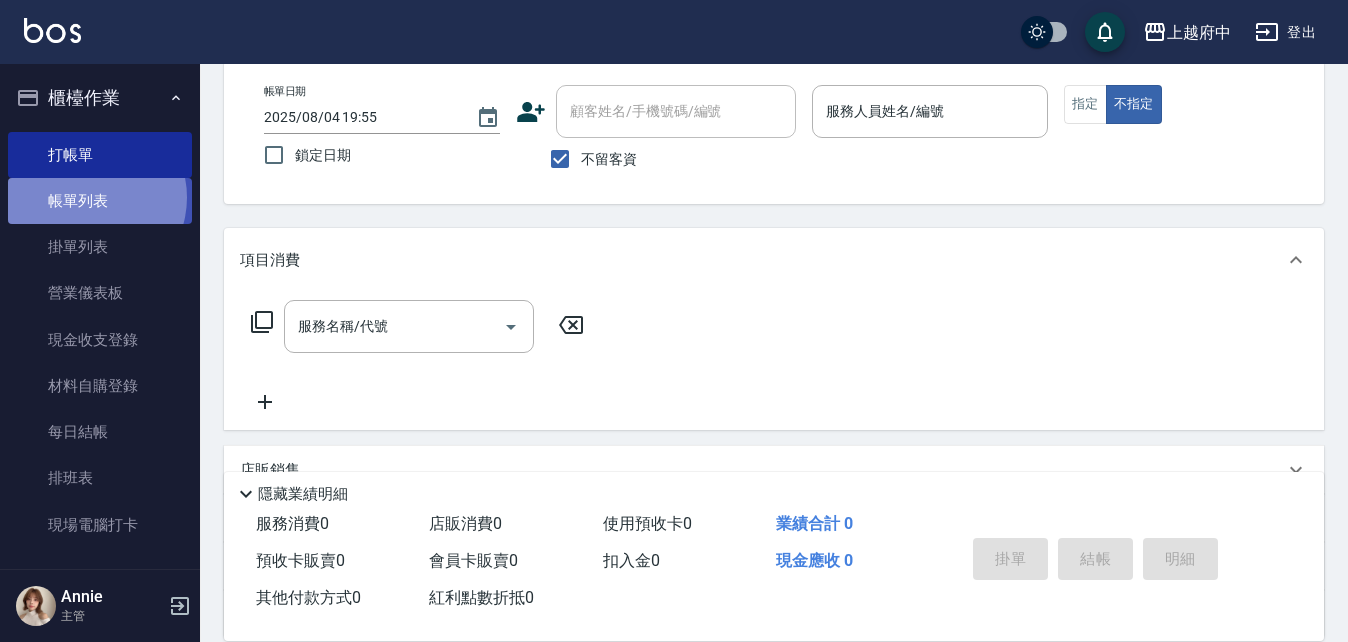 click on "帳單列表" at bounding box center [100, 201] 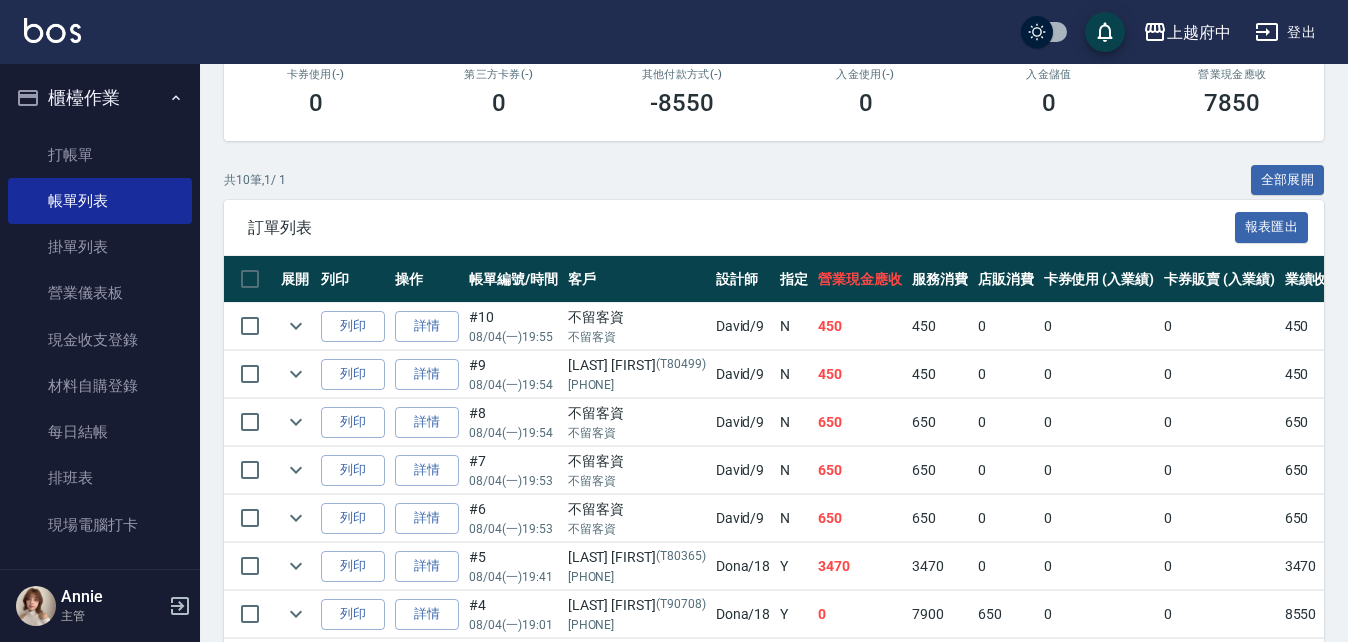 scroll, scrollTop: 400, scrollLeft: 0, axis: vertical 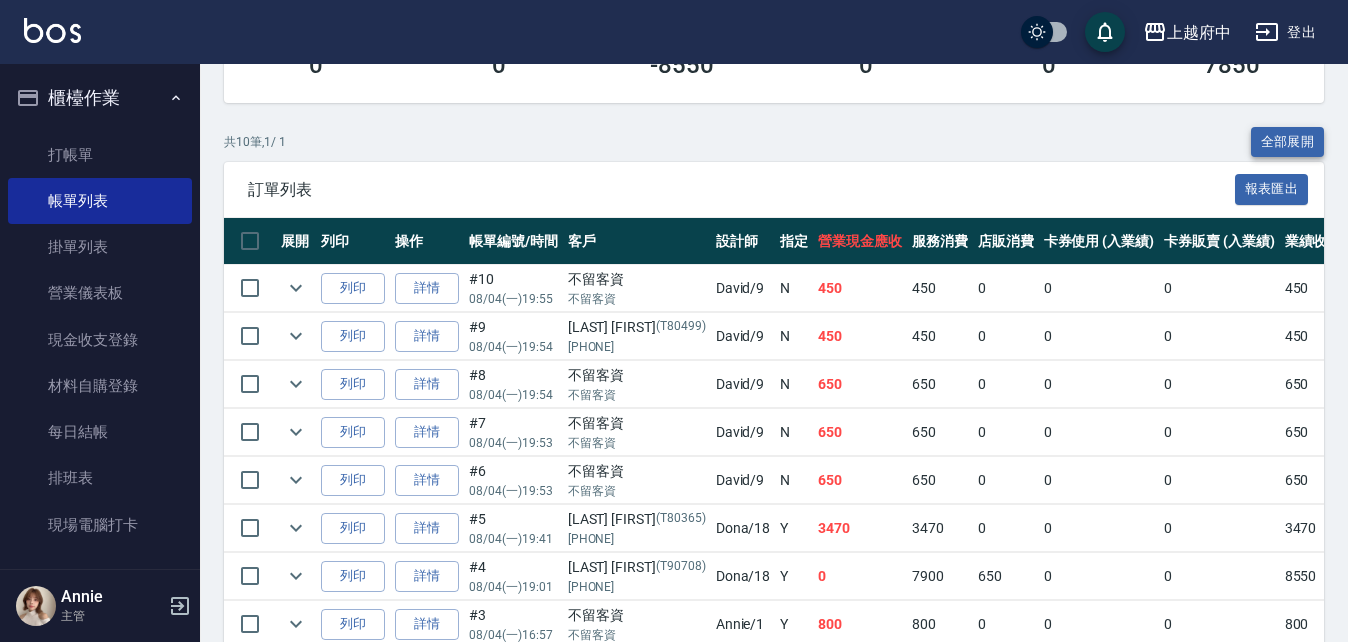 click on "全部展開" at bounding box center [1288, 142] 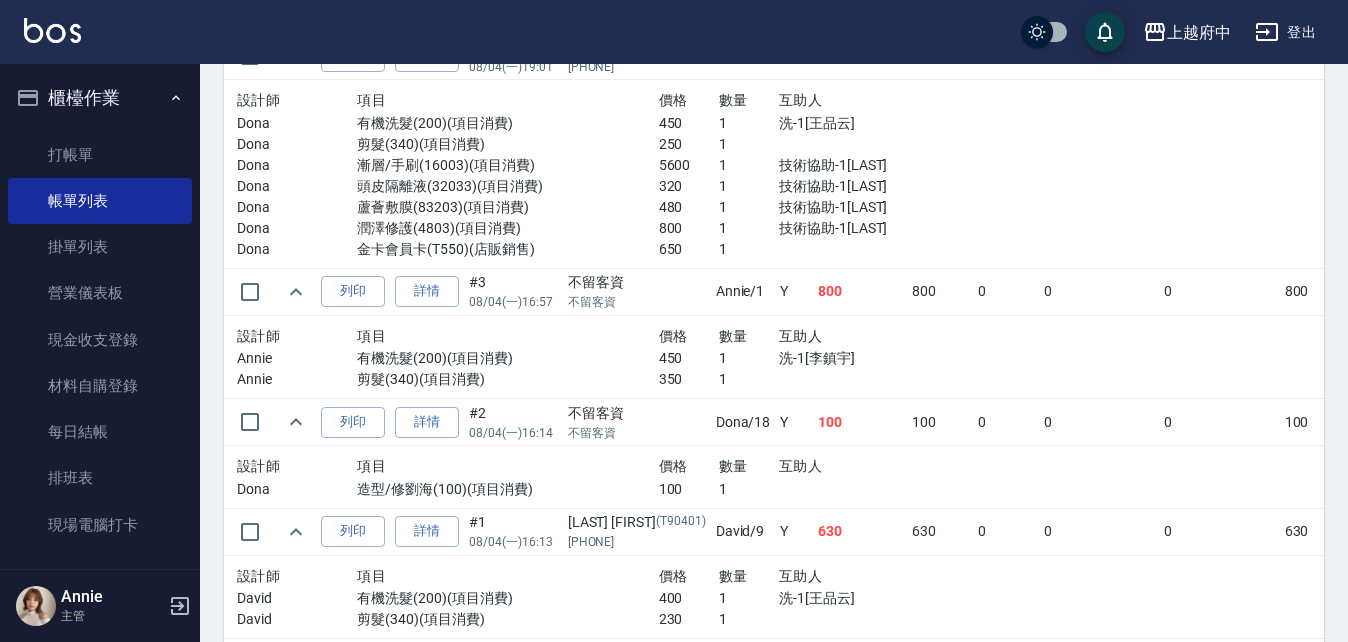 scroll, scrollTop: 1547, scrollLeft: 0, axis: vertical 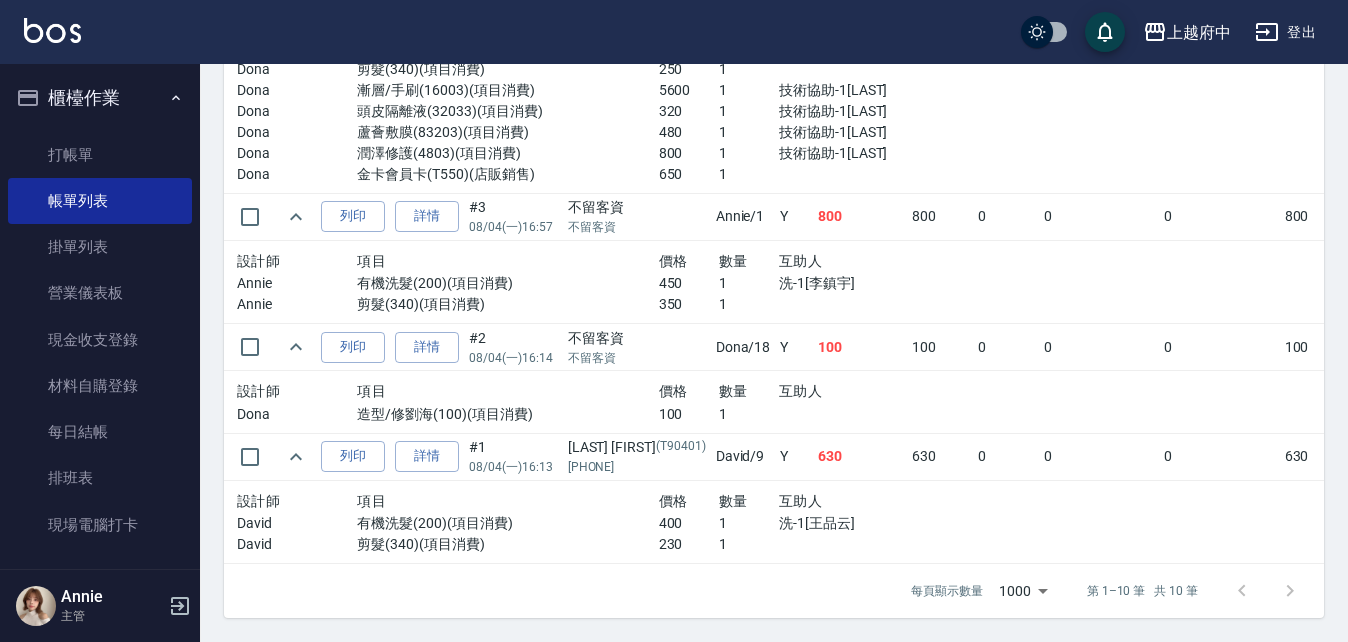 click on "櫃檯作業" at bounding box center (100, 98) 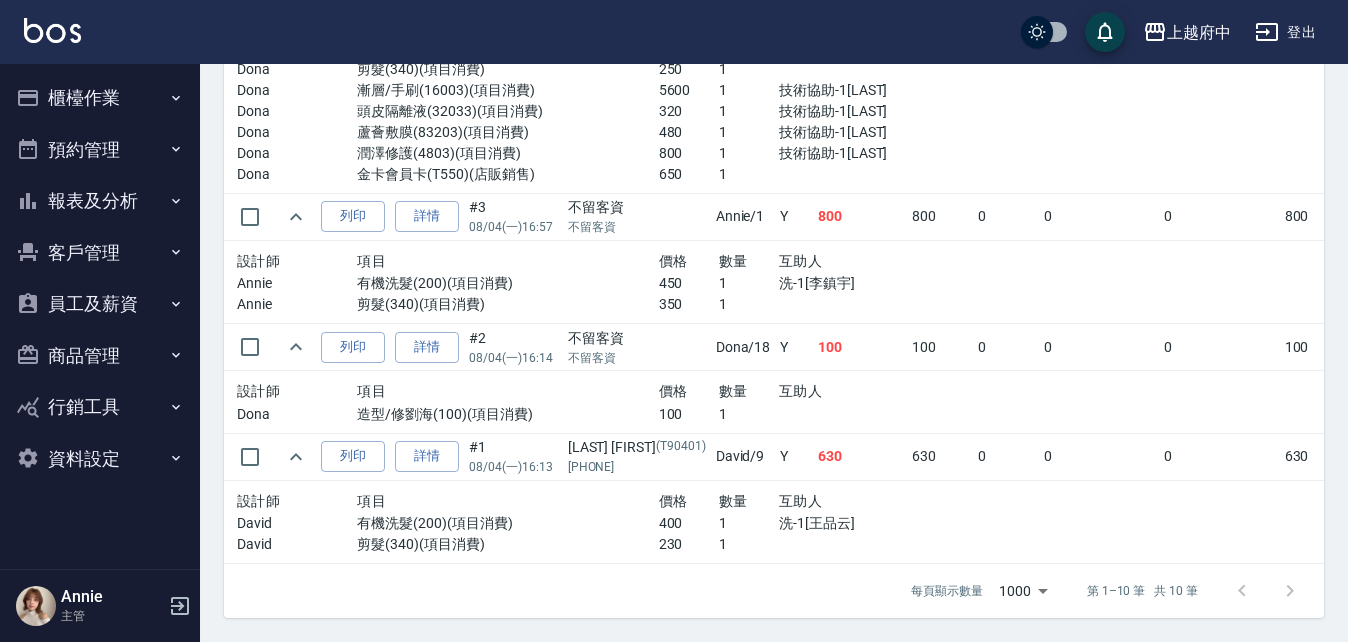click on "客戶管理" at bounding box center [100, 253] 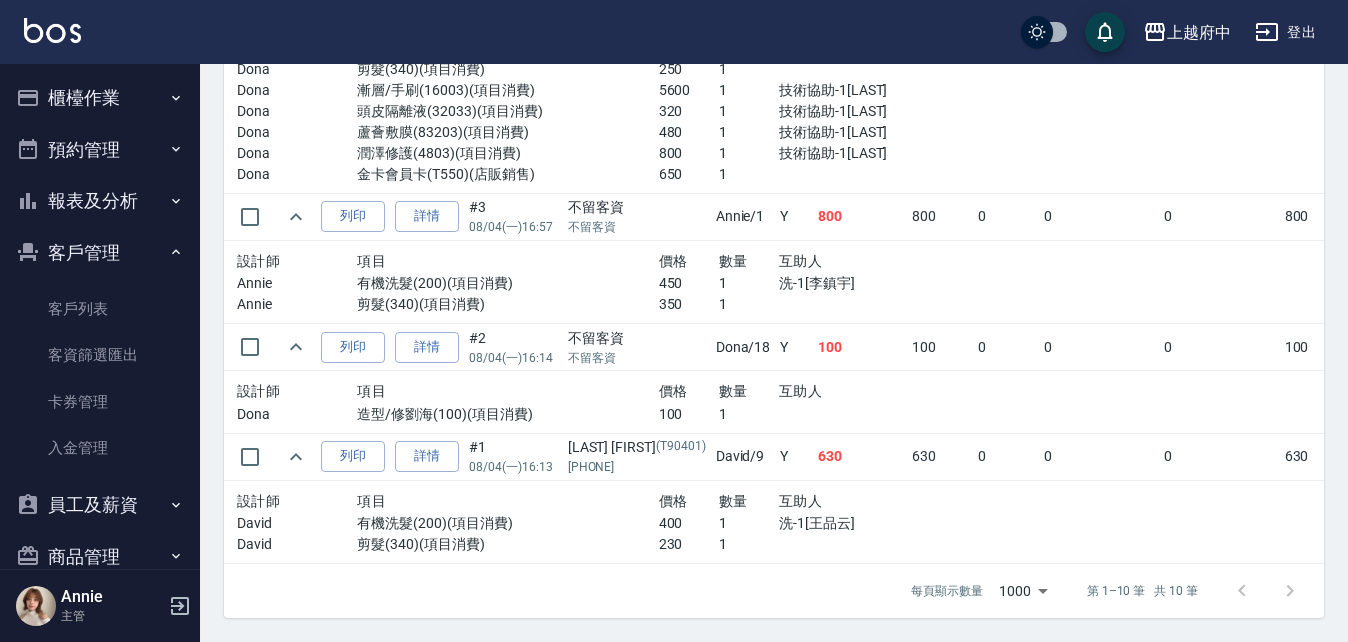 click on "客戶管理" at bounding box center [100, 253] 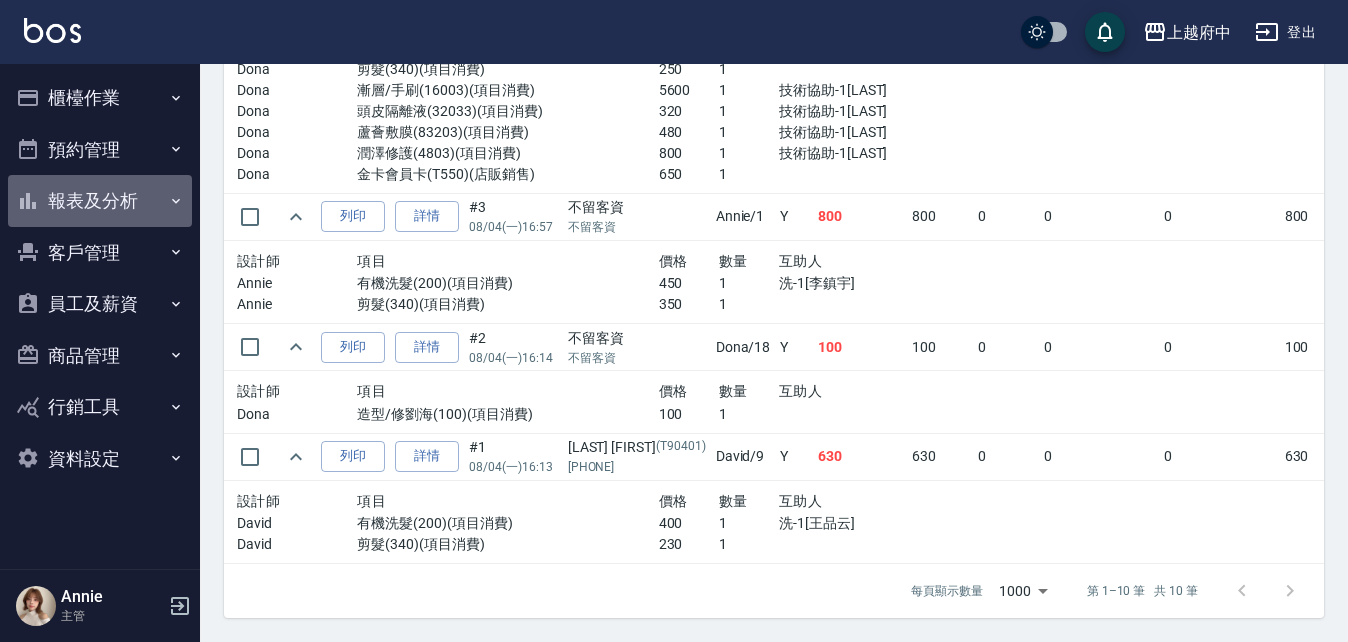 click on "報表及分析" at bounding box center (100, 201) 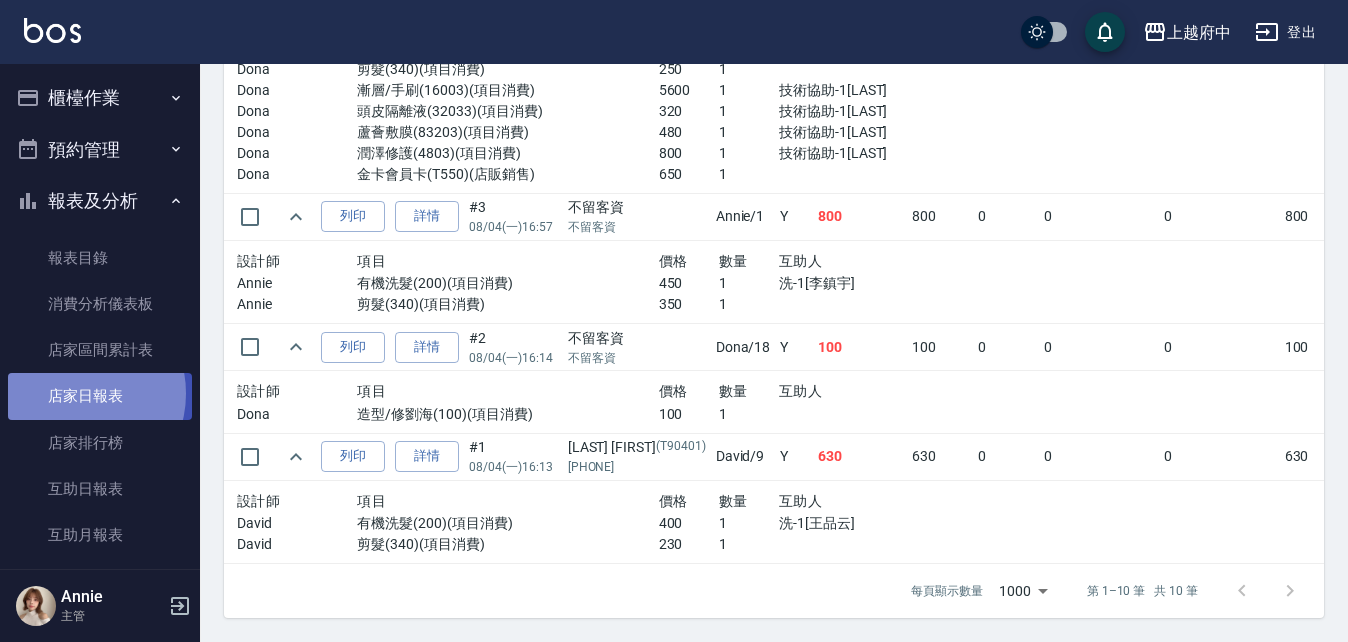click on "店家日報表" at bounding box center (100, 396) 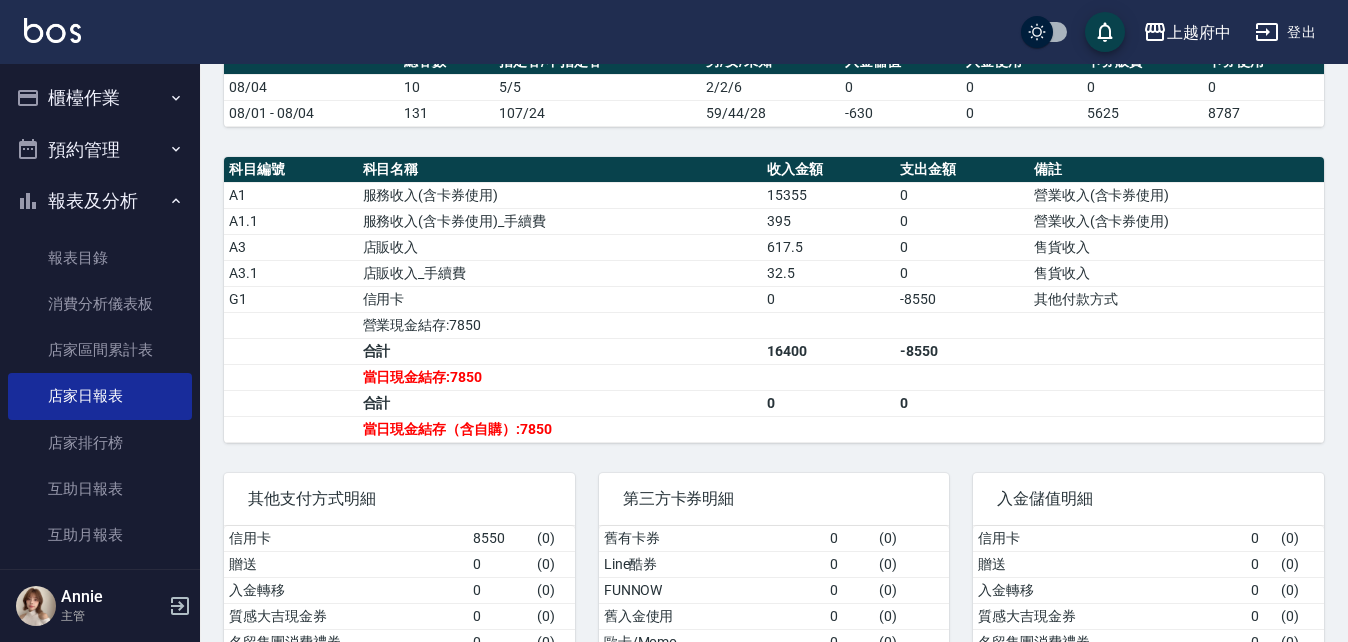 scroll, scrollTop: 600, scrollLeft: 0, axis: vertical 